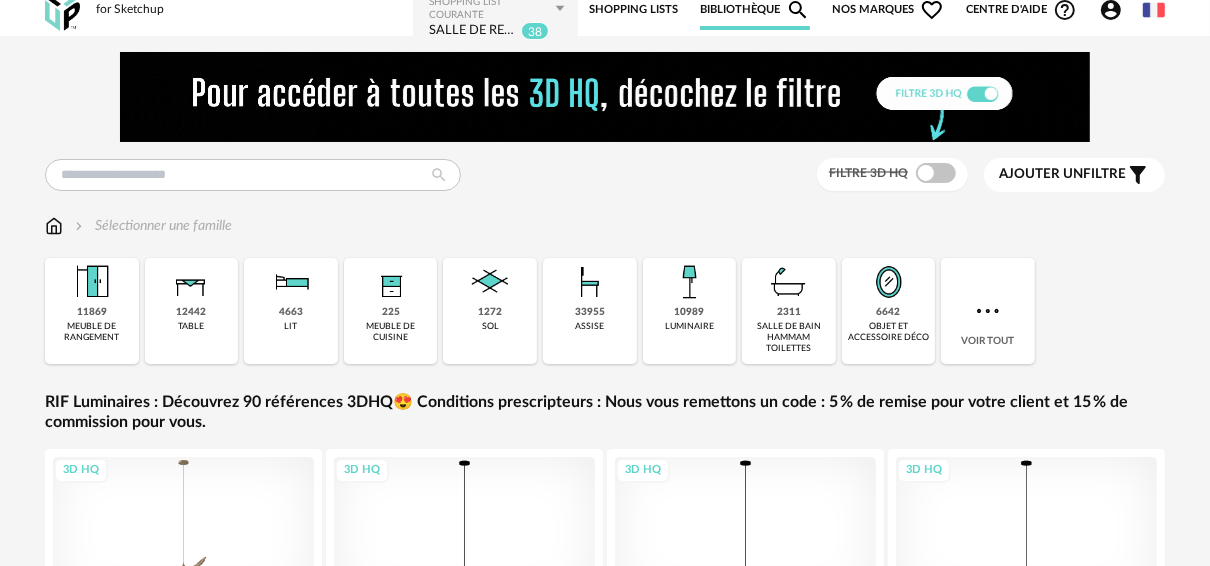 scroll, scrollTop: 0, scrollLeft: 0, axis: both 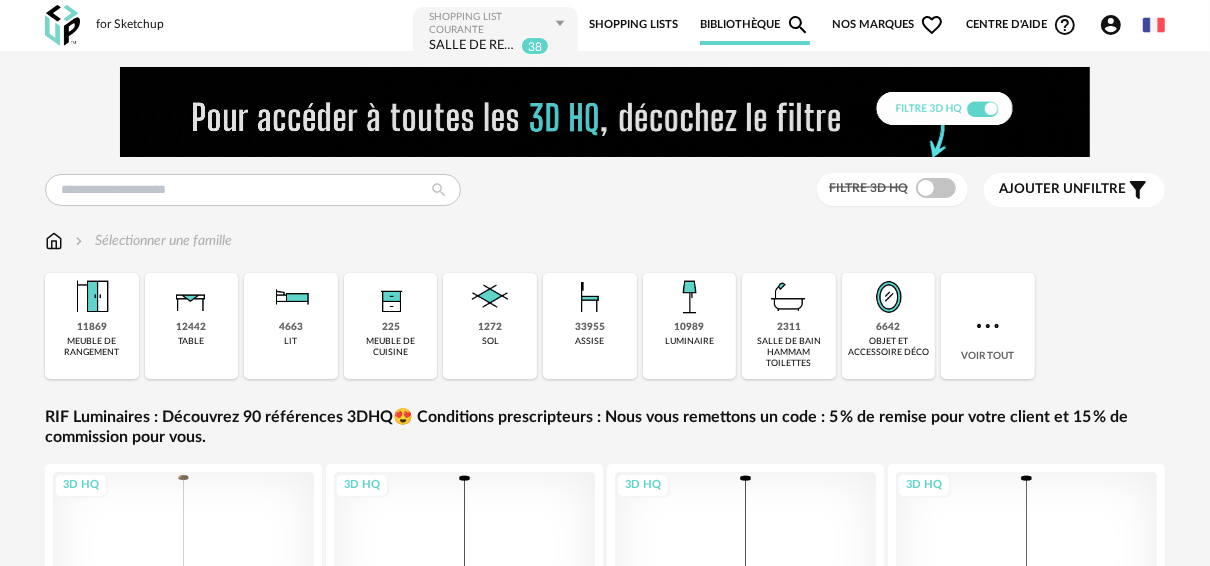 click on "Bibliothèque Magnify icon" at bounding box center [755, 25] 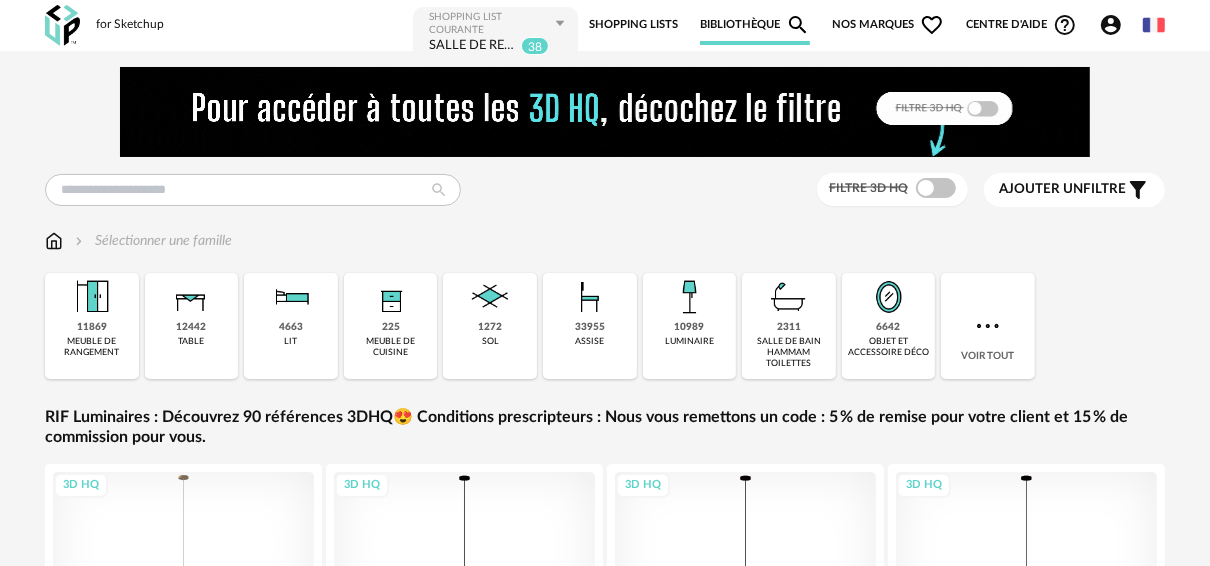 click on "Shopping Lists" at bounding box center [633, 25] 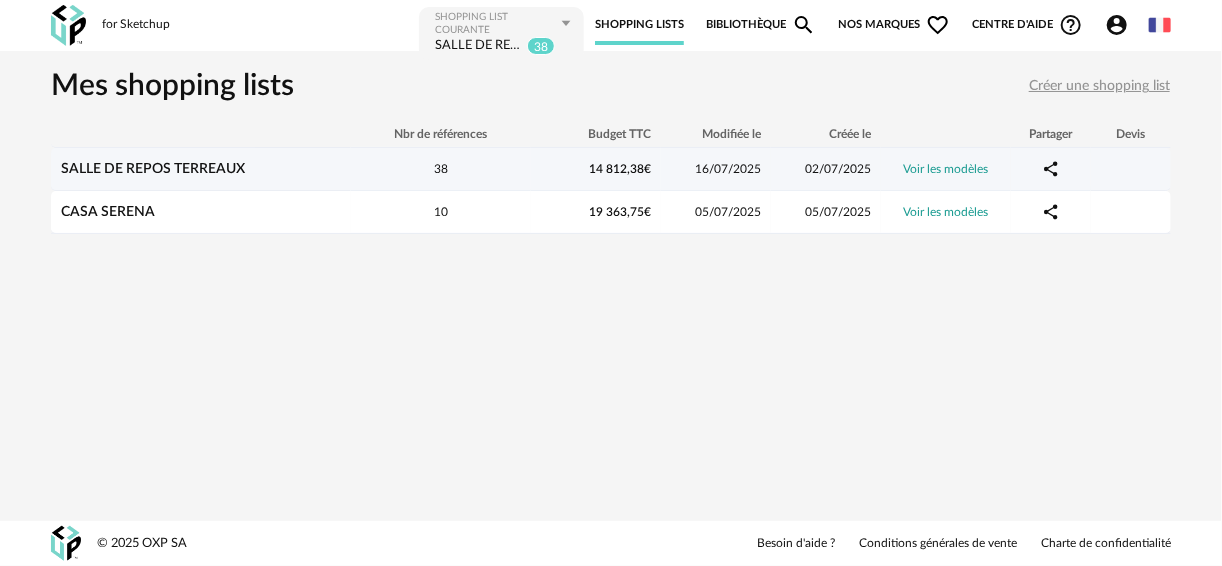 click on "SALLE DE REPOS TERREAUX" at bounding box center (153, 169) 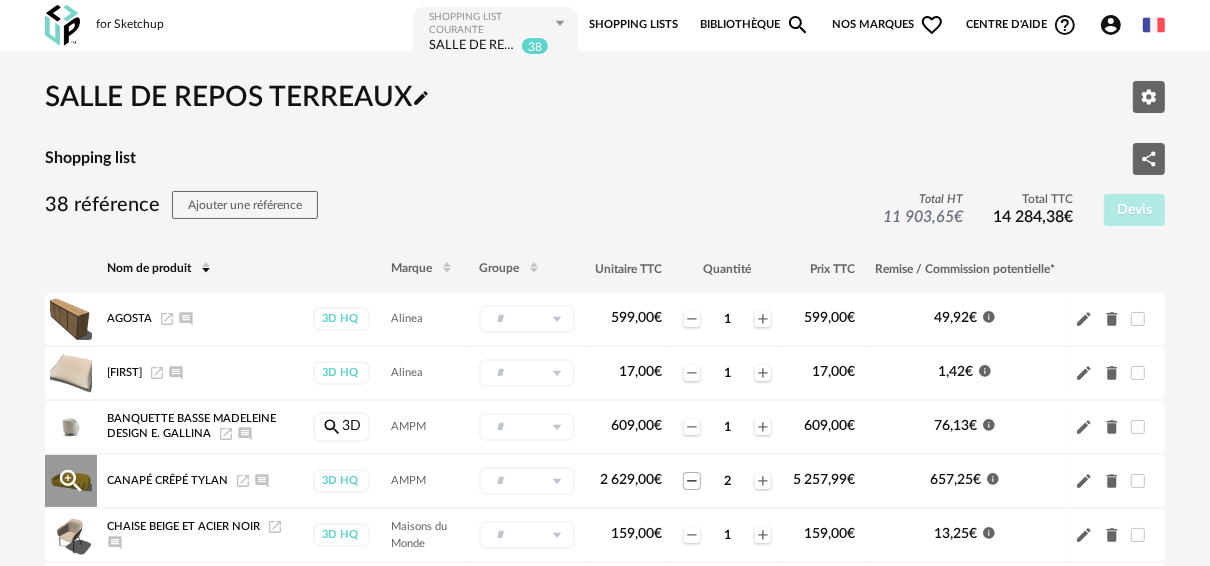 click on "Minus icon" 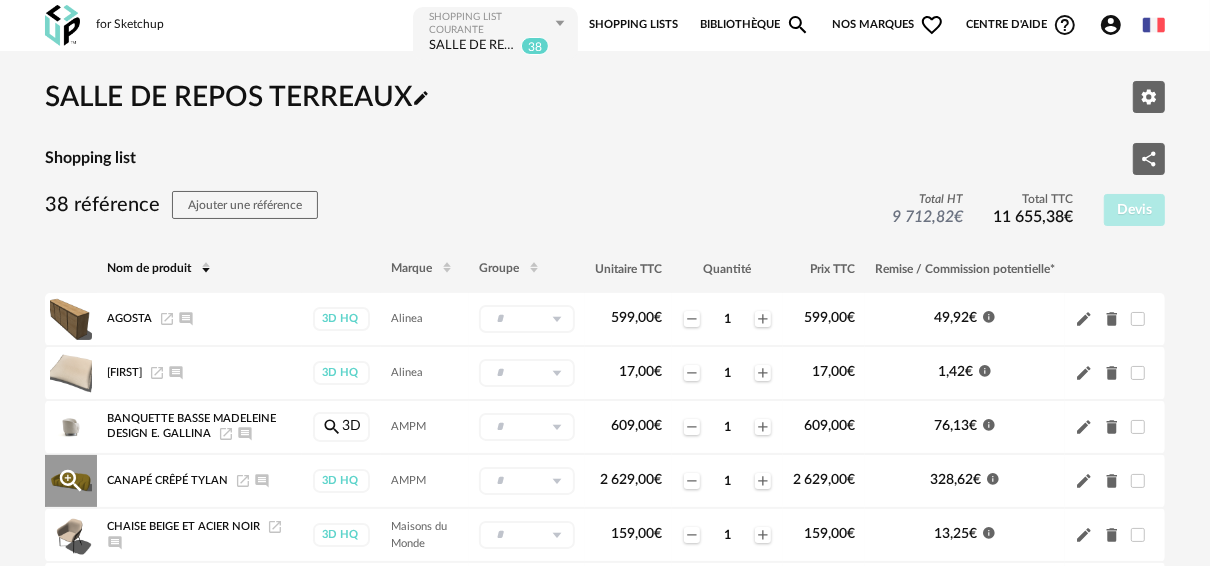 click on "Magnify Plus Outline icon" 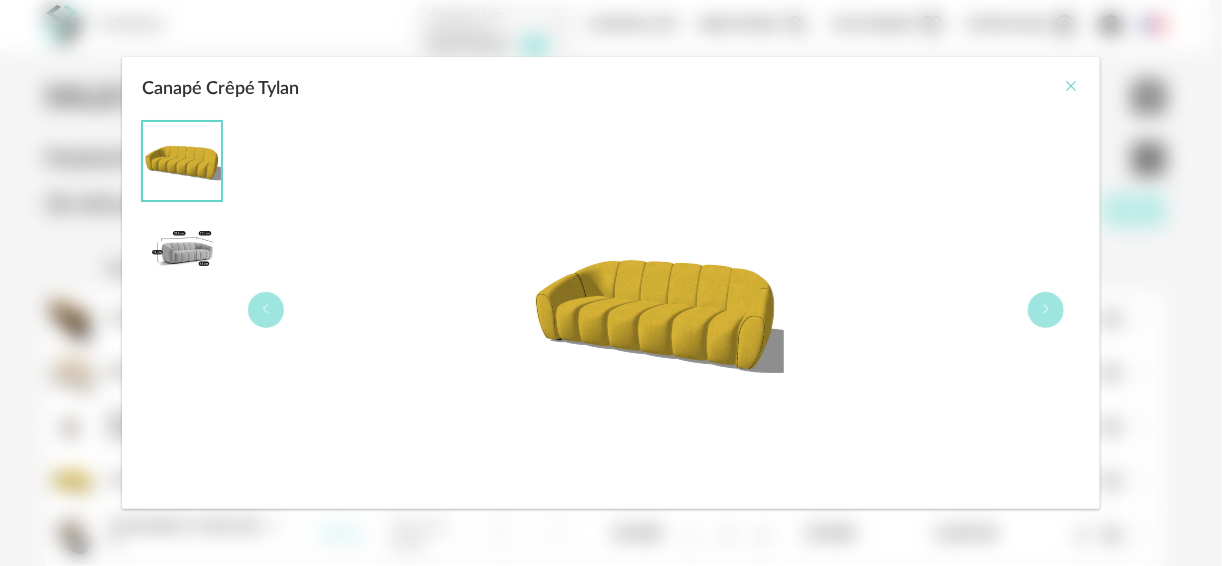 drag, startPoint x: 1071, startPoint y: 83, endPoint x: 869, endPoint y: 242, distance: 257.07004 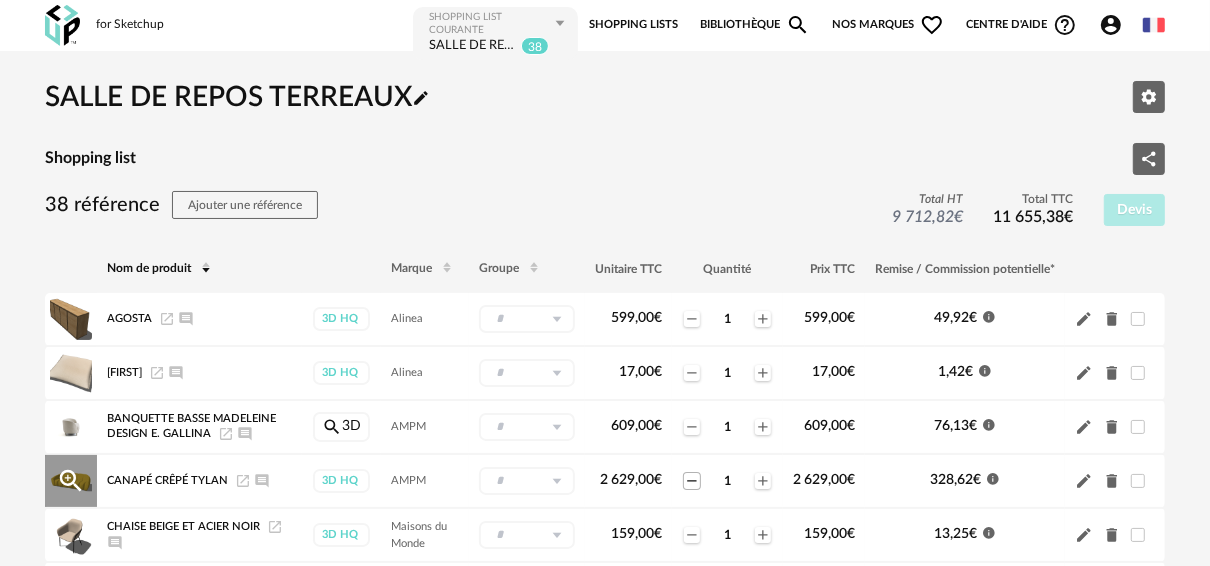 click on "Minus icon" 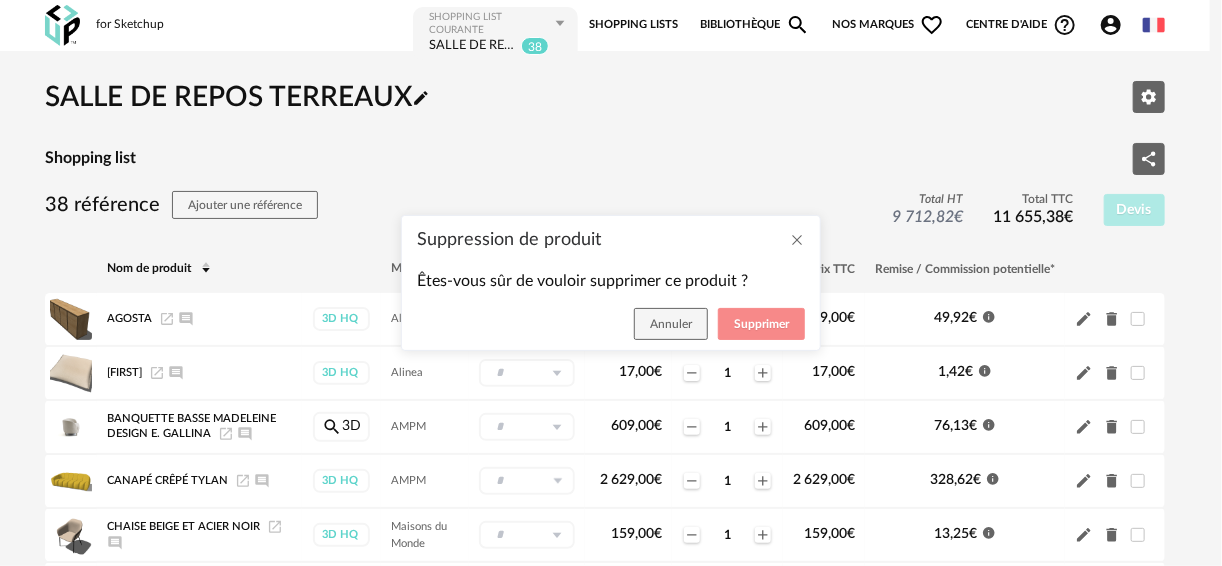 click on "Supprimer" at bounding box center (761, 324) 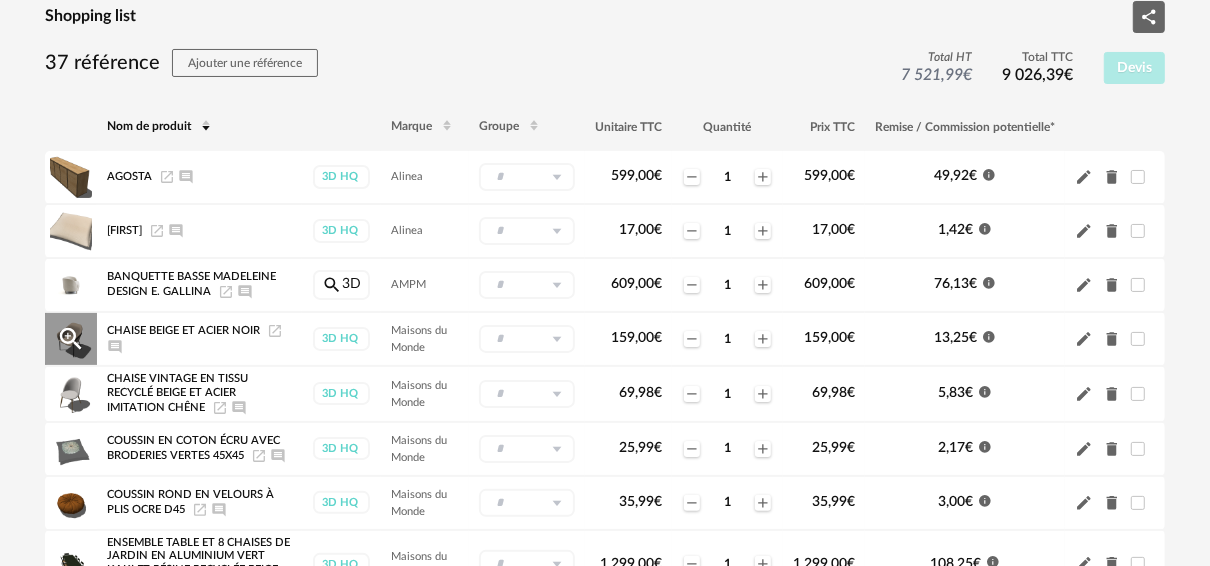 scroll, scrollTop: 160, scrollLeft: 0, axis: vertical 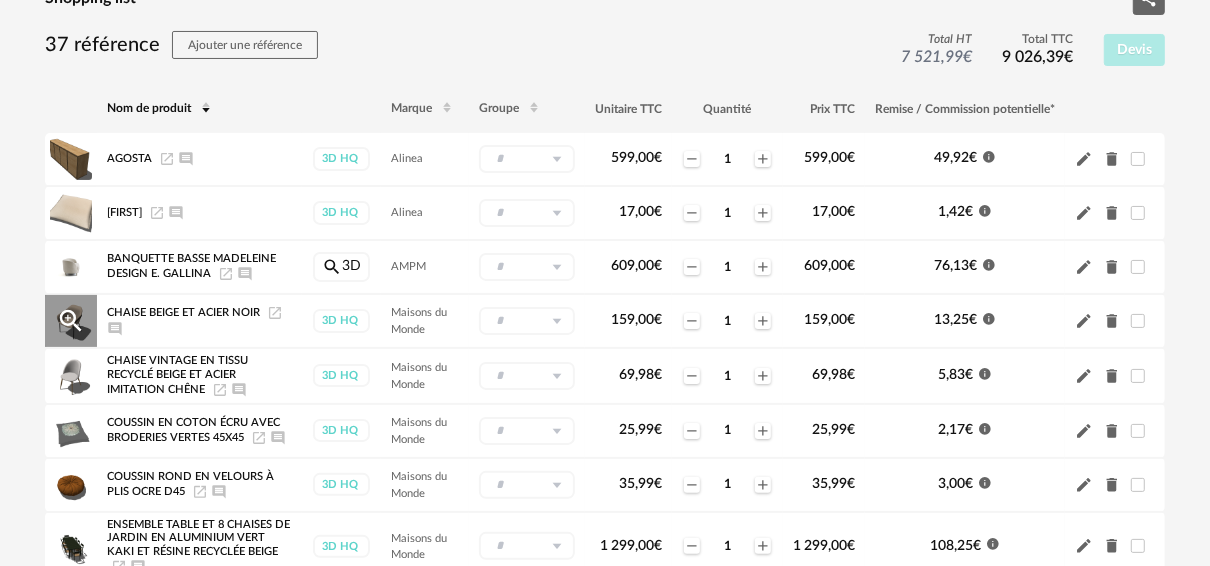 click on "Magnify Plus Outline icon" 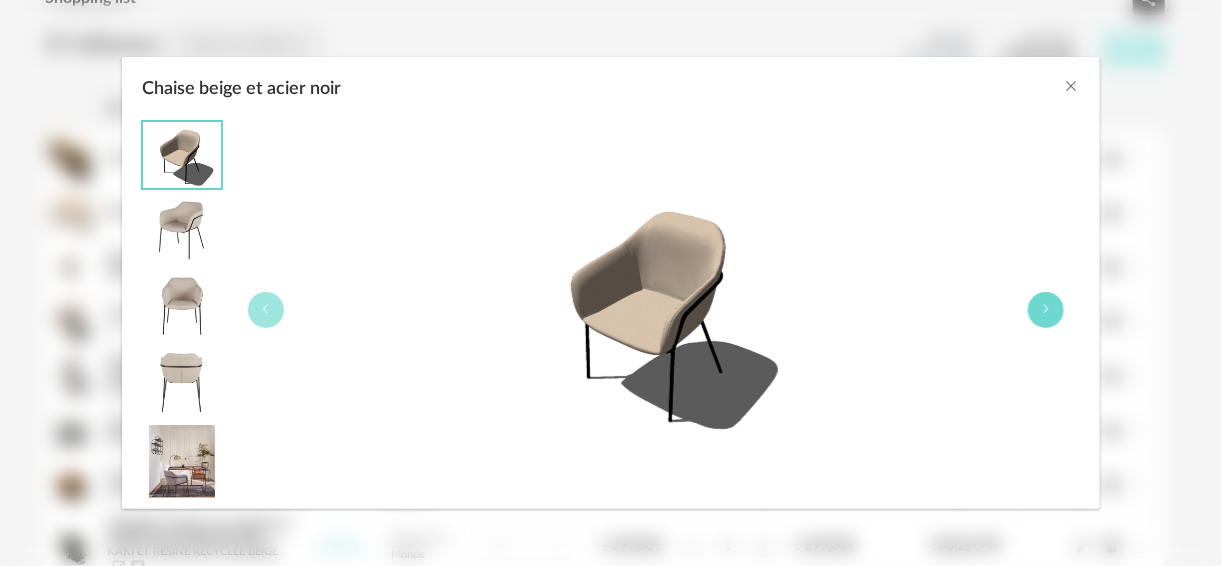 click at bounding box center (1046, 310) 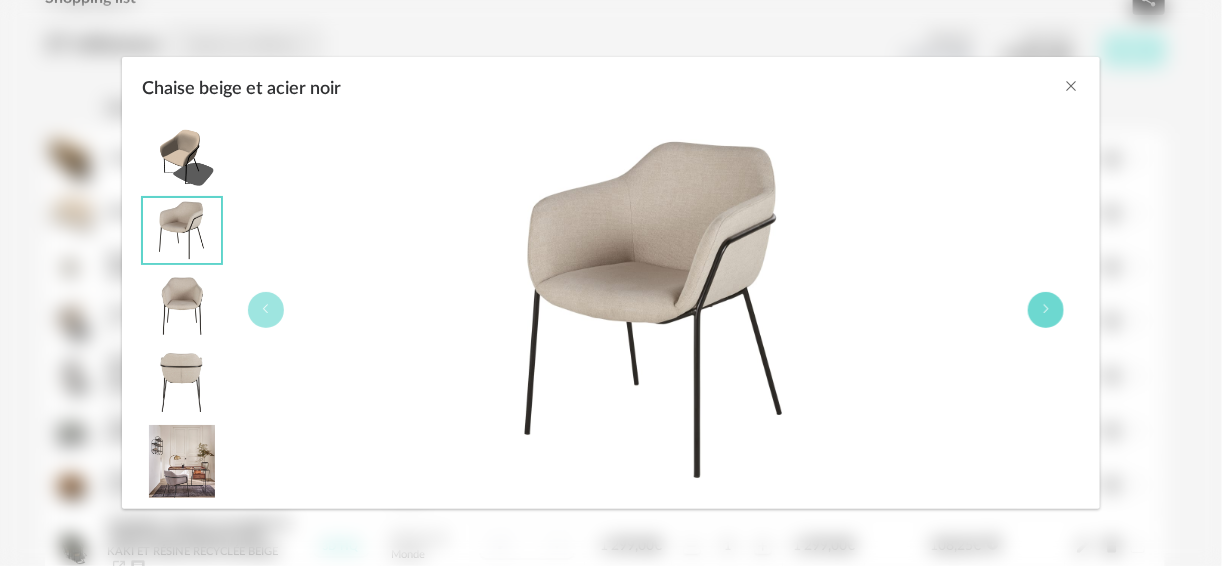 click at bounding box center (1046, 310) 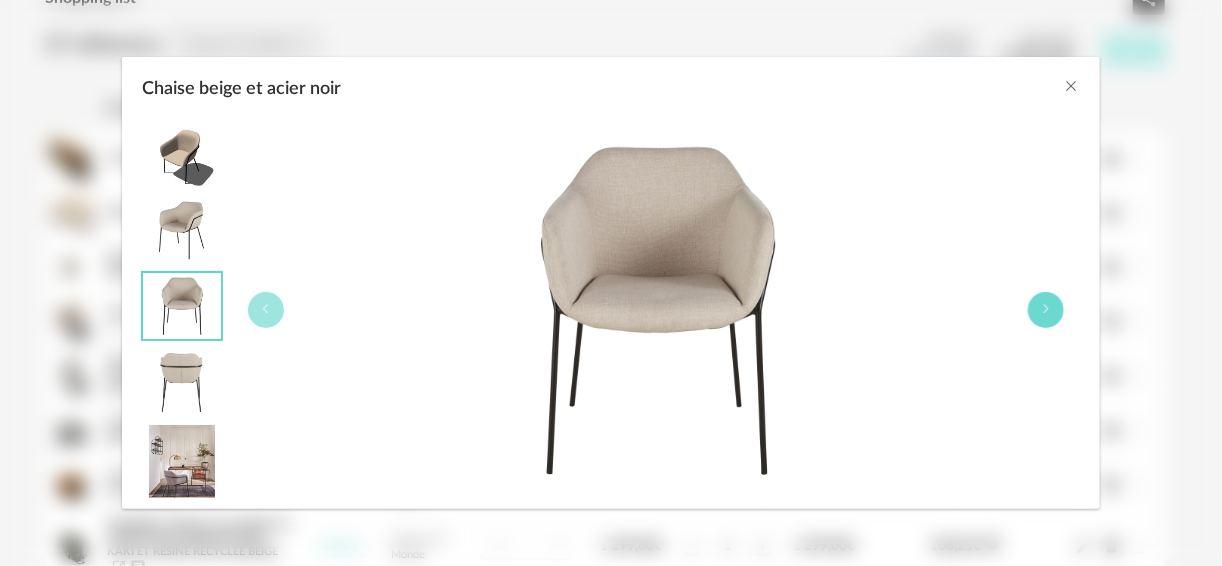 click at bounding box center (1046, 310) 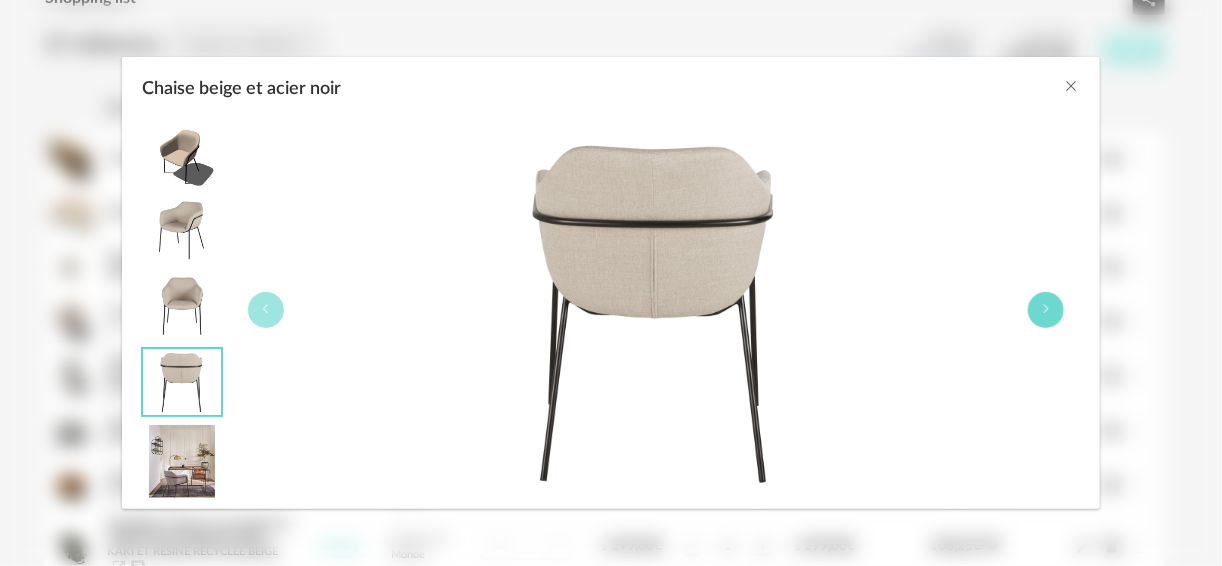 click at bounding box center [1046, 310] 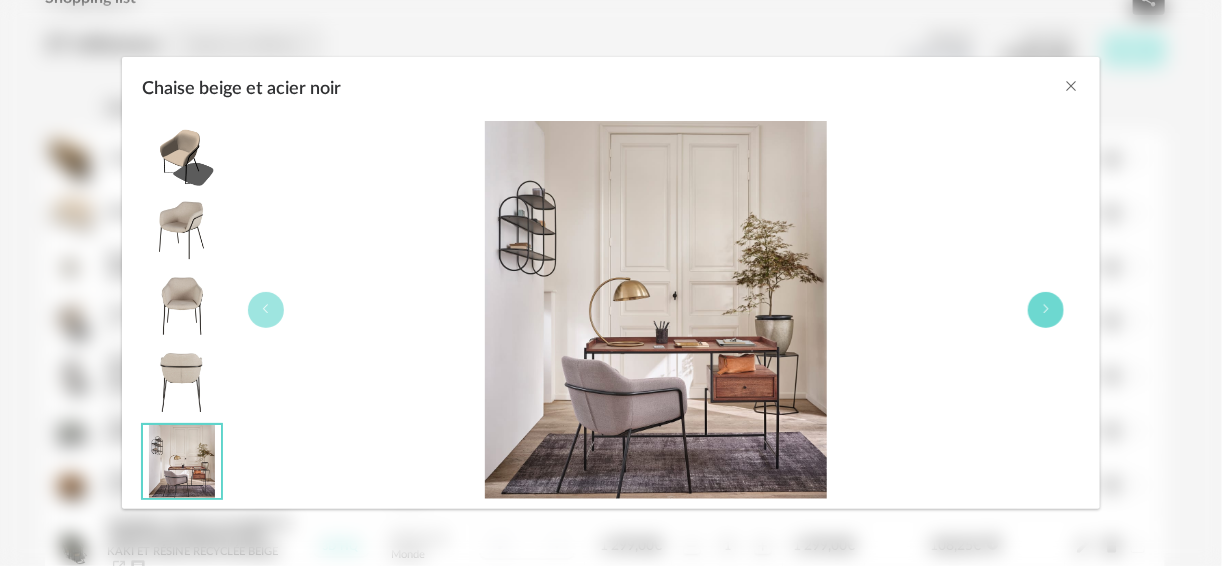 click at bounding box center [1046, 310] 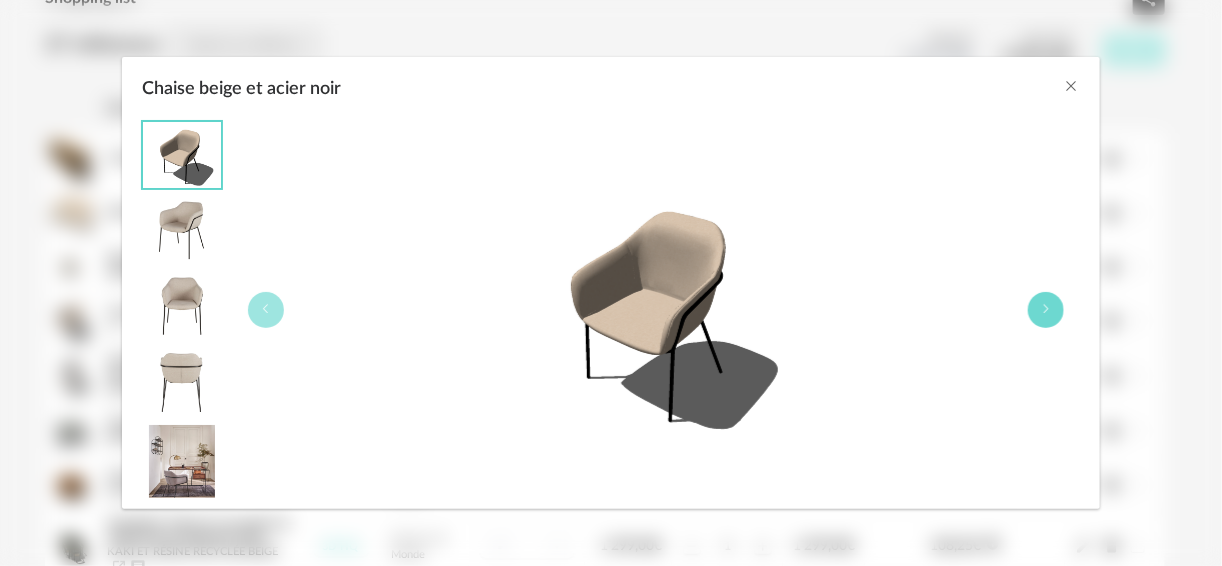 click at bounding box center (1046, 310) 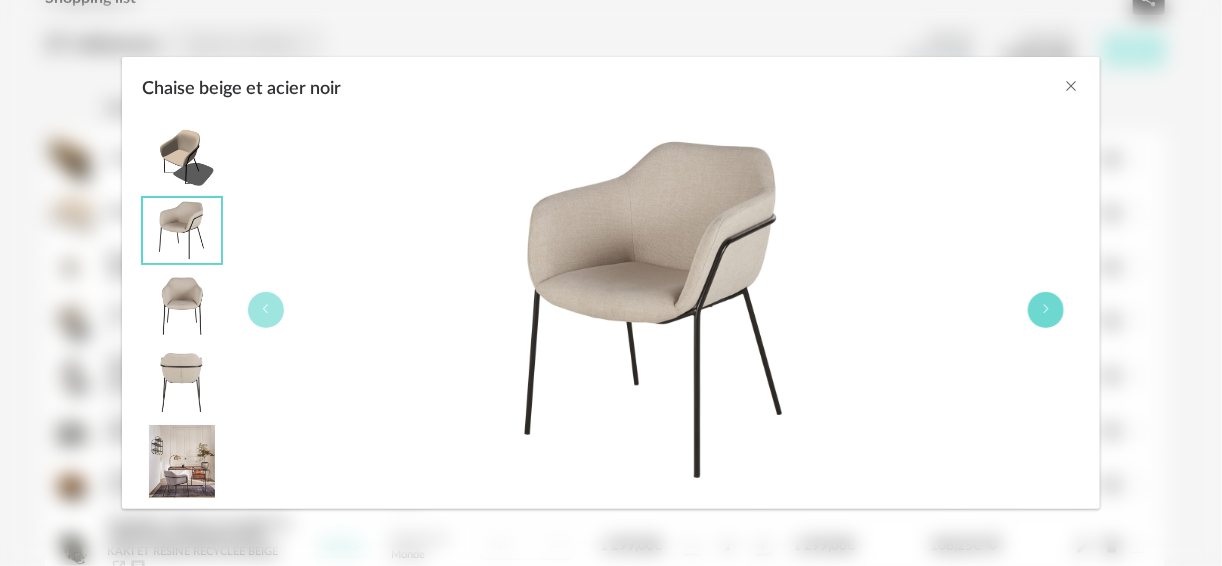click at bounding box center [1046, 310] 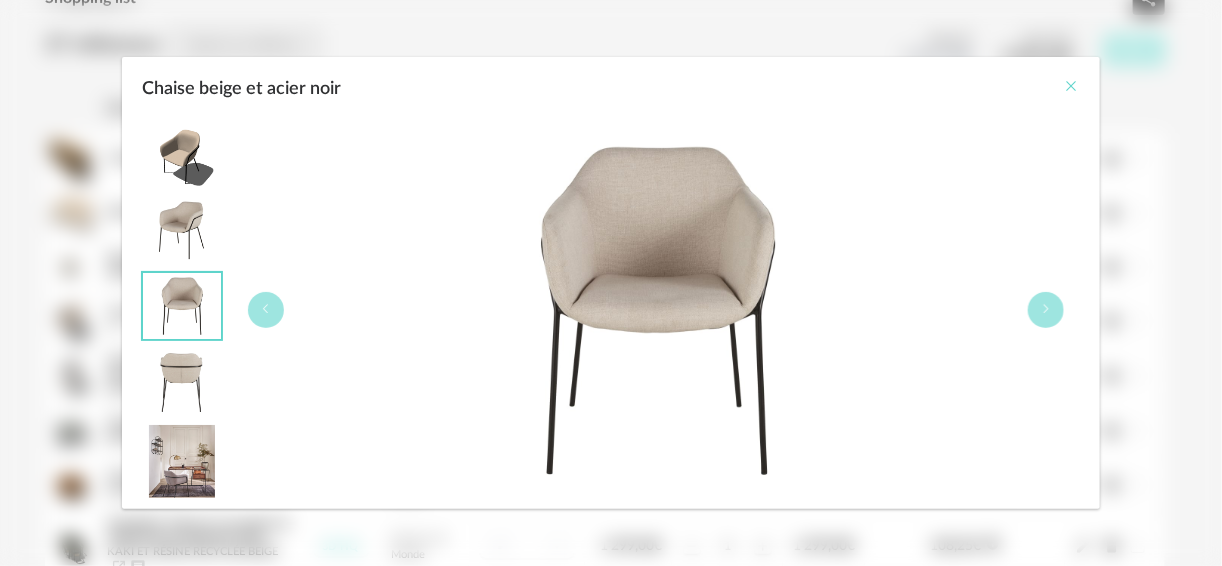 click at bounding box center [1072, 86] 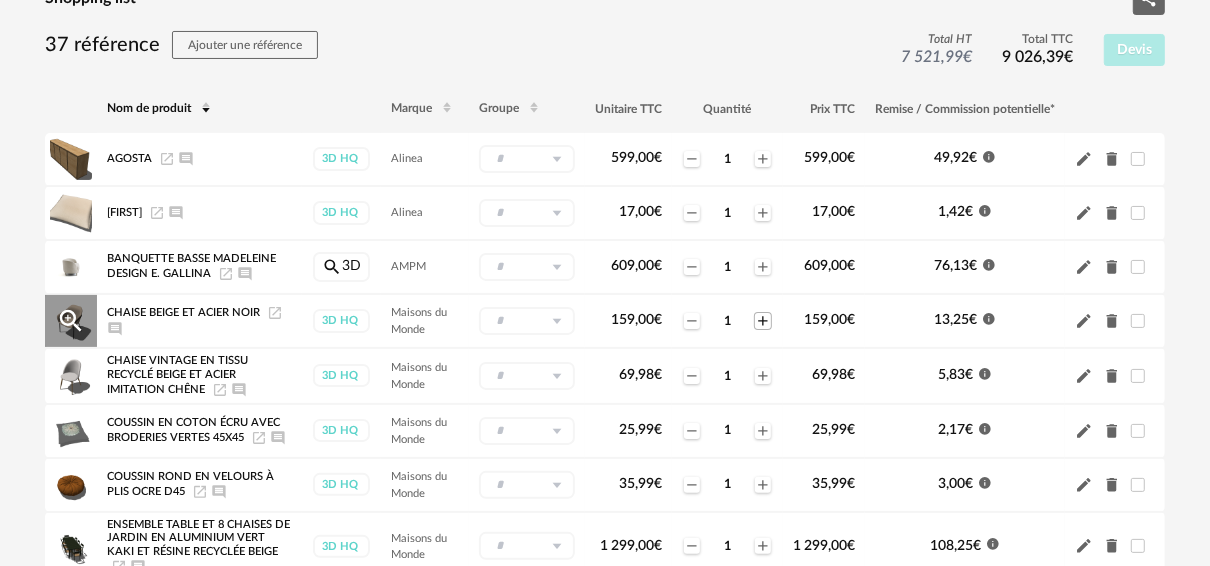 click on "Plus icon" 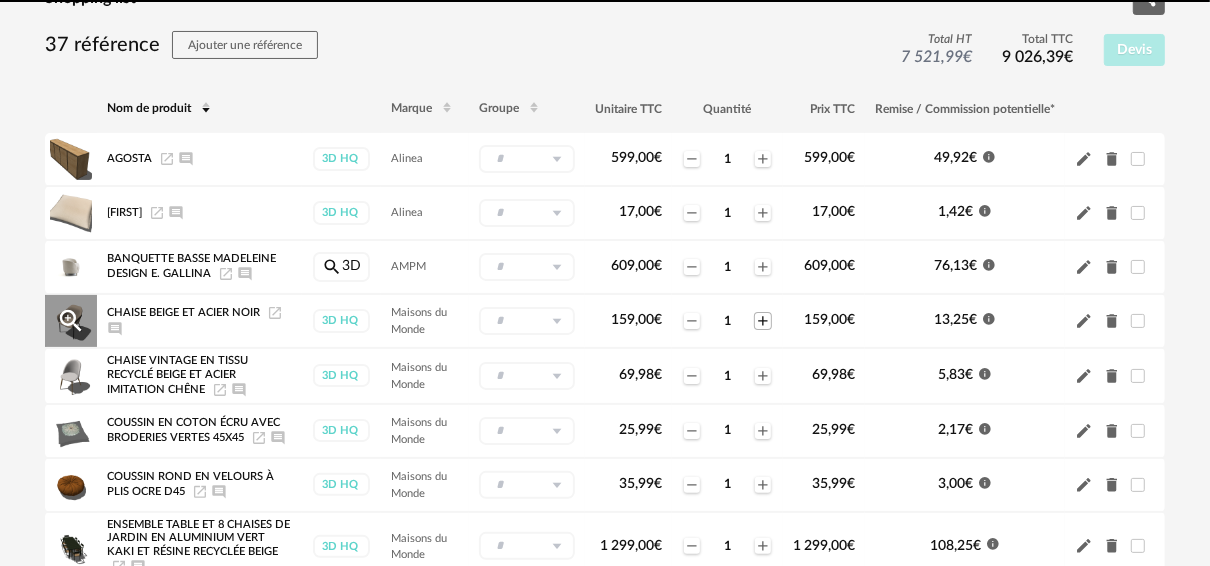 click on "Plus icon" 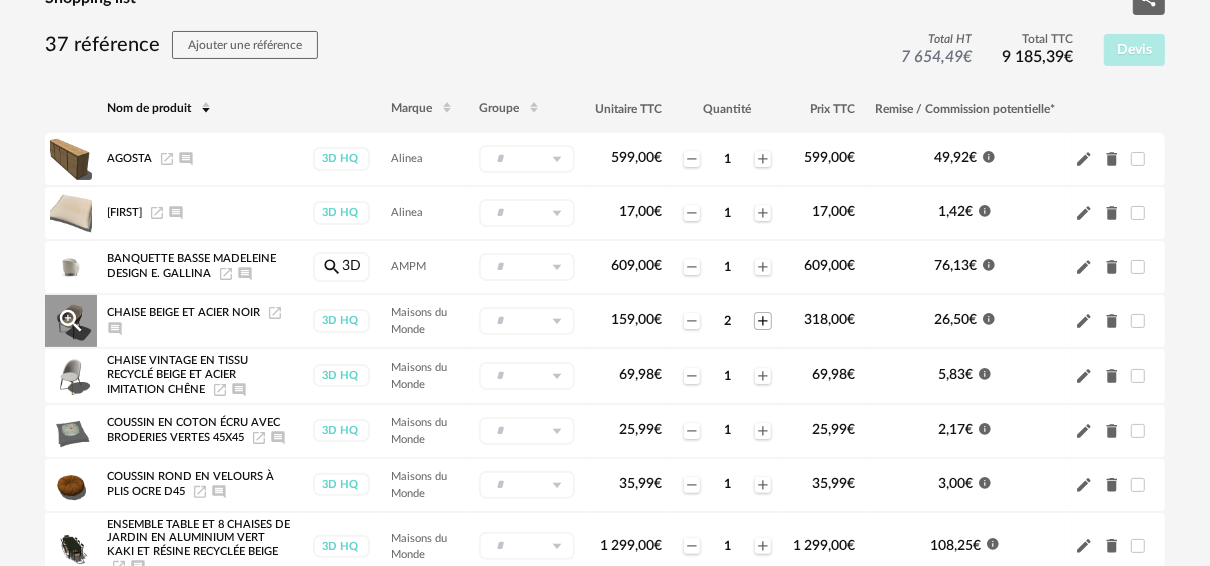 click on "Plus icon" 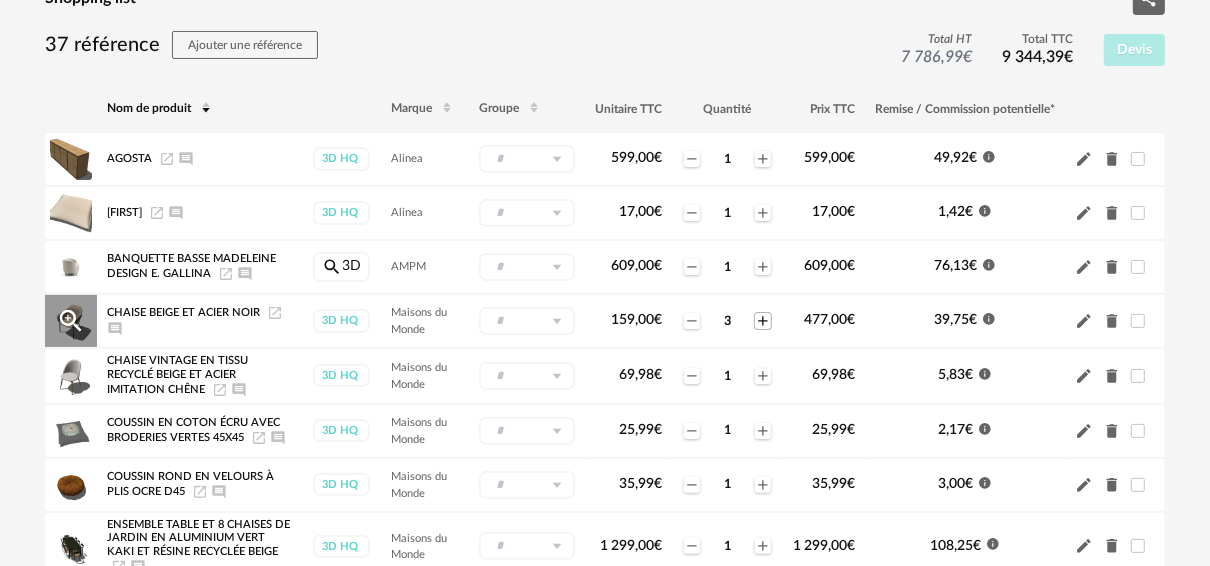 click on "Plus icon" 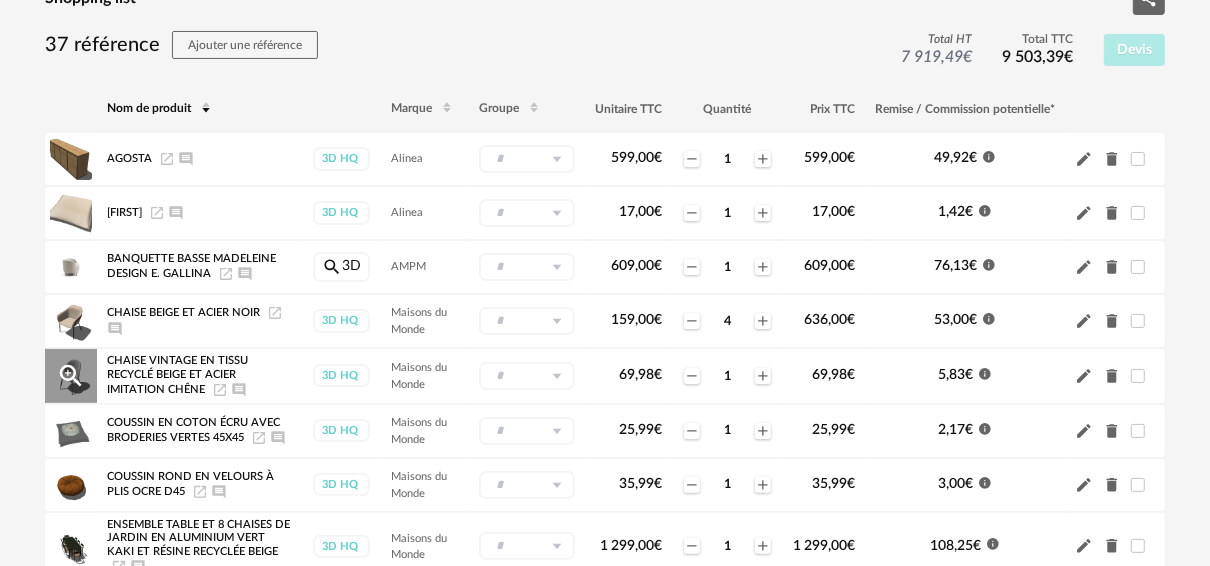 click on "Chaise vintage en tissu recyclé beige et acier imitation chêne   Launch icon   Ajouter un commentaire" at bounding box center [199, 376] 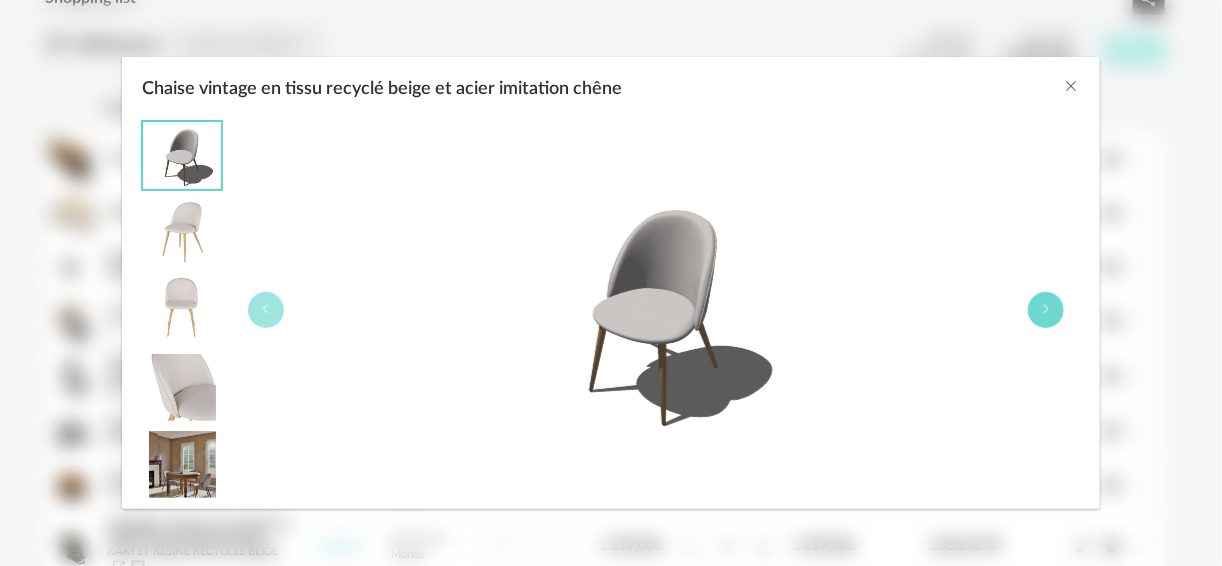 click at bounding box center [1046, 310] 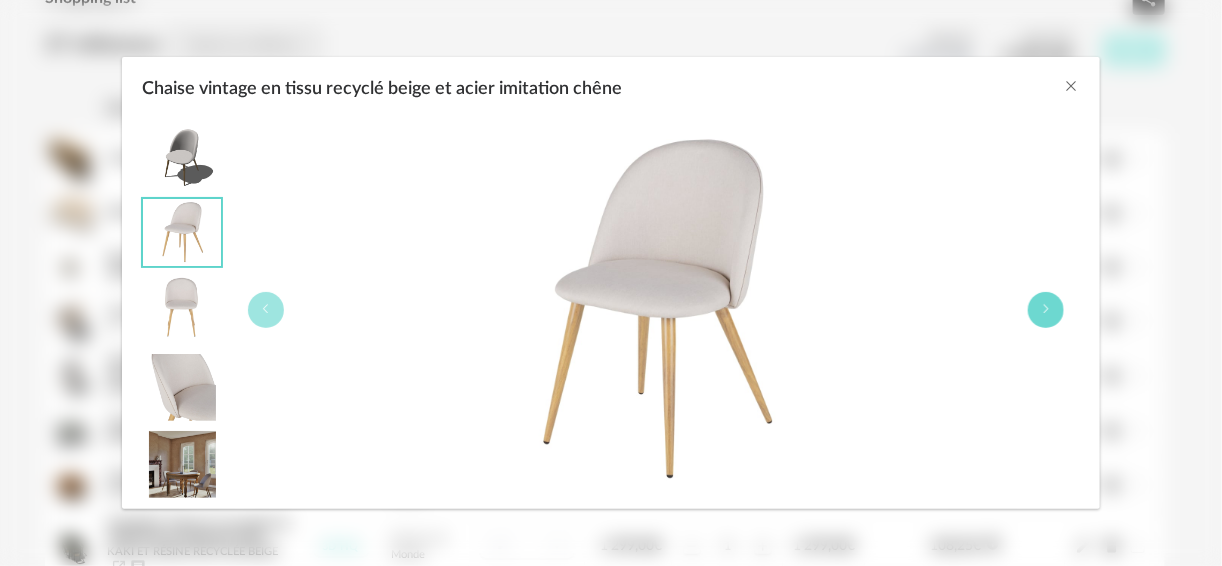 click at bounding box center [1046, 310] 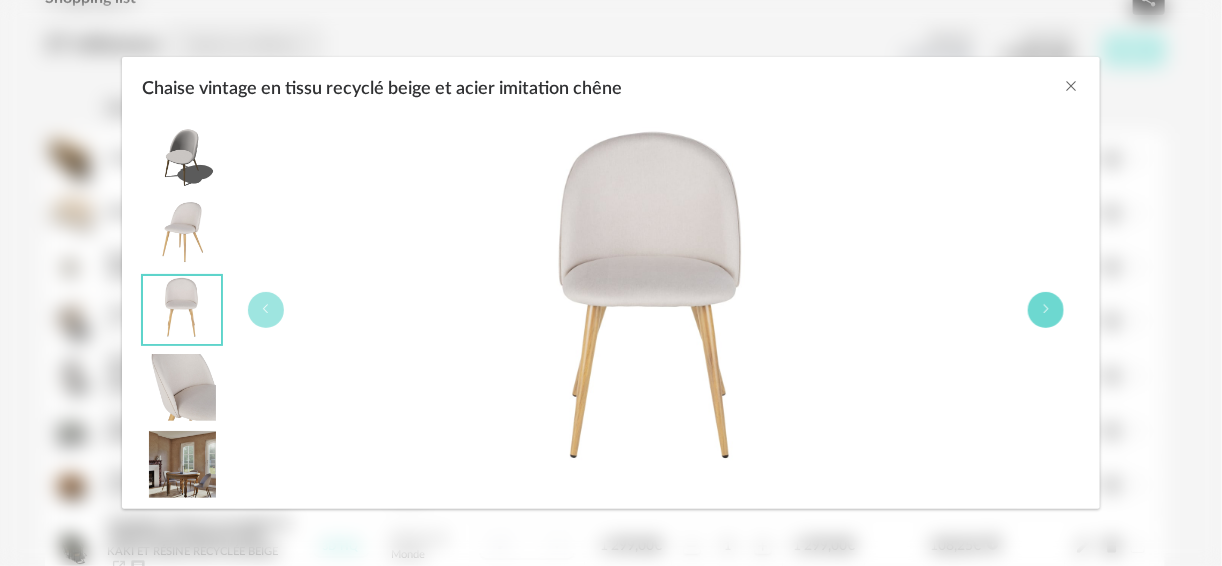 click at bounding box center [1046, 310] 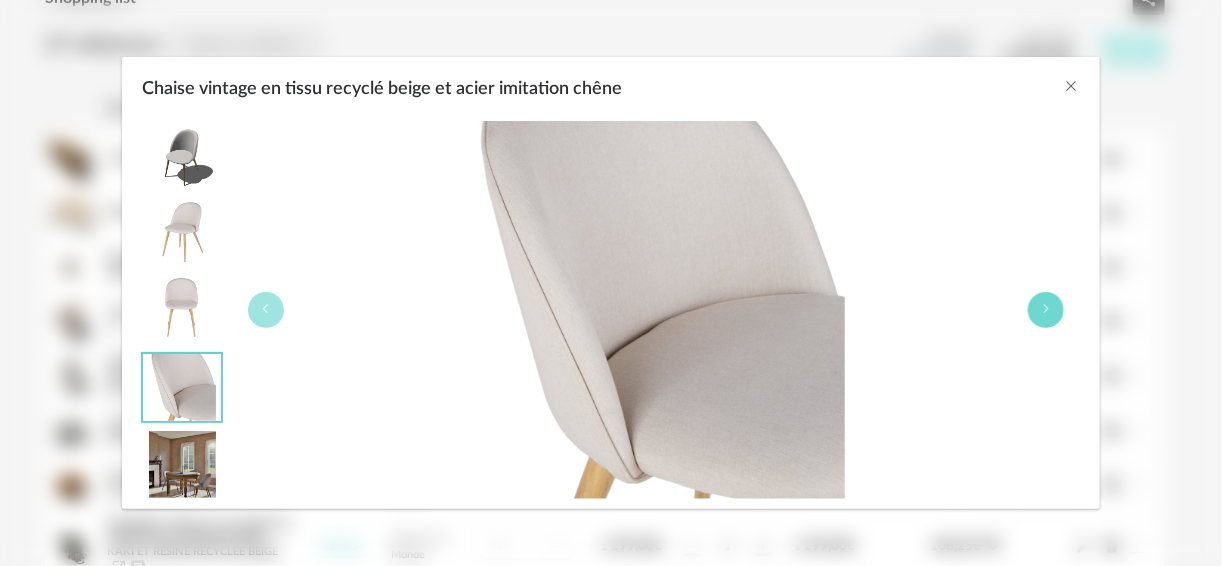 click at bounding box center (1046, 310) 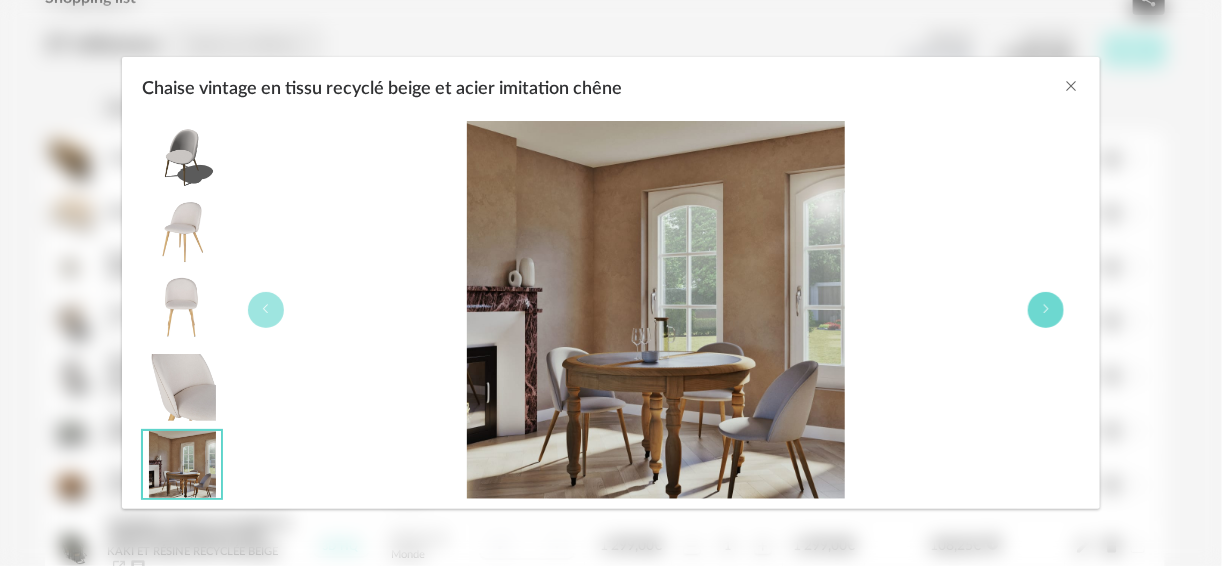 click at bounding box center [1046, 310] 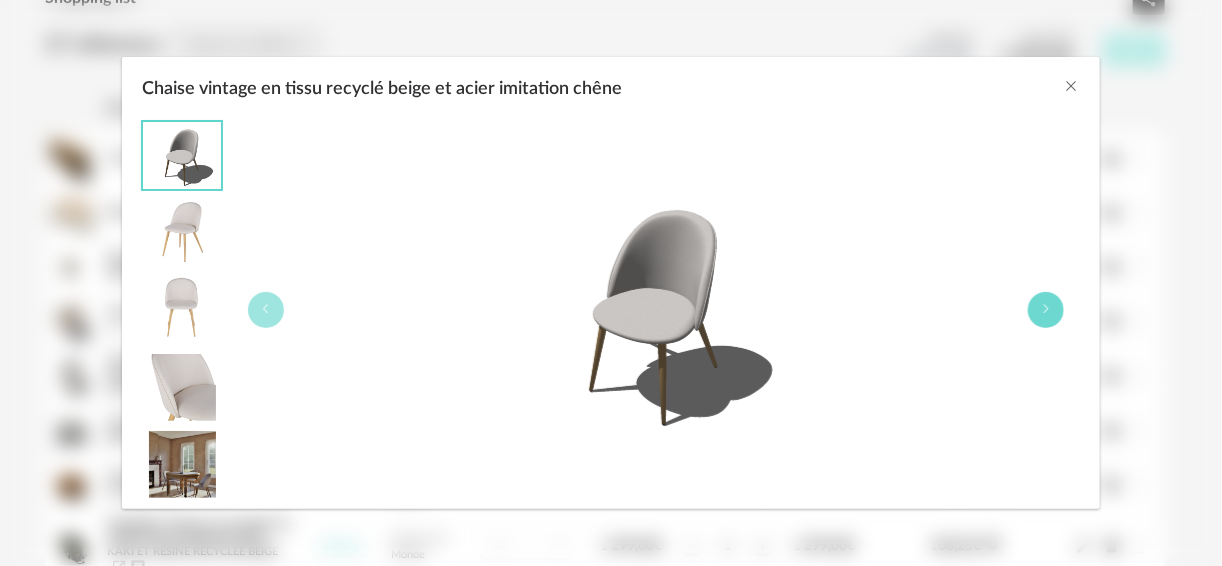 click at bounding box center (1046, 310) 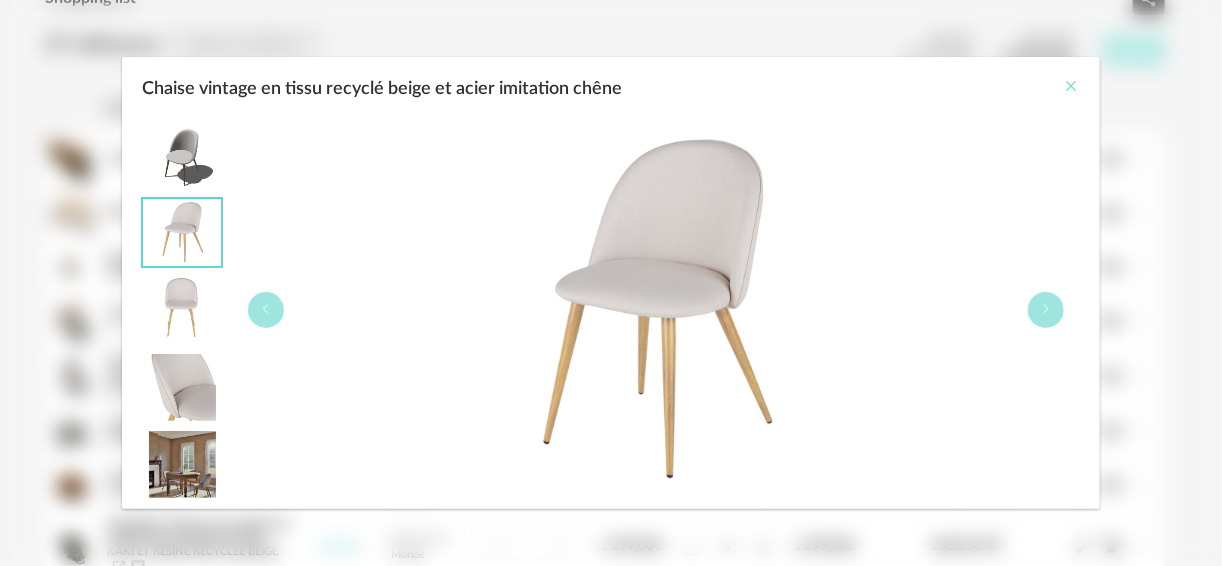 click at bounding box center [1072, 86] 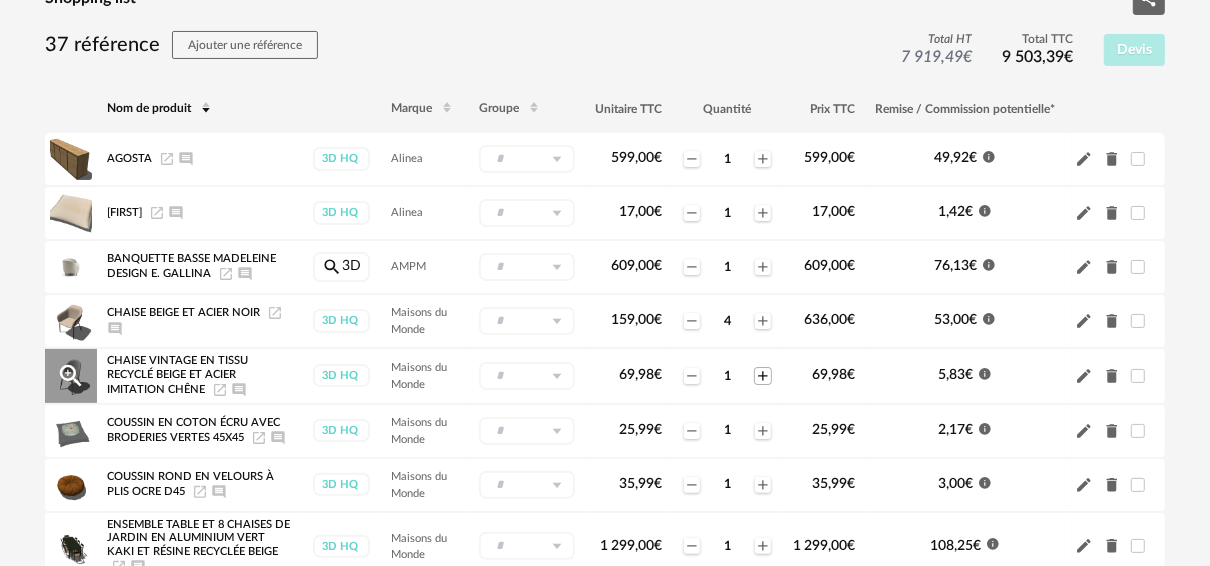 click on "Plus icon" 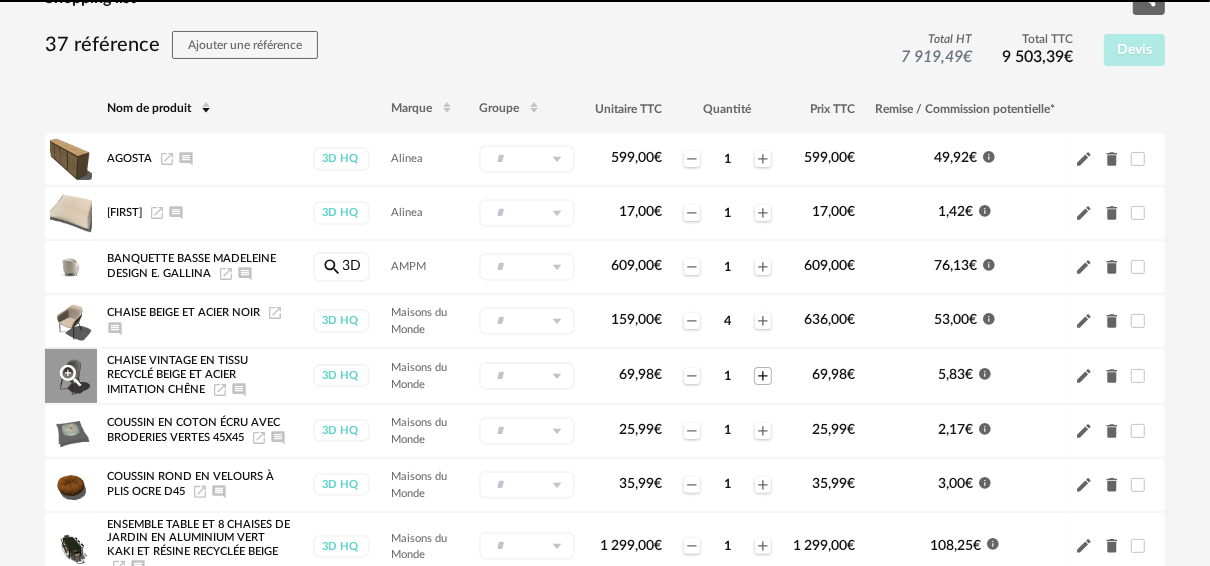 click on "Plus icon" 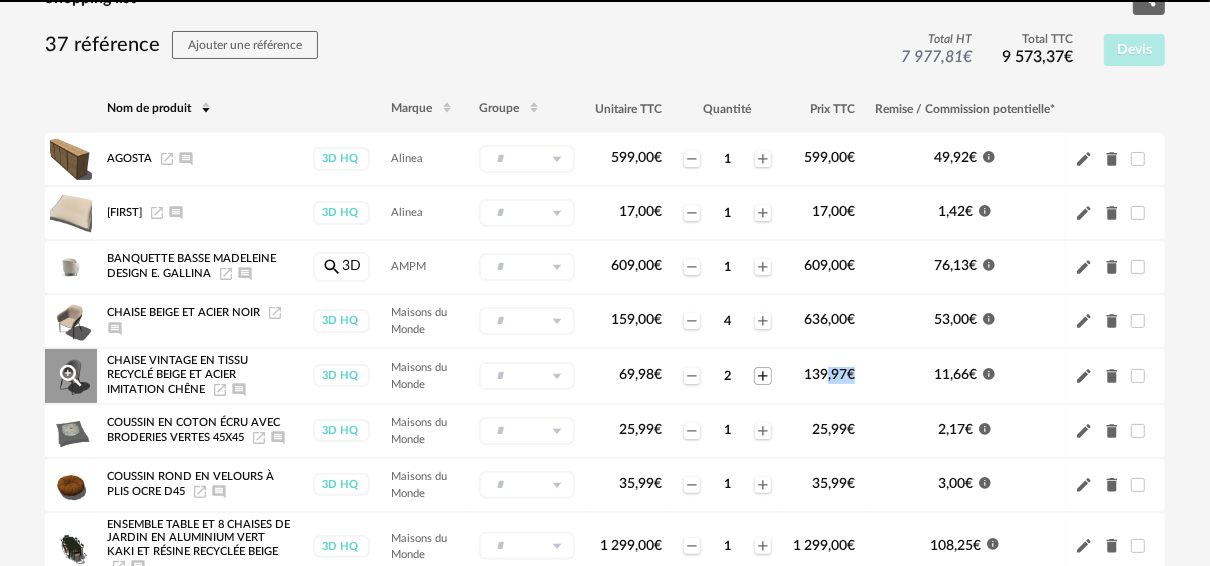 click on "Plus icon" 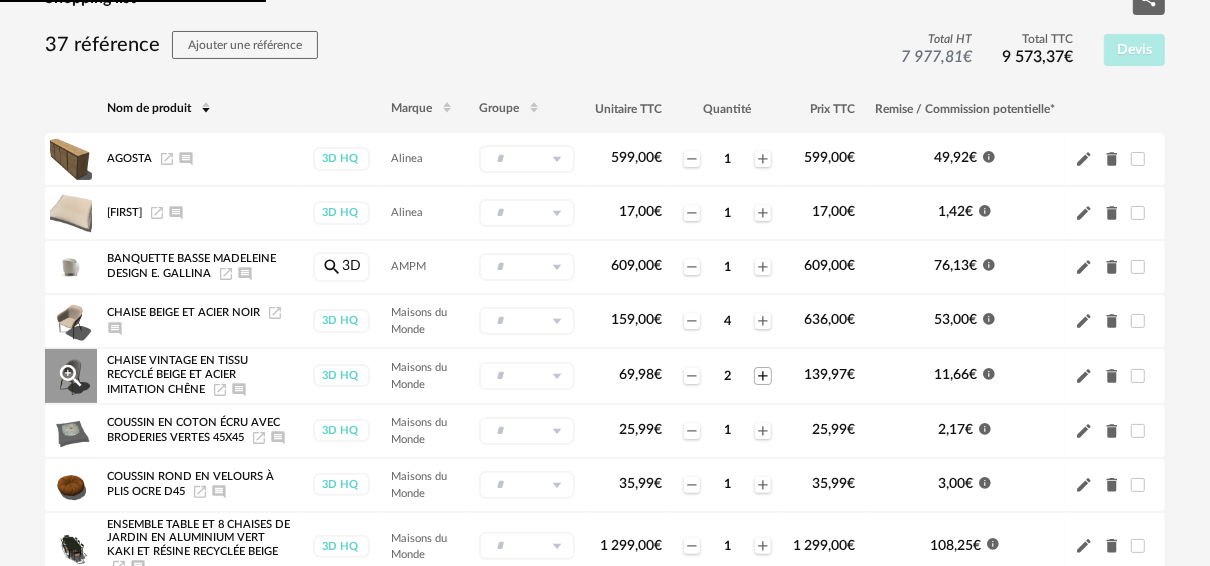 click on "Plus icon" 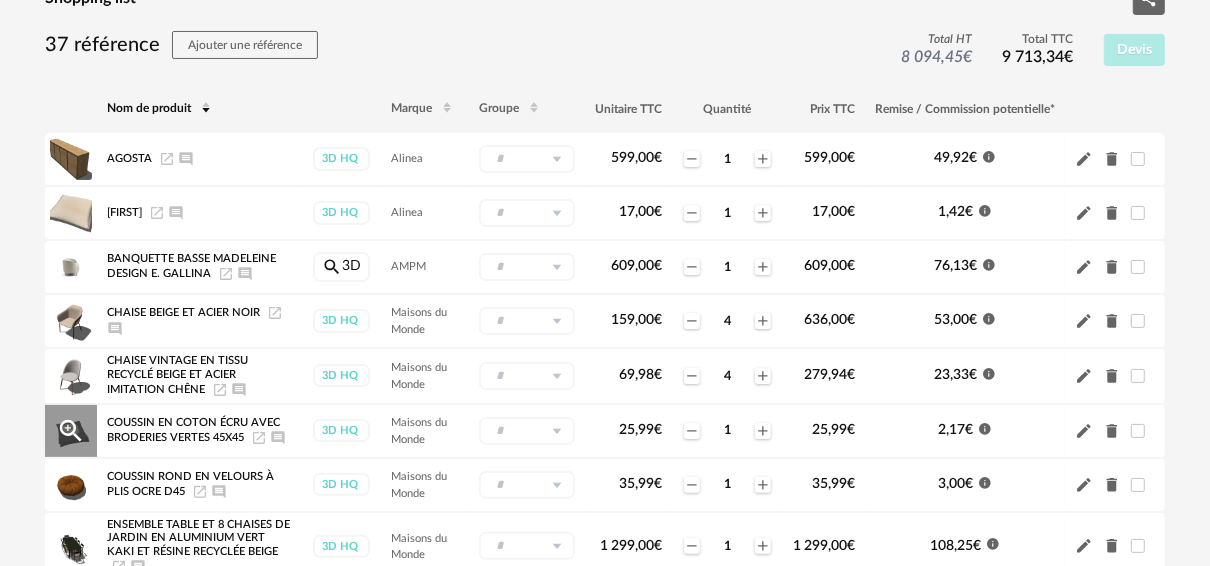 click on "Delete icon" 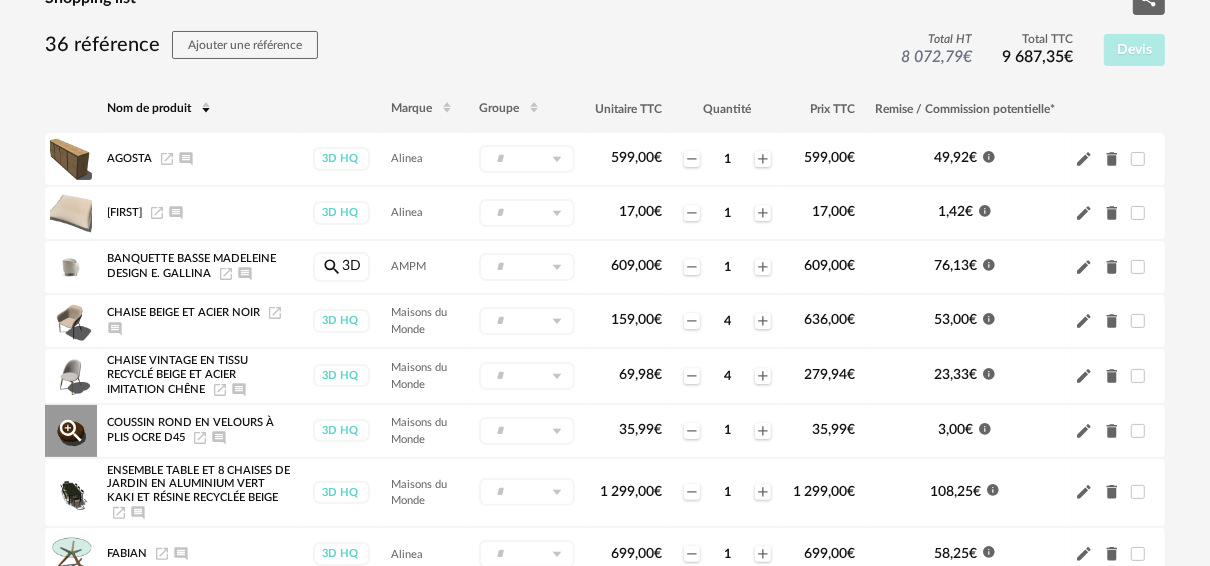 click on "Delete icon" 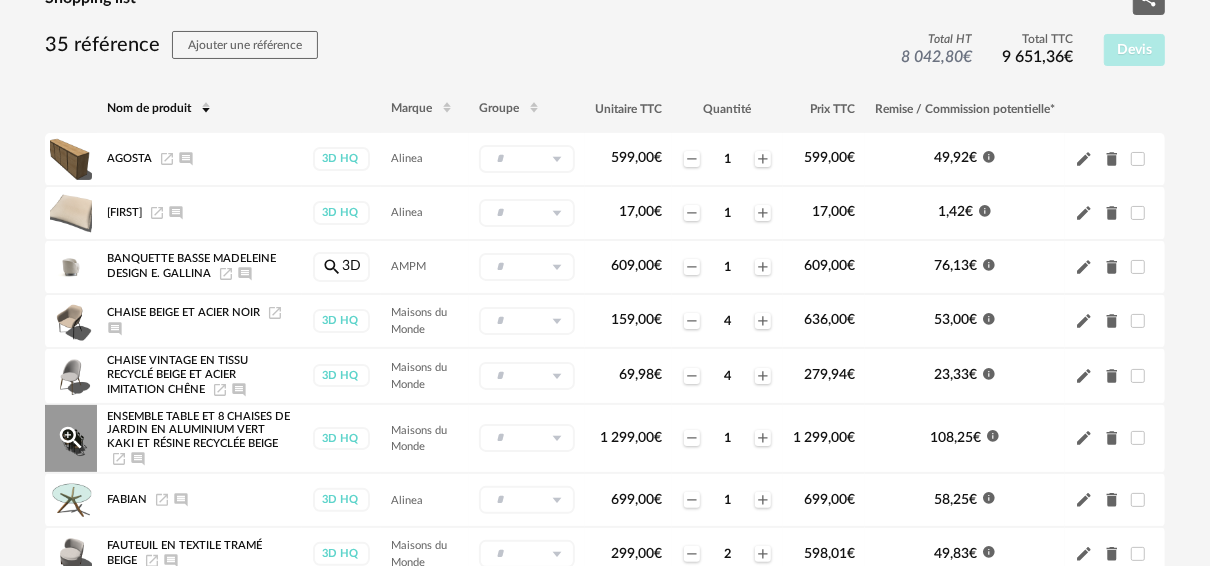 click on "Magnify Plus Outline icon" 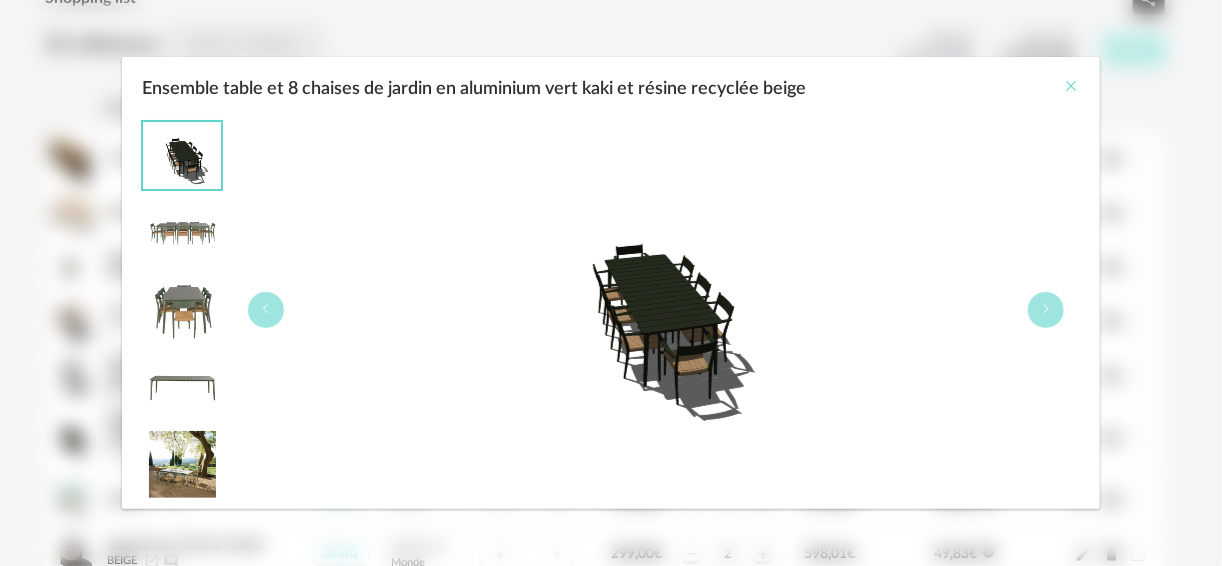 click at bounding box center (1072, 86) 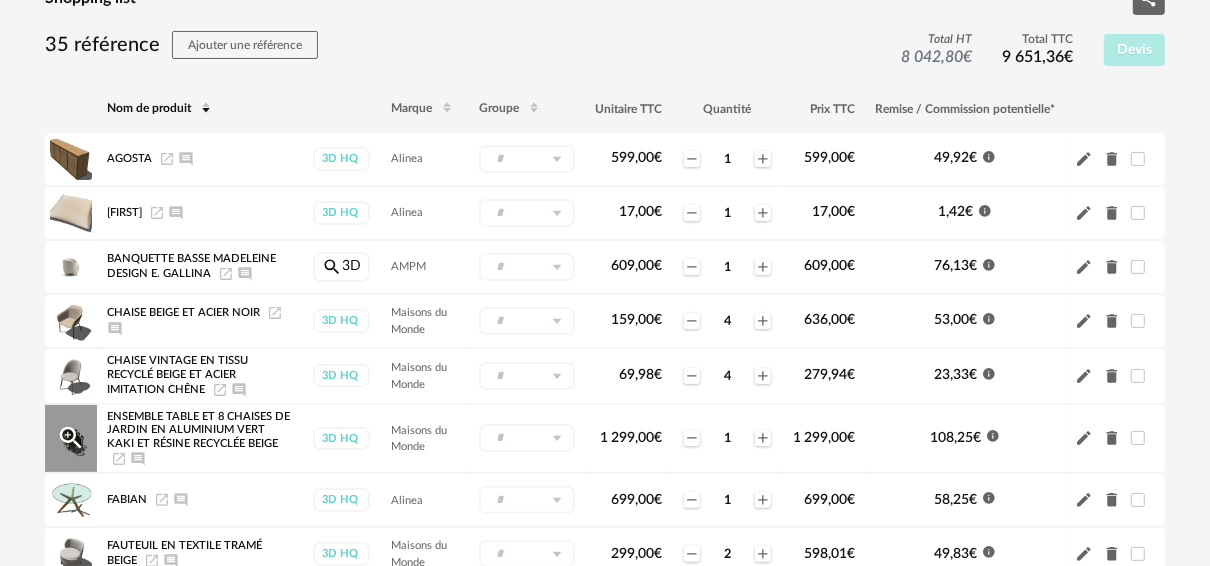 click on "Delete icon" 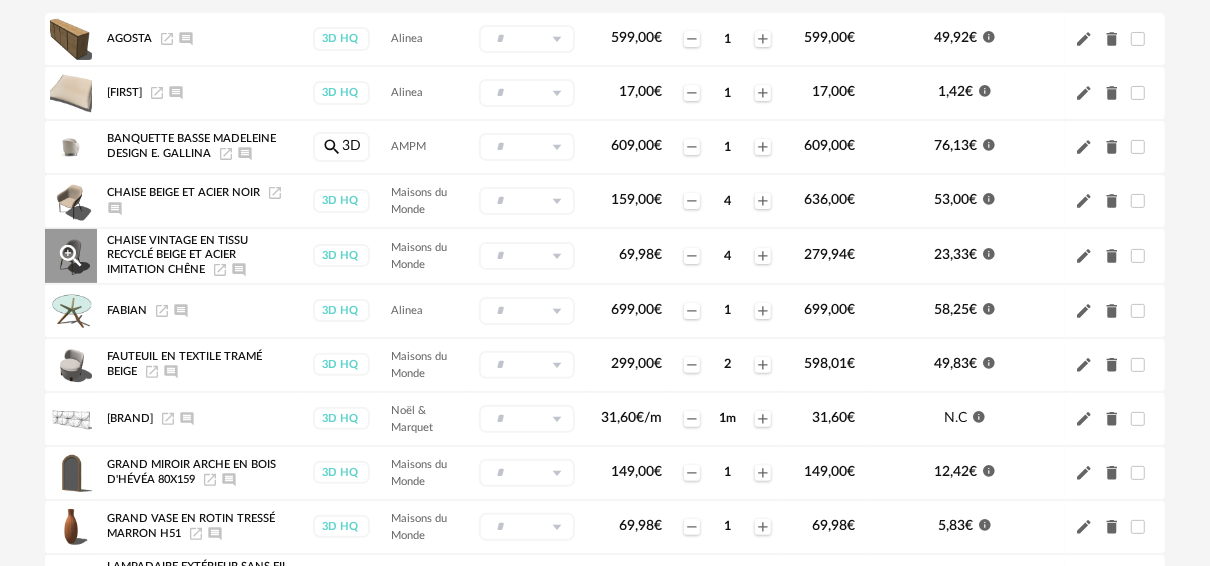 scroll, scrollTop: 320, scrollLeft: 0, axis: vertical 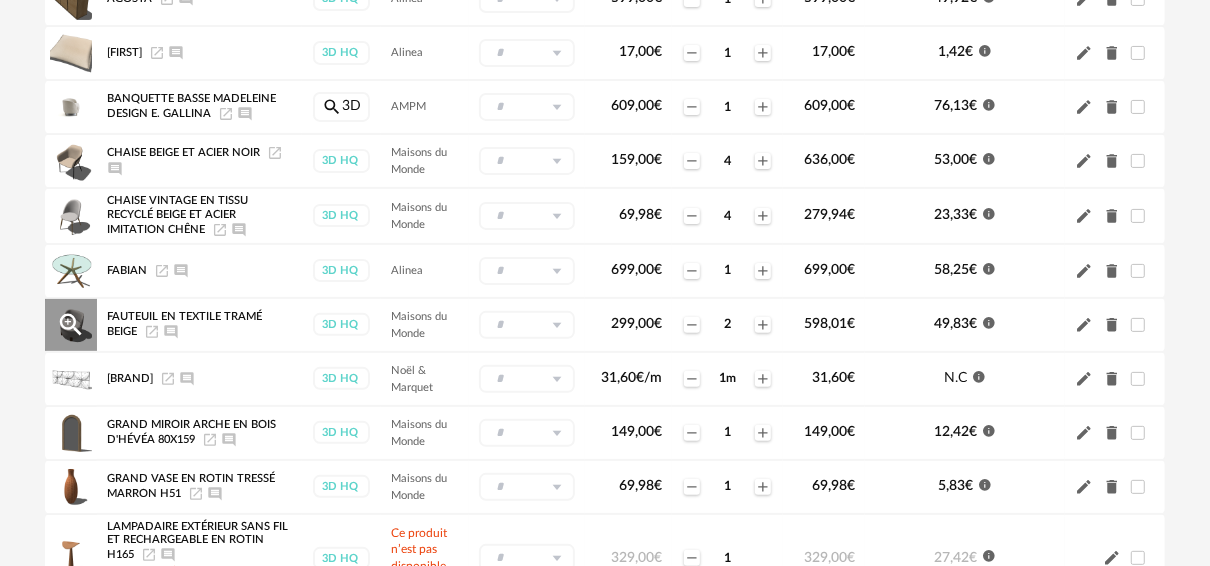 click on "Magnify Plus Outline icon" 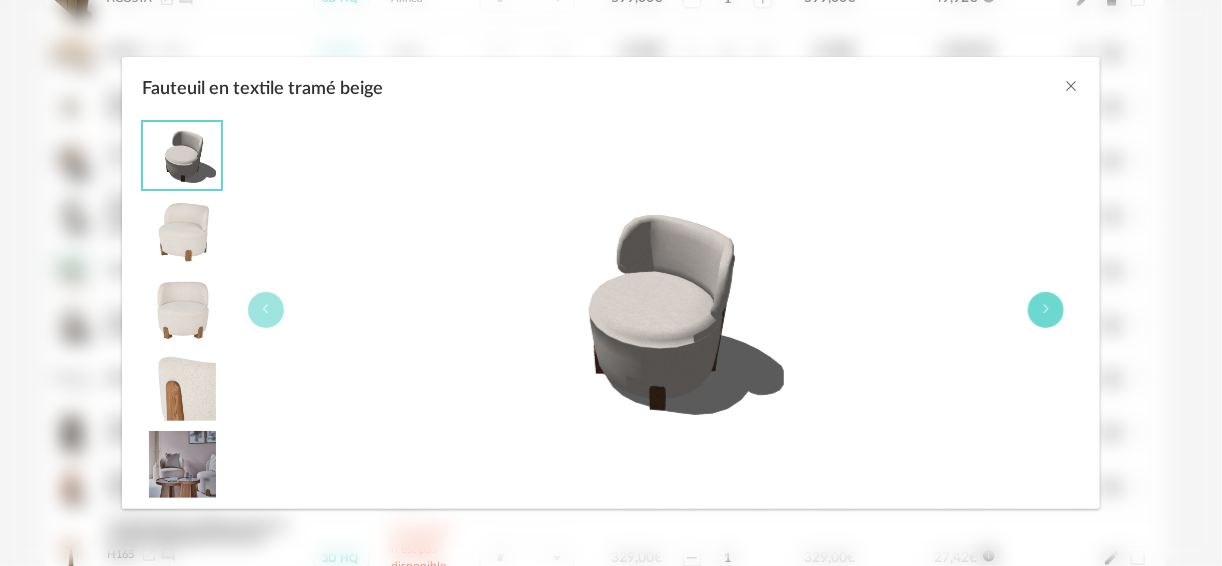 click at bounding box center (1046, 310) 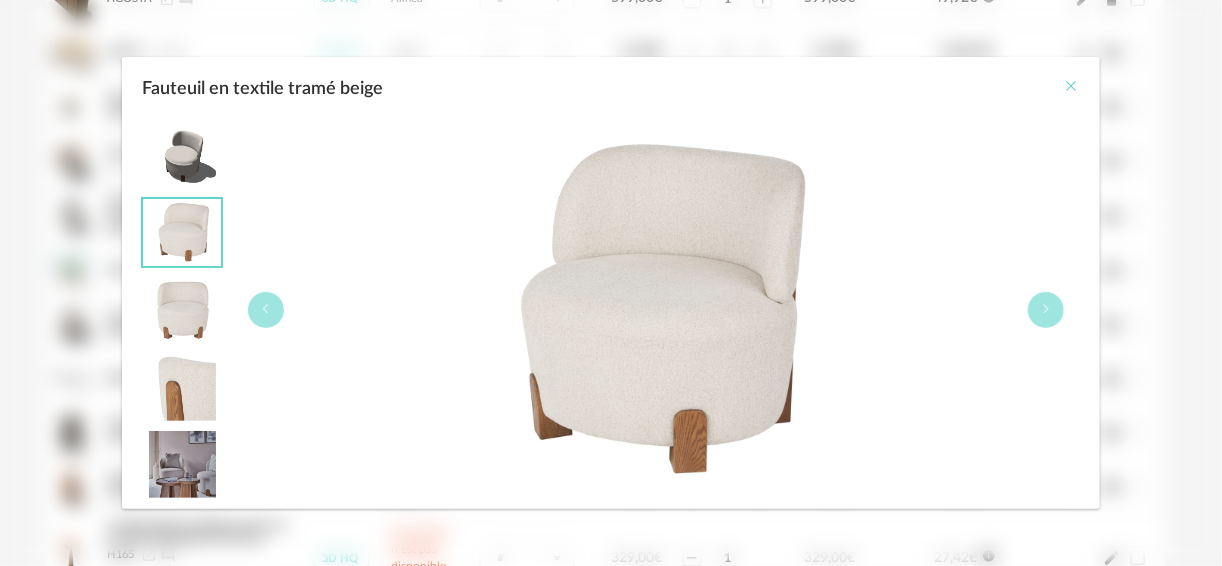 click at bounding box center (1072, 86) 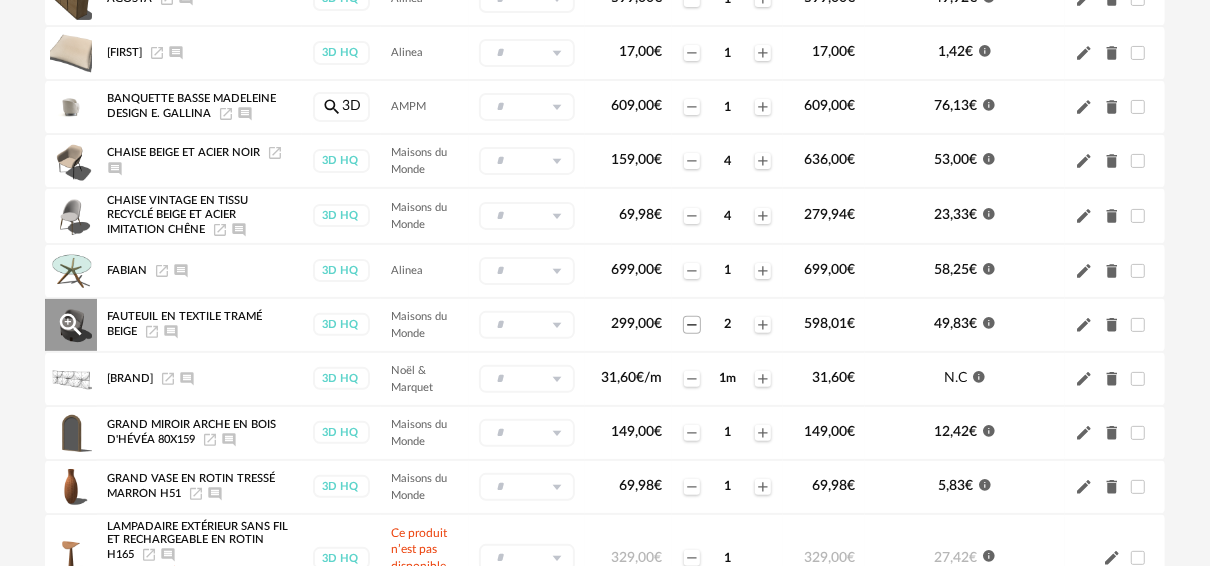 click on "Minus icon" 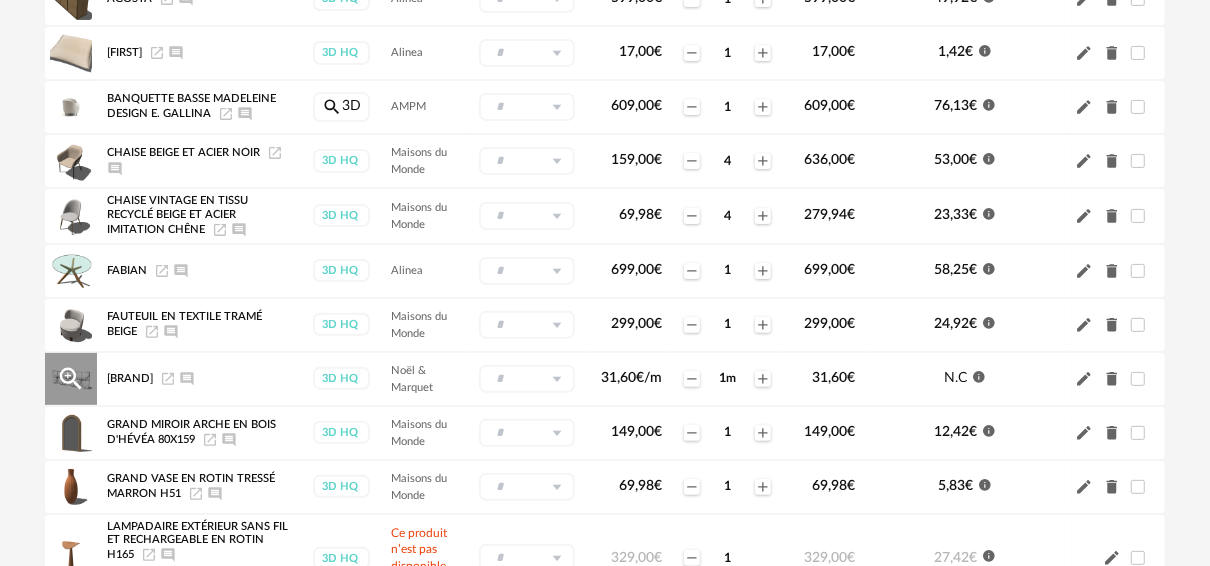 click on "Delete icon" 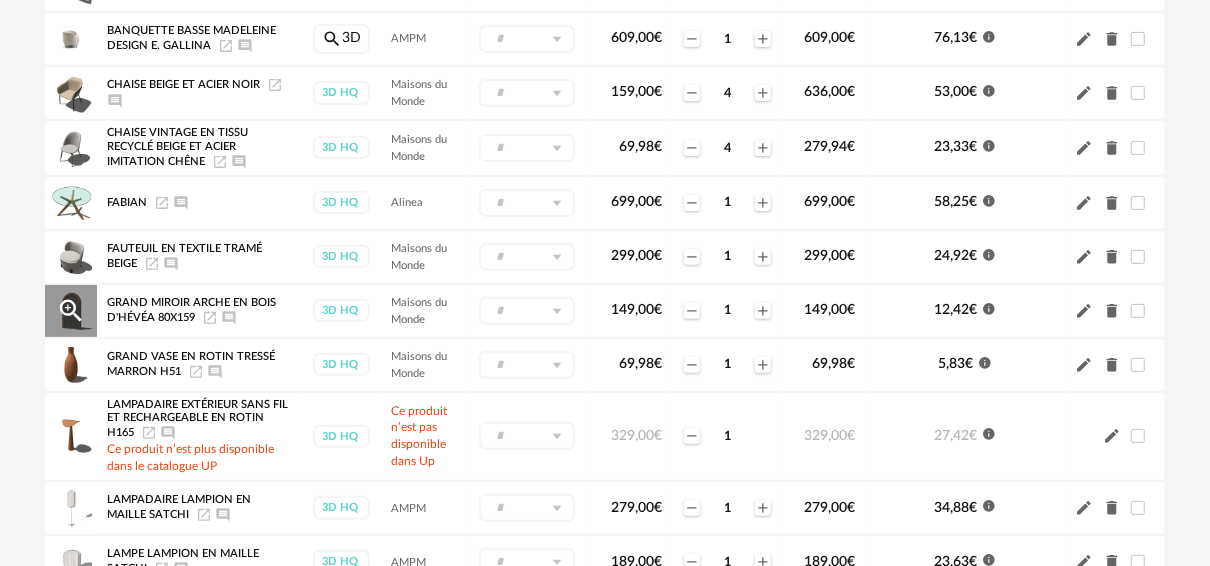 scroll, scrollTop: 400, scrollLeft: 0, axis: vertical 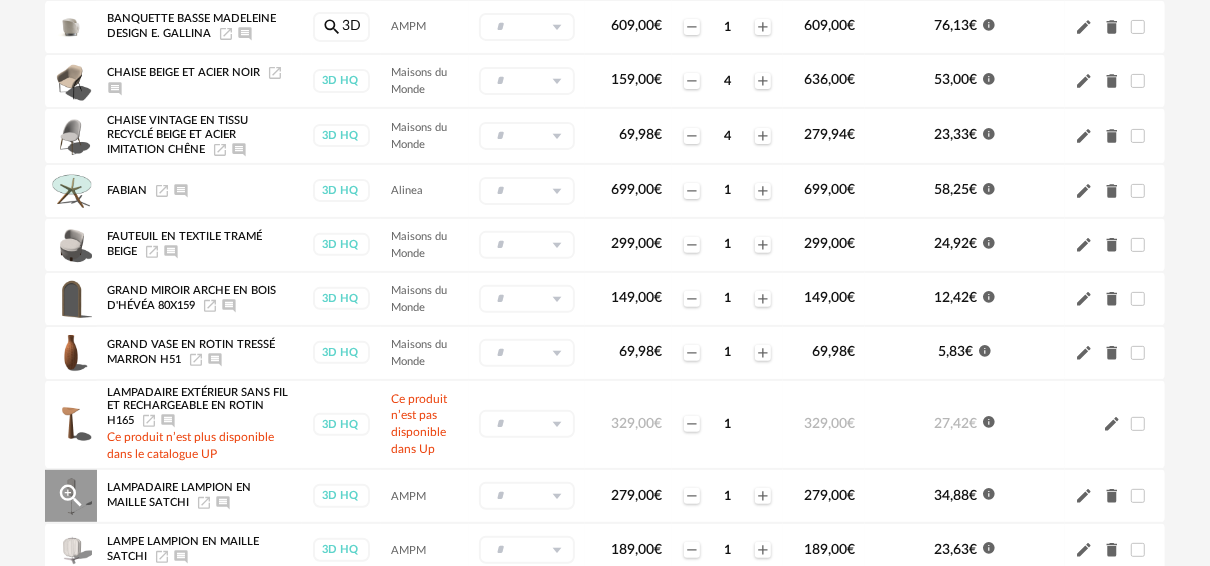 click on "Magnify Plus Outline icon" 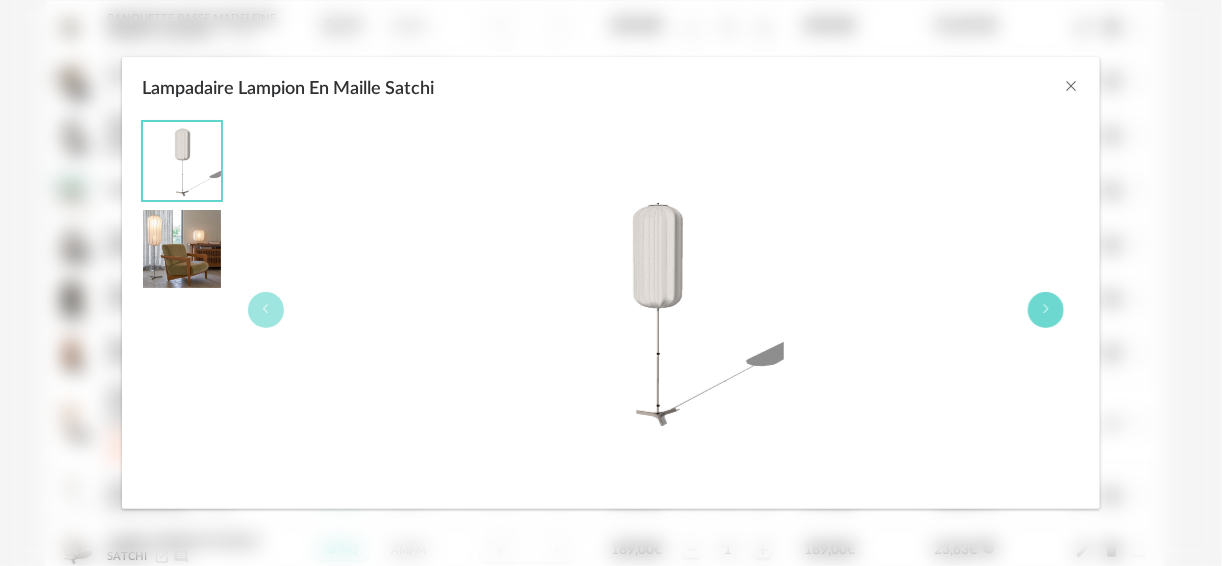 click at bounding box center [1046, 309] 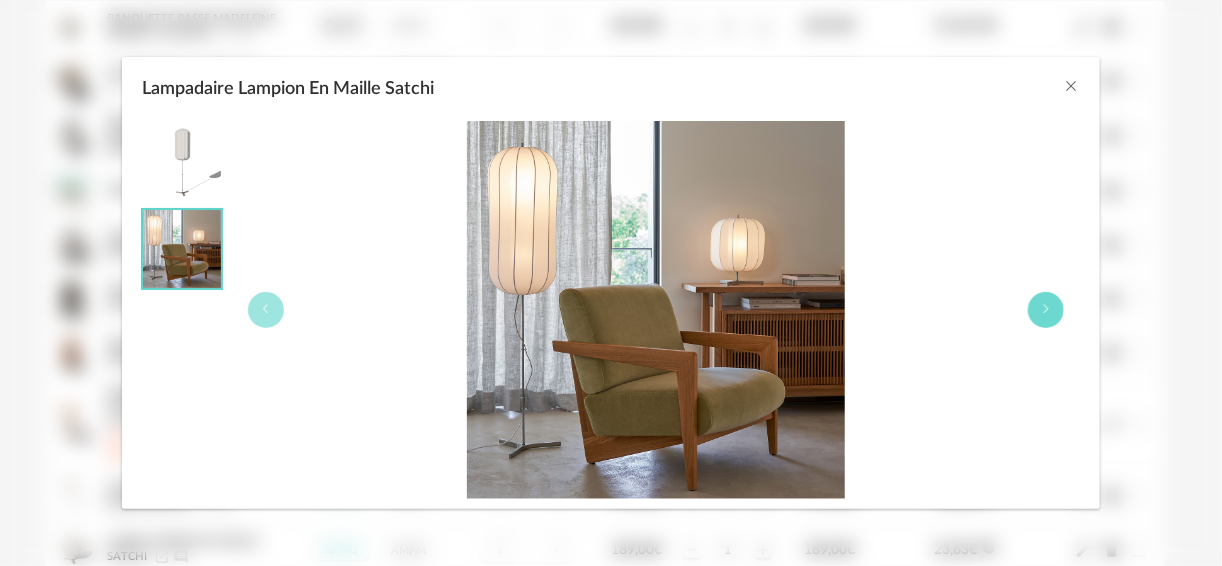 click at bounding box center (1046, 309) 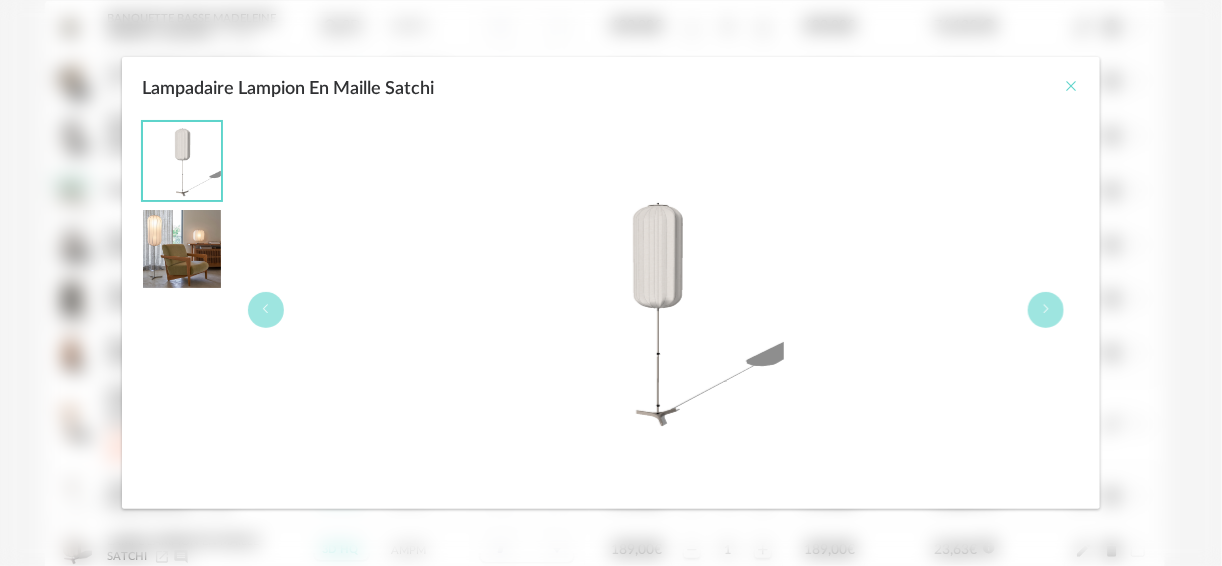 click at bounding box center (1072, 86) 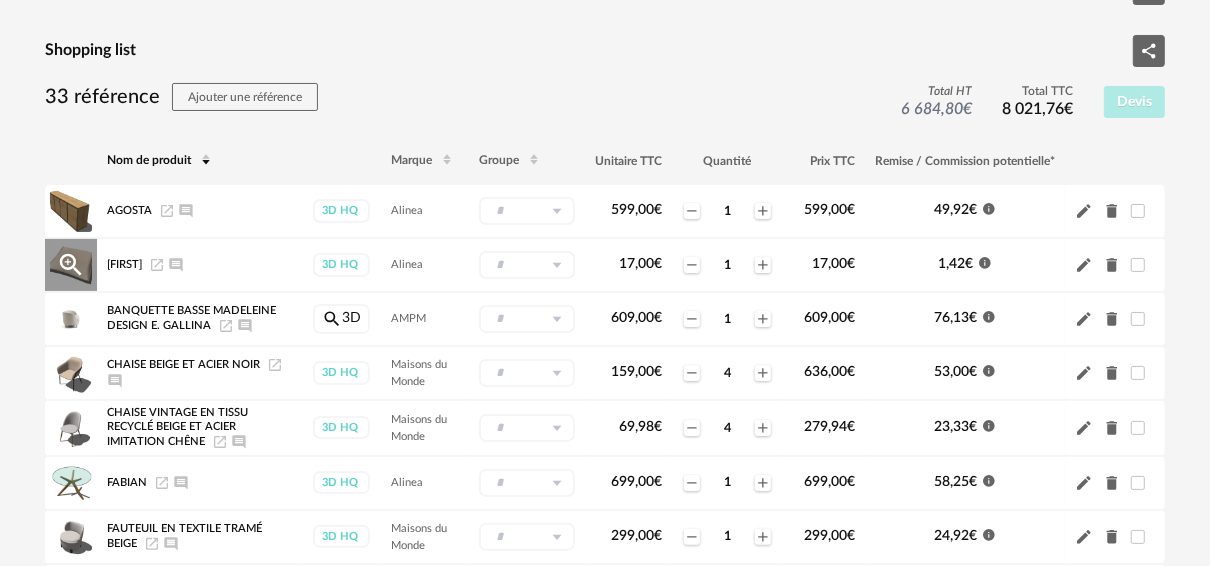 scroll, scrollTop: 80, scrollLeft: 0, axis: vertical 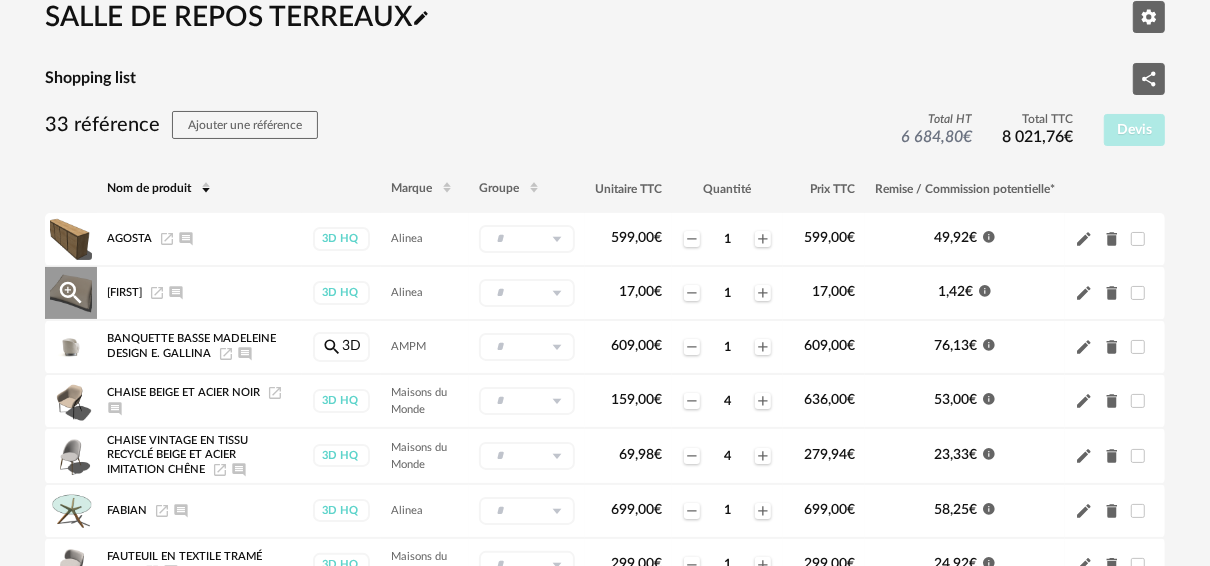 click on "Magnify Plus Outline icon" 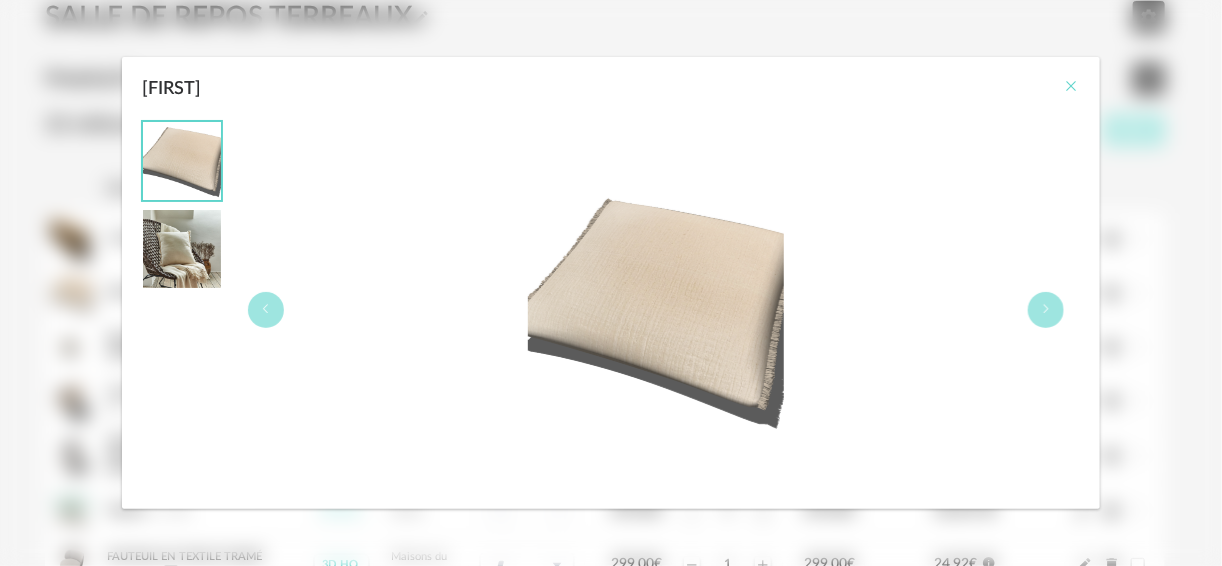 click at bounding box center (1072, 86) 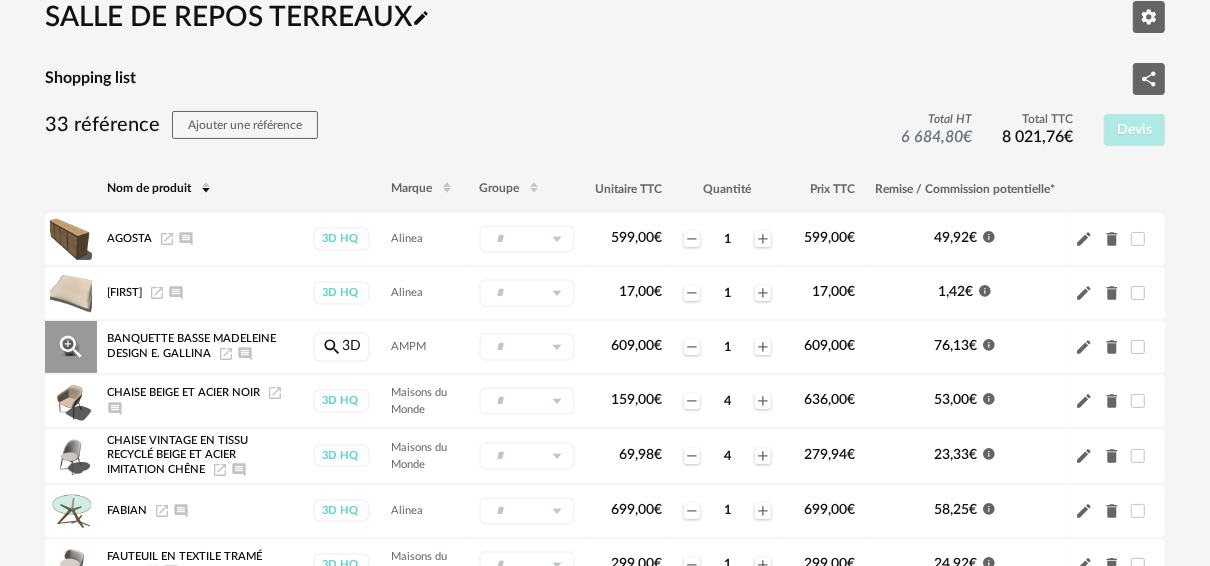 click on "Magnify Plus Outline icon" 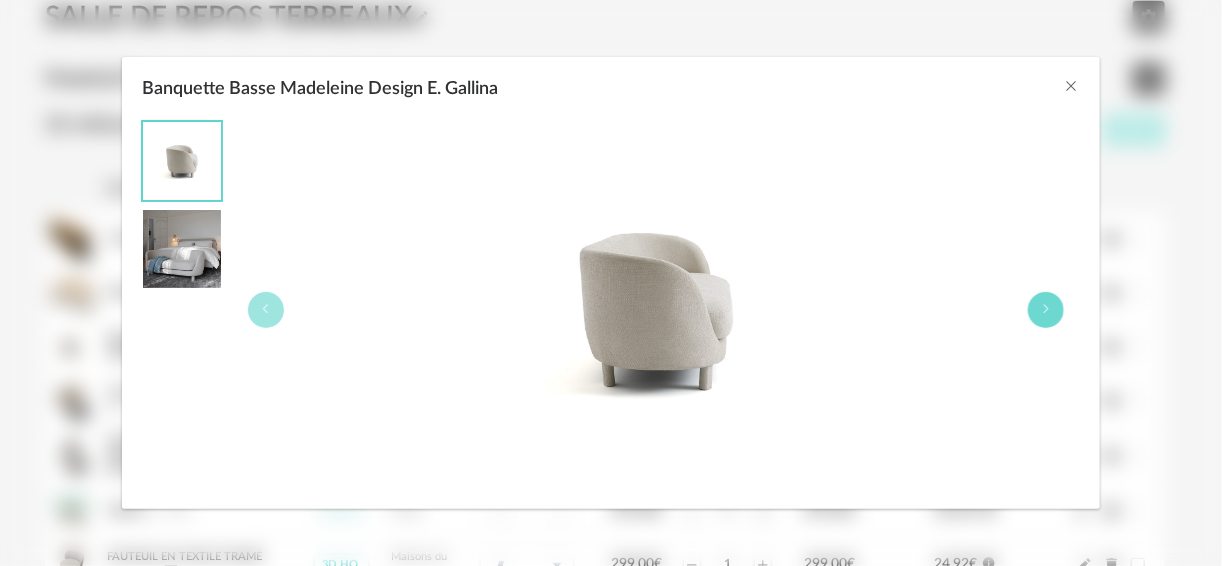 click at bounding box center (1046, 309) 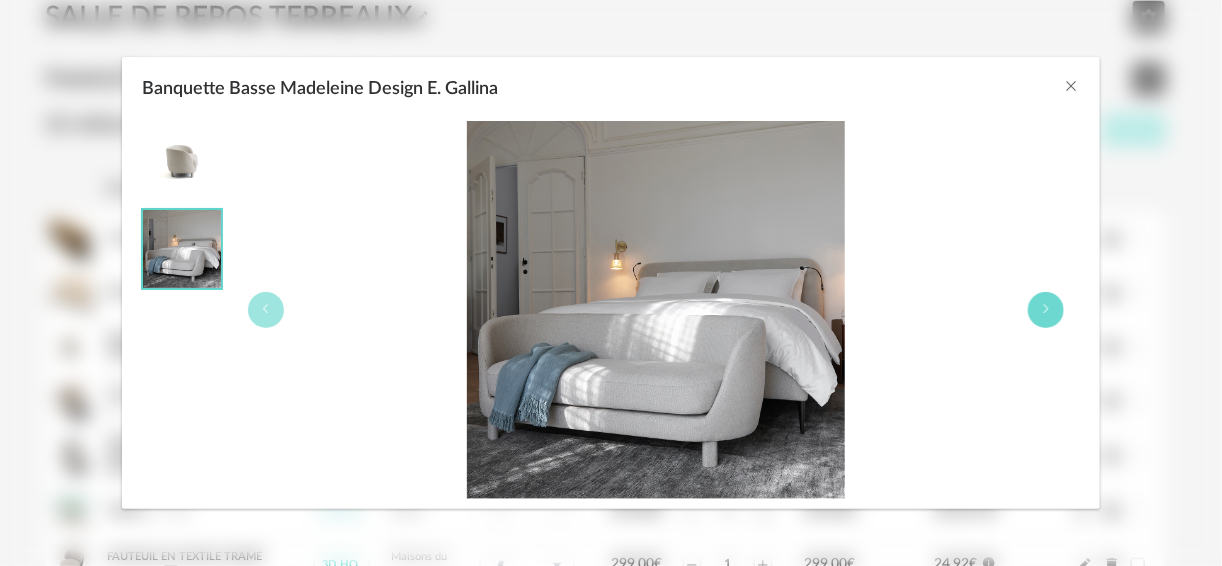 click at bounding box center [1046, 309] 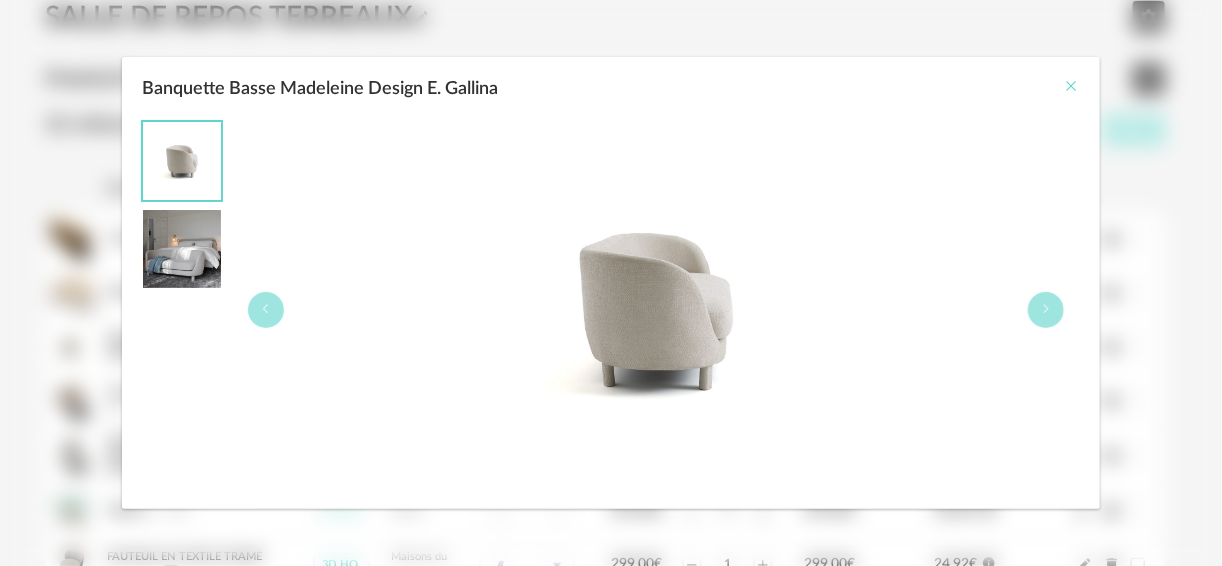click at bounding box center [1072, 86] 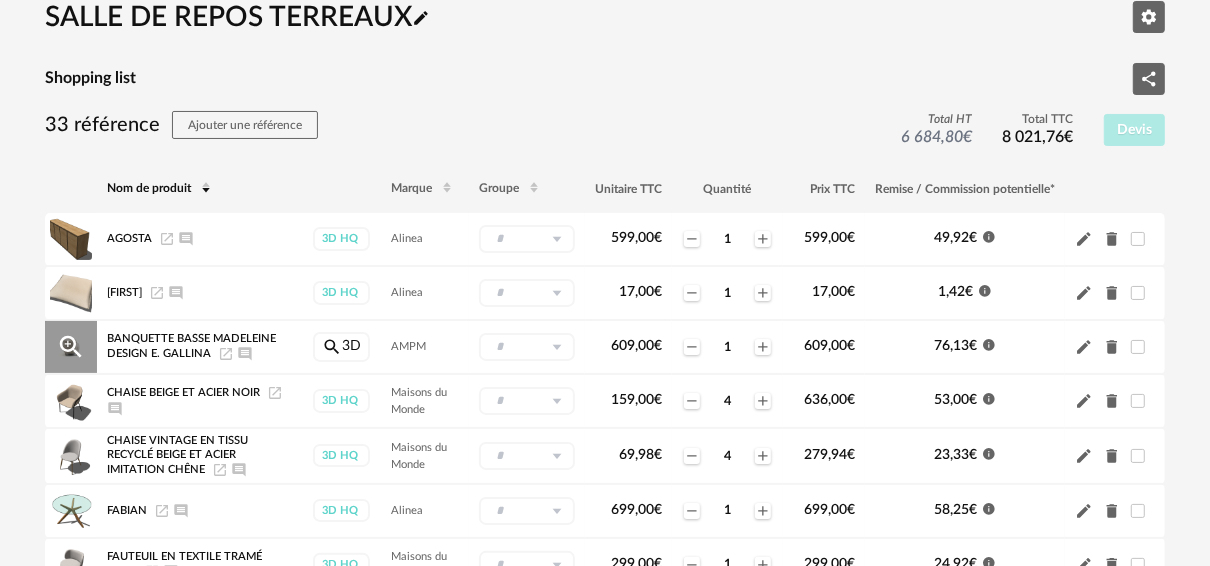 click on "Magnify Plus Outline icon" 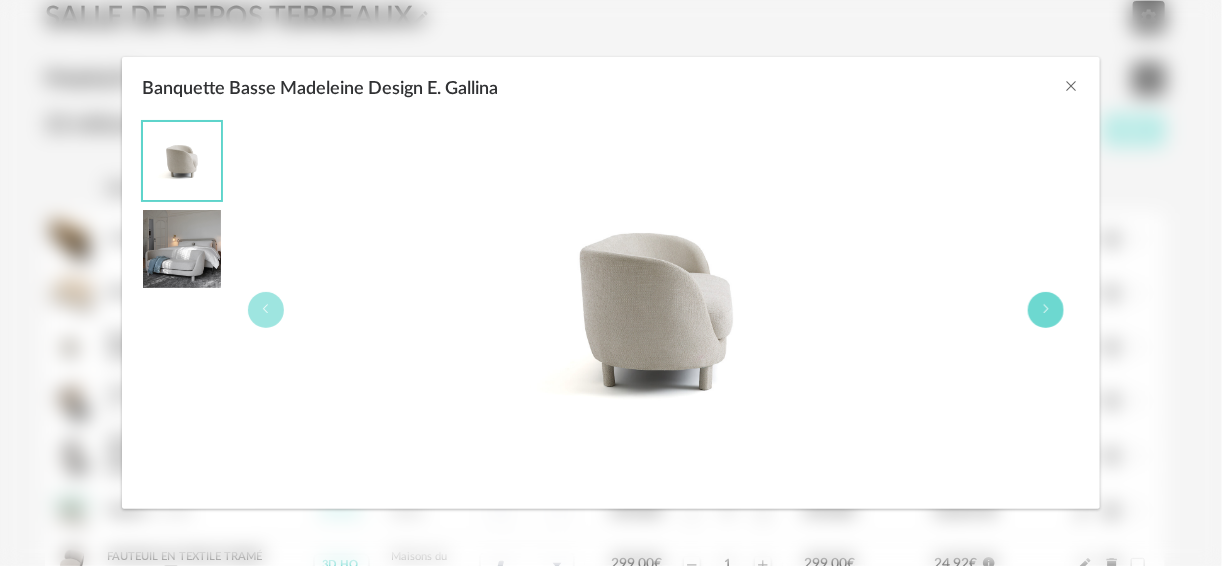 click at bounding box center (1046, 309) 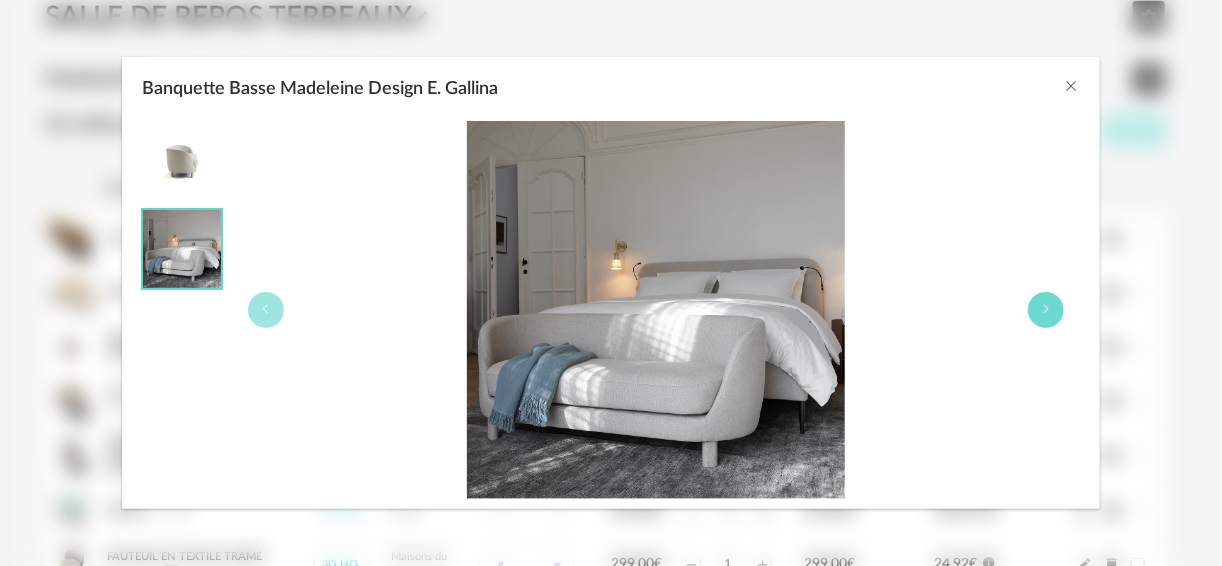click at bounding box center (1046, 309) 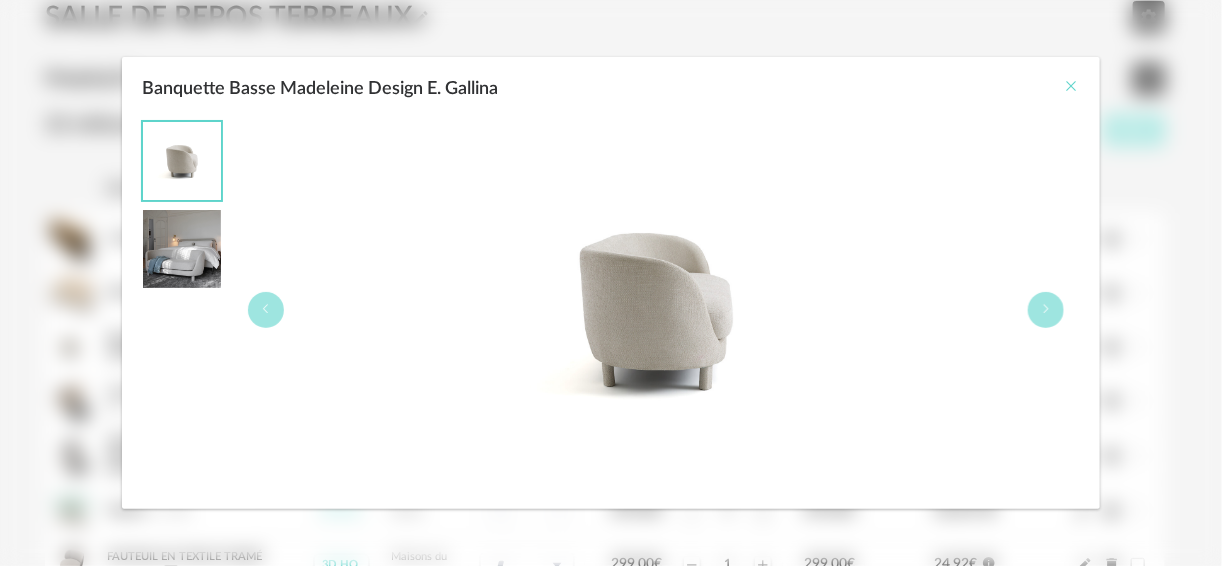 click at bounding box center [1072, 86] 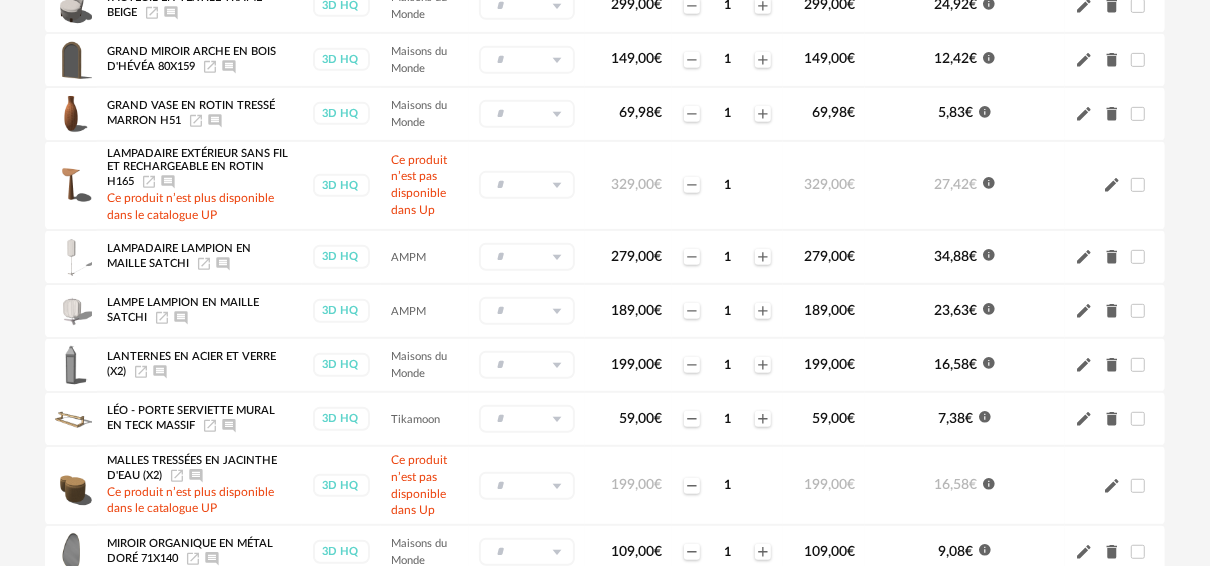 scroll, scrollTop: 640, scrollLeft: 0, axis: vertical 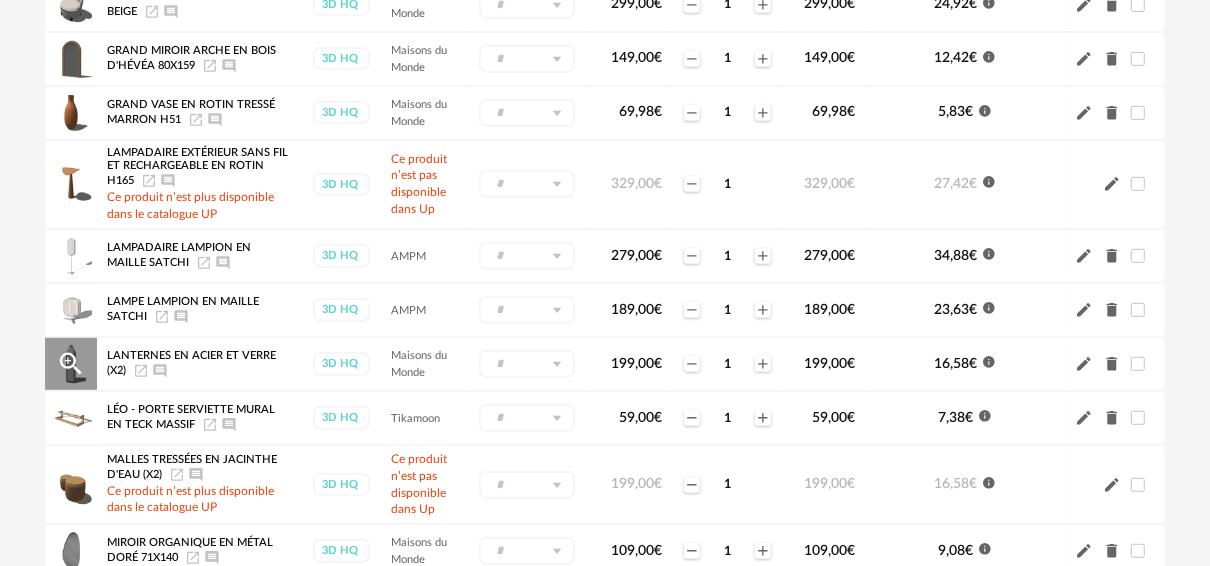 click on "Magnify Plus Outline icon" 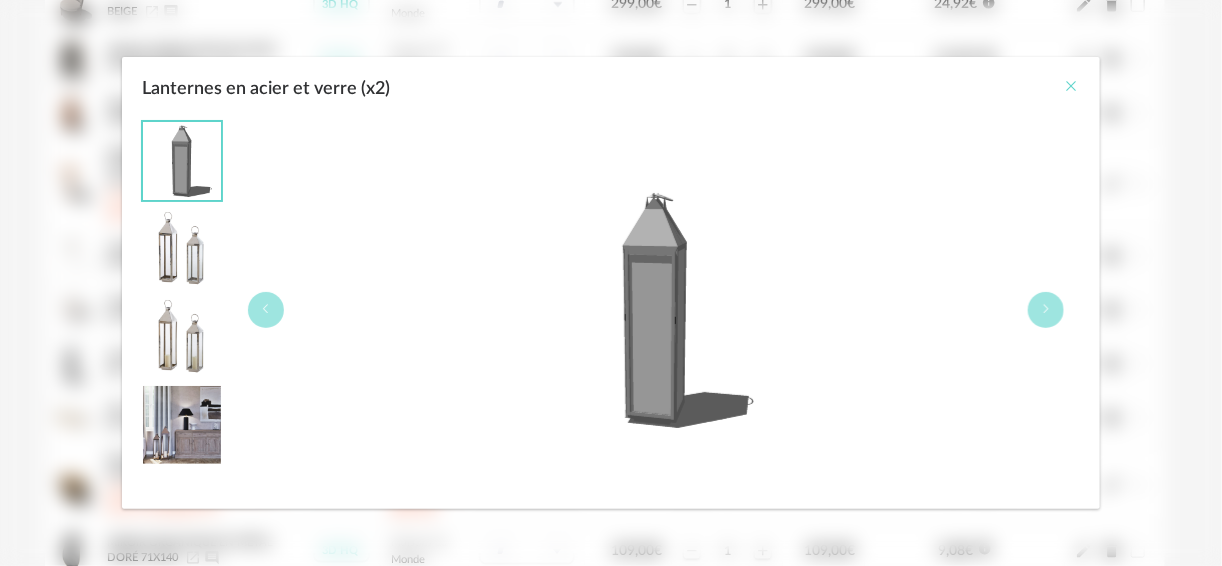 click at bounding box center [1072, 86] 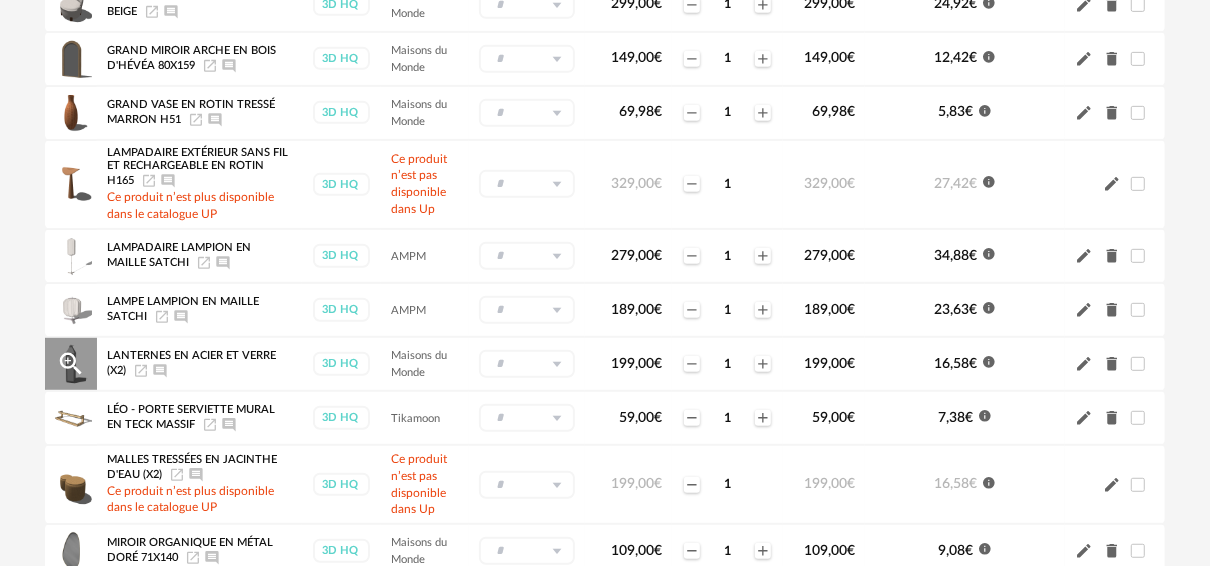 click on "Delete icon" 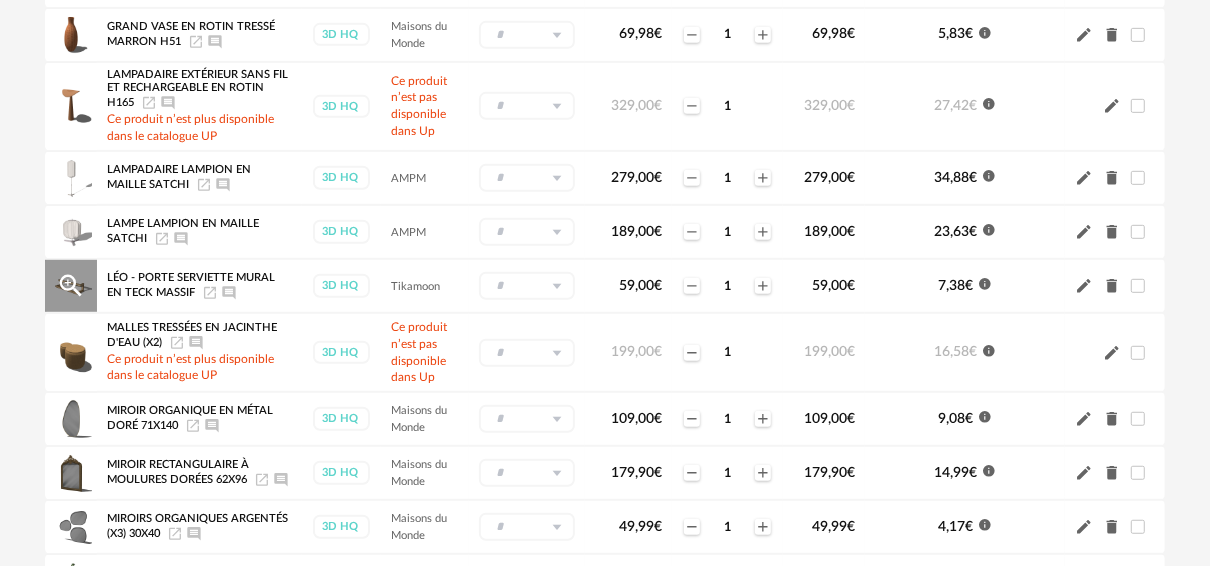scroll, scrollTop: 720, scrollLeft: 0, axis: vertical 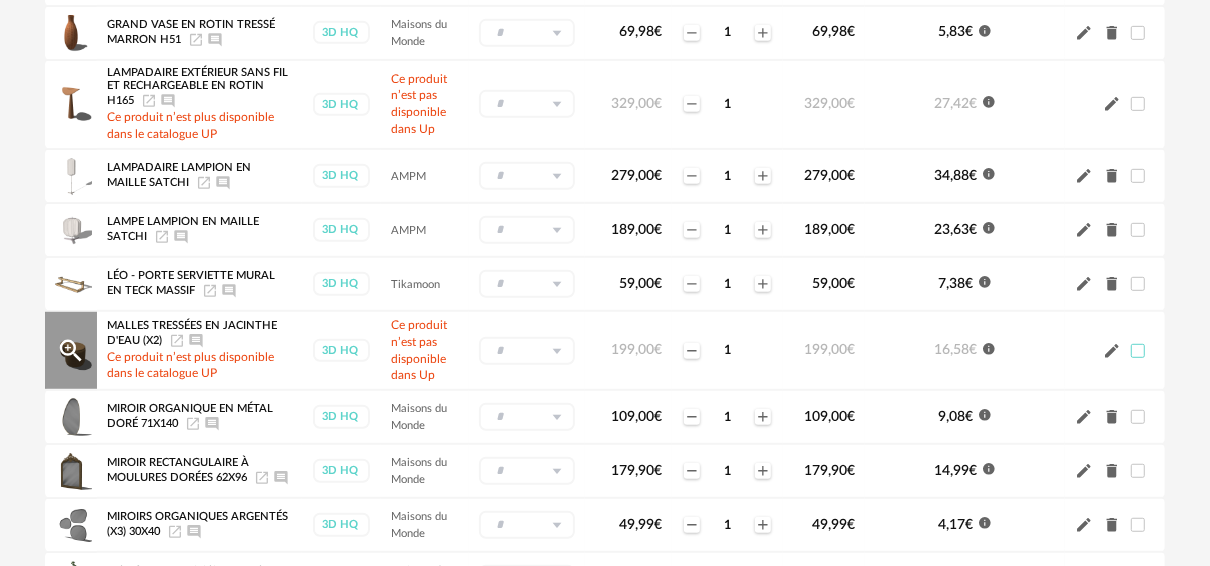 click at bounding box center (1138, 351) 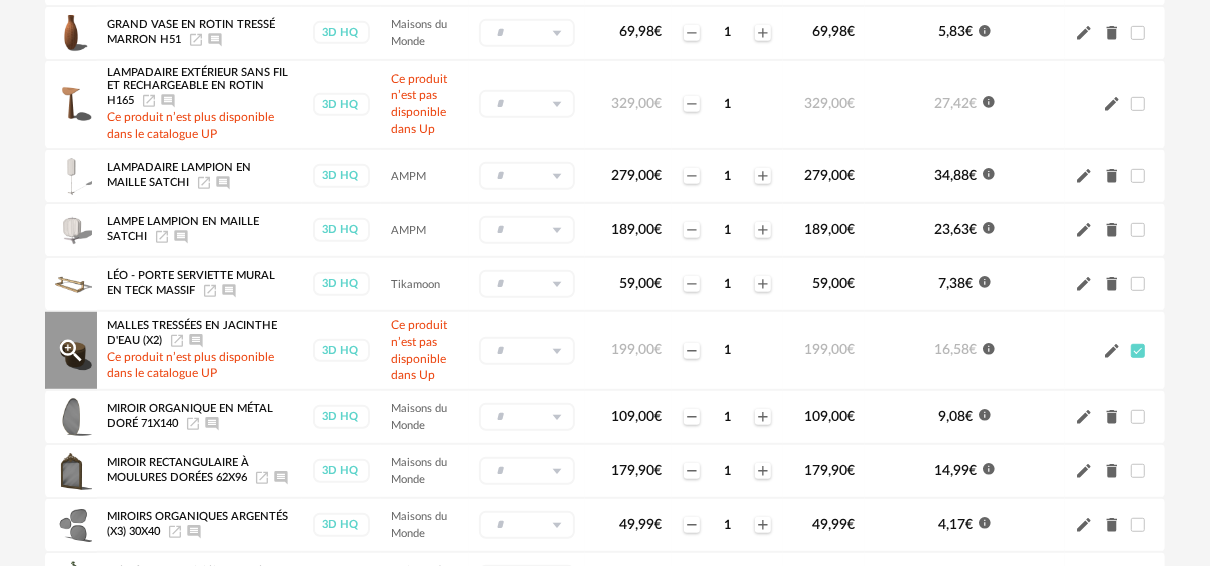 drag, startPoint x: 1138, startPoint y: 350, endPoint x: 205, endPoint y: 344, distance: 933.0193 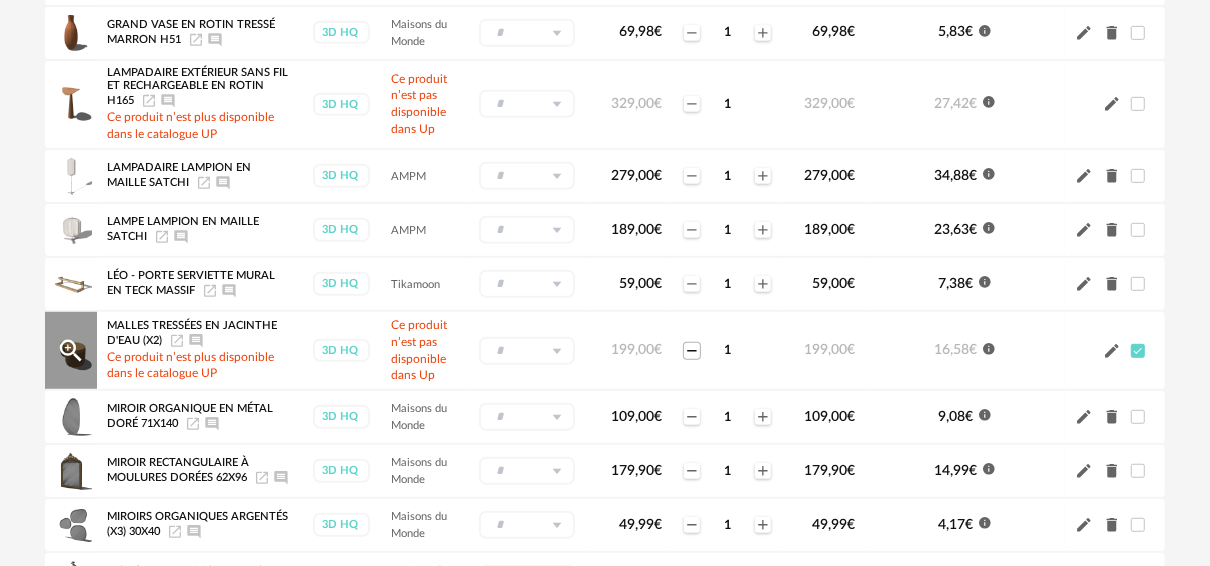 click on "Minus icon" 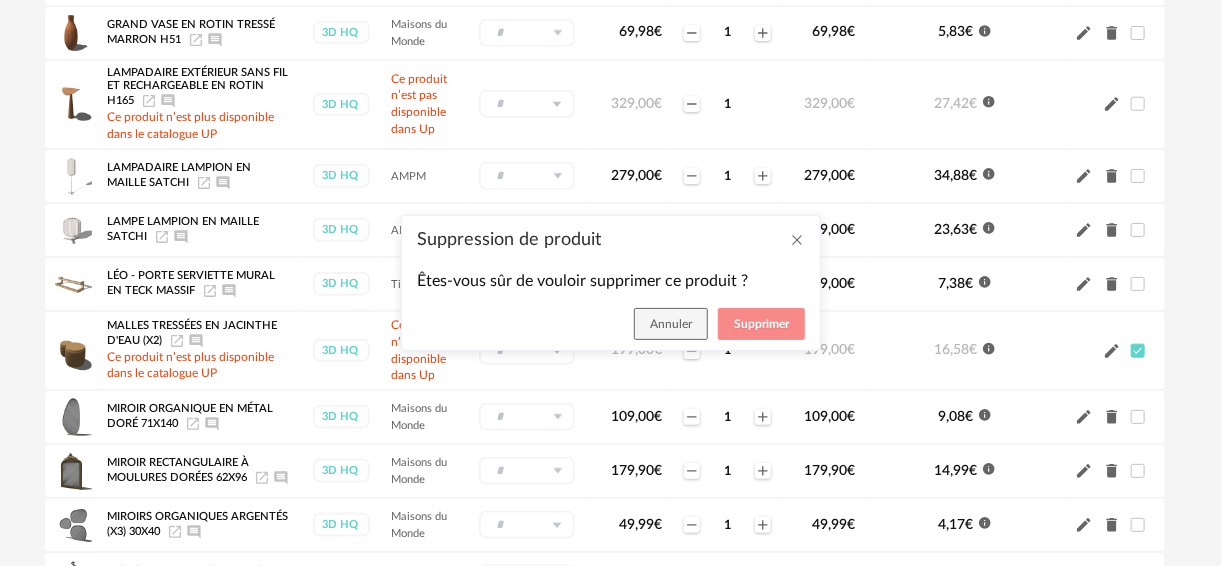 click on "Supprimer" at bounding box center [761, 324] 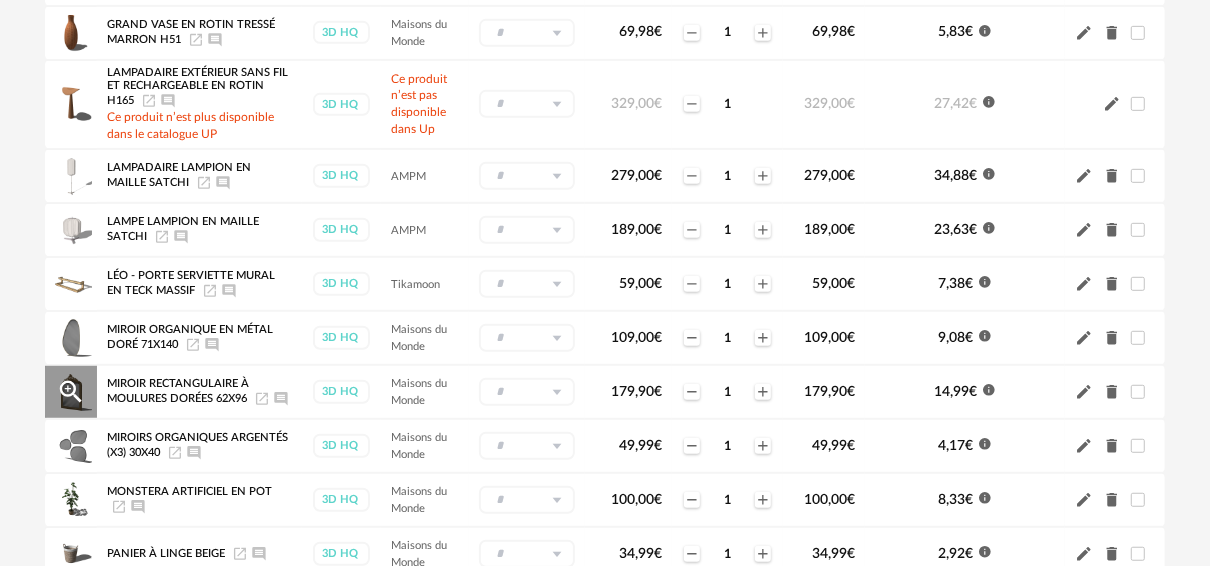 click on "Magnify Plus Outline icon" 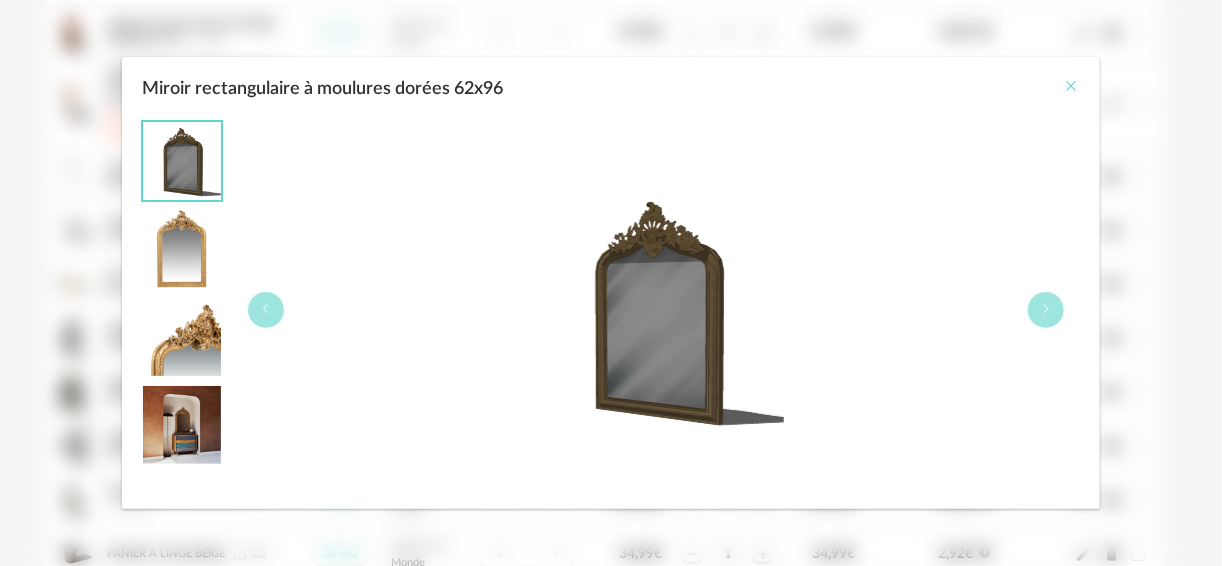 click at bounding box center (1072, 86) 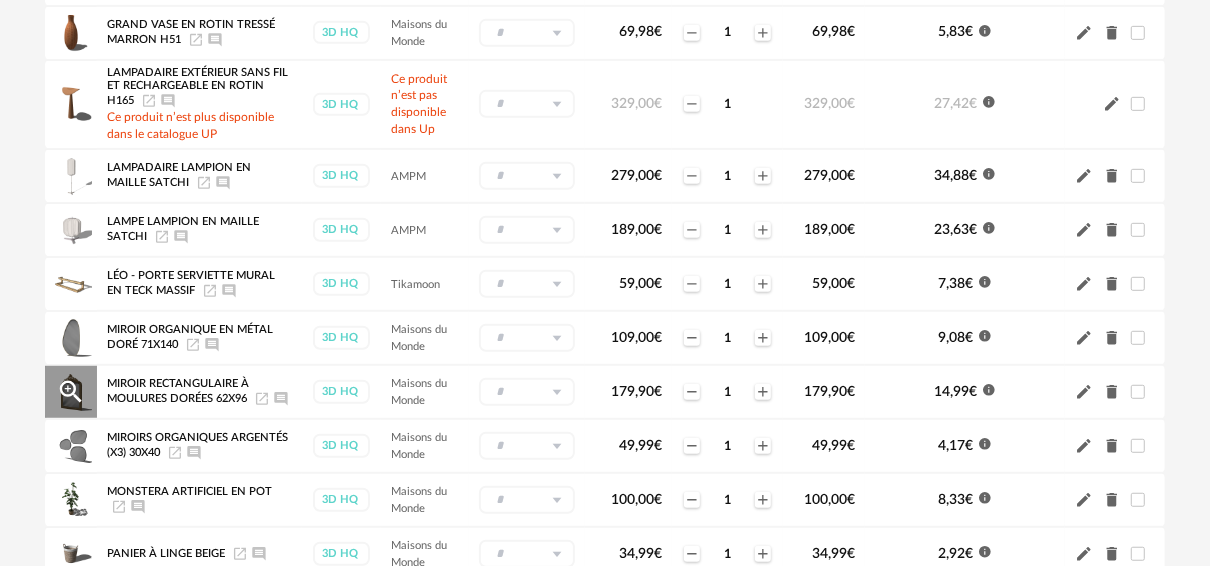 click on "Delete icon" 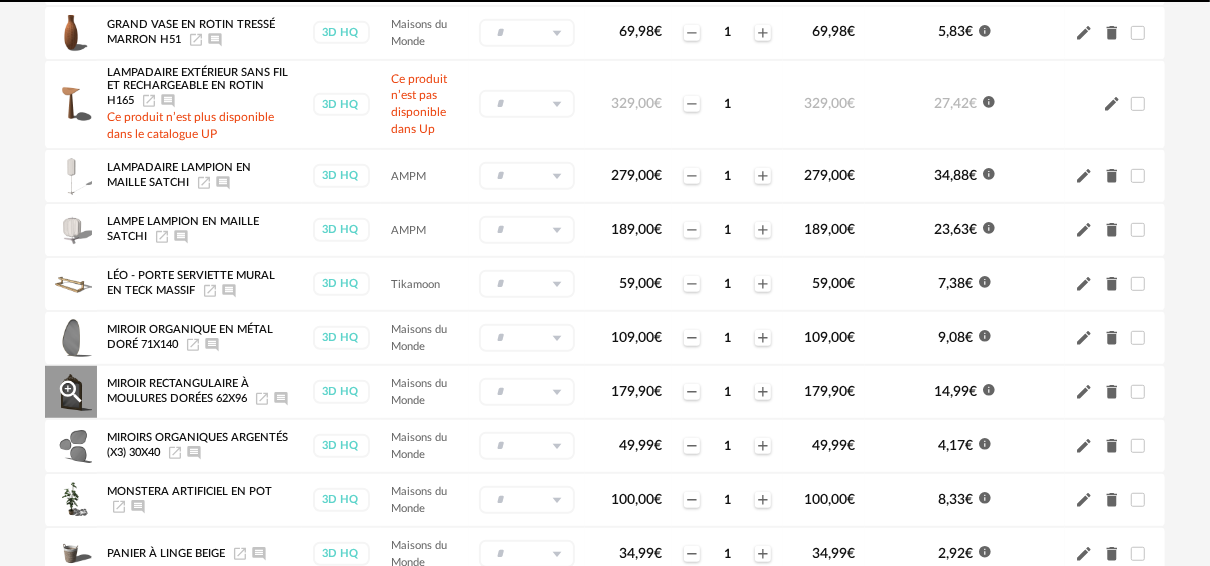 click on "**********" at bounding box center (605, 388) 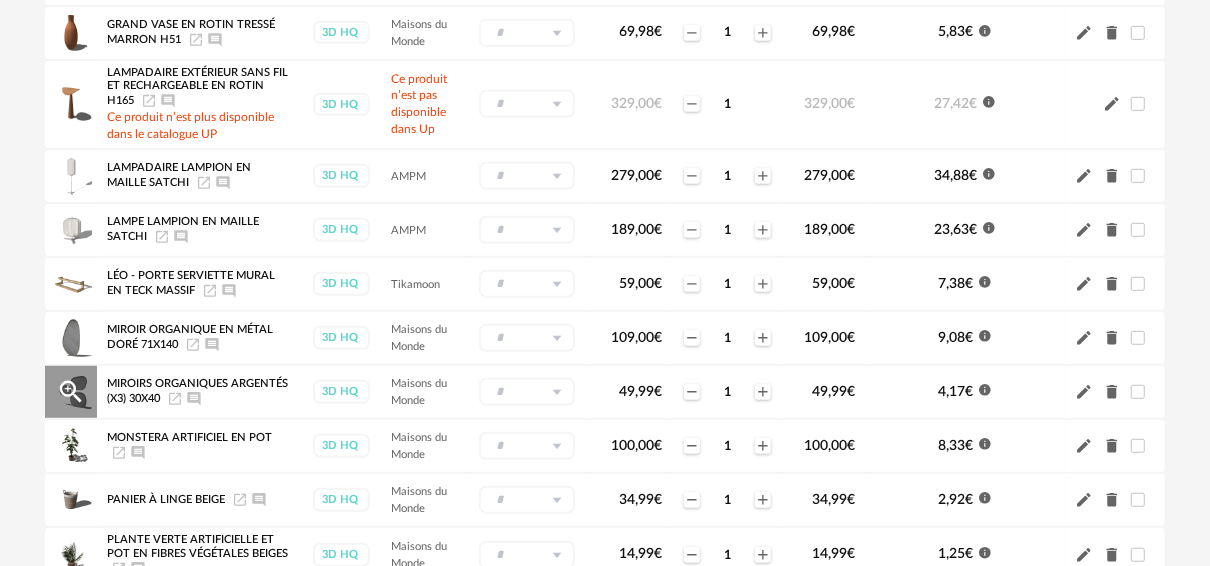click on "Delete icon" 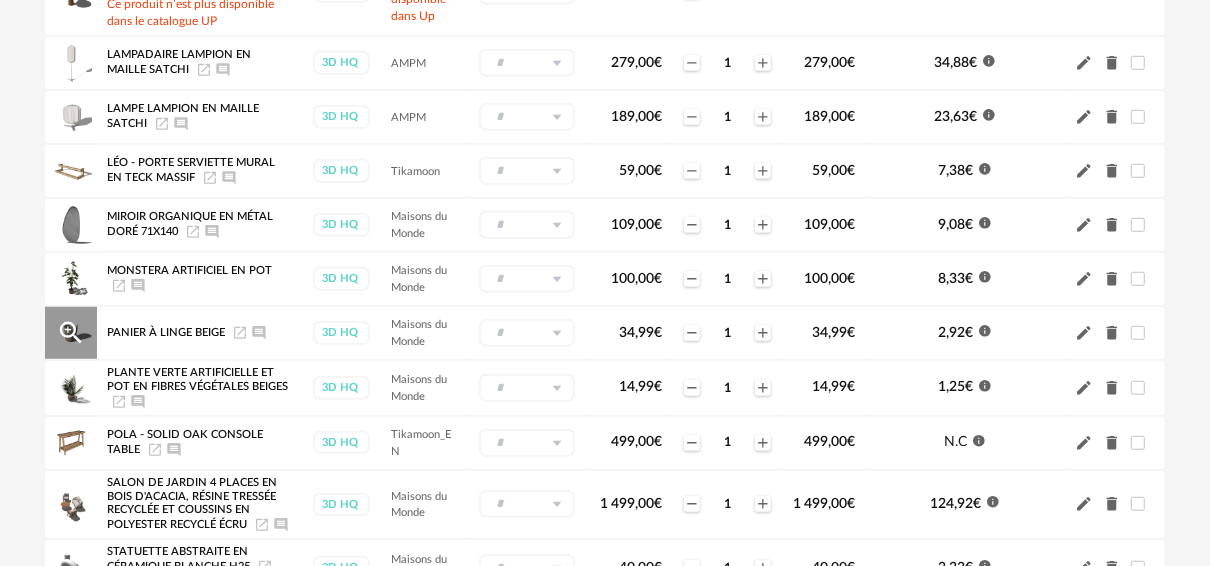 scroll, scrollTop: 880, scrollLeft: 0, axis: vertical 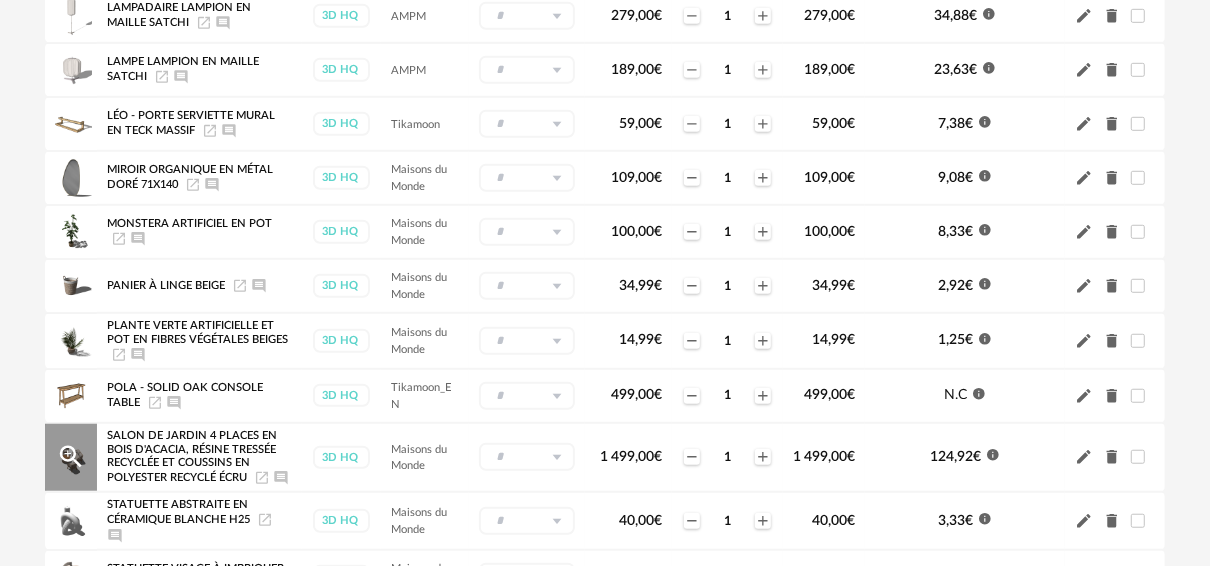 click on "Delete icon" 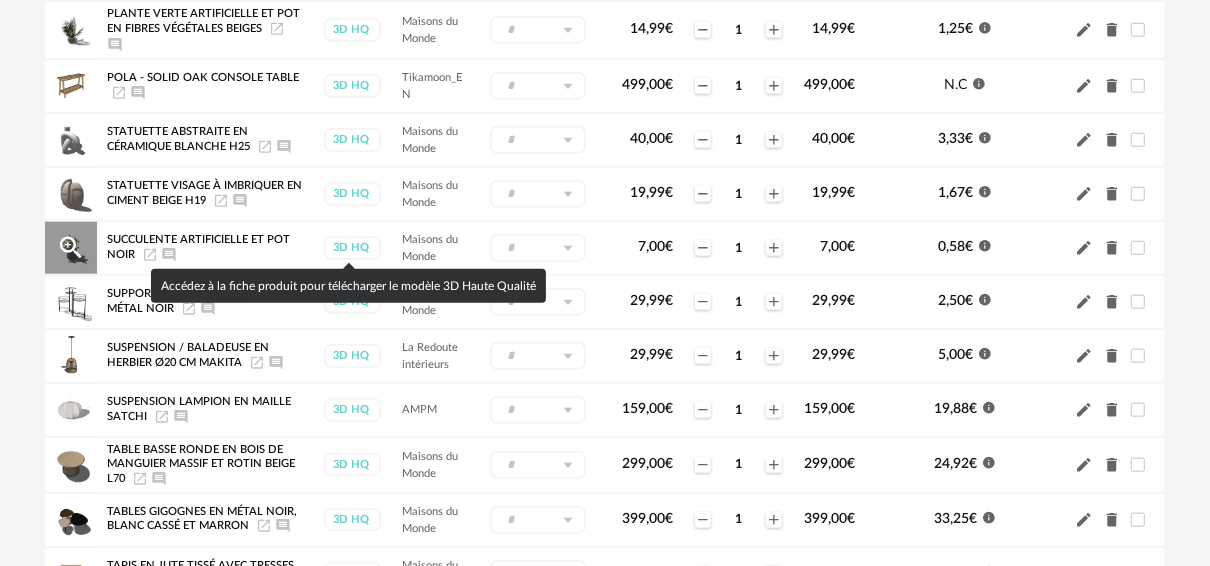 scroll, scrollTop: 1200, scrollLeft: 0, axis: vertical 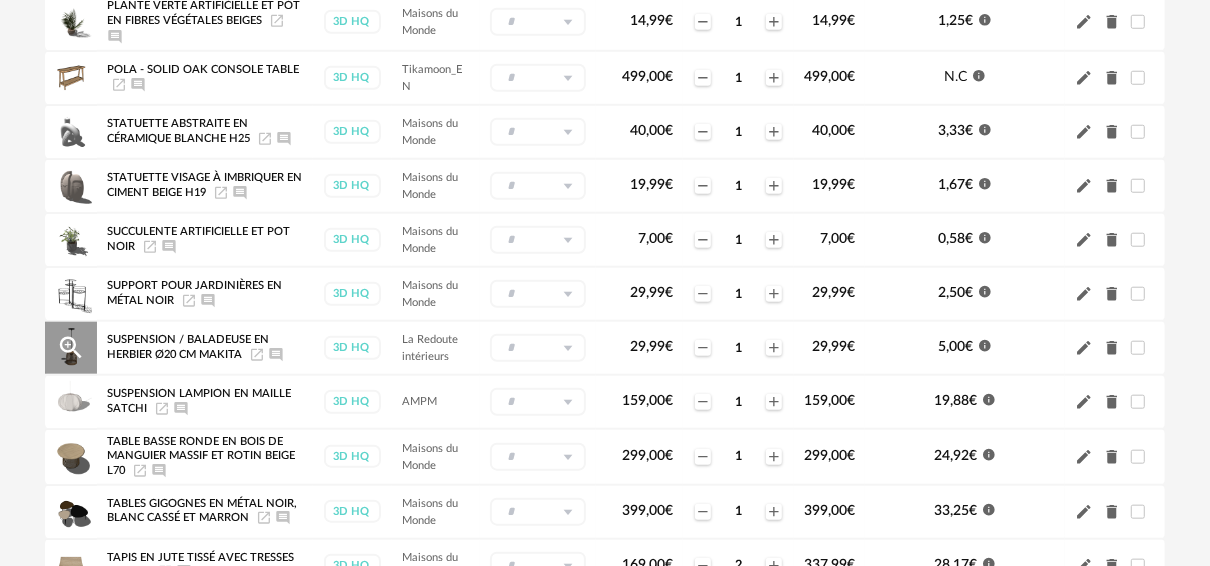 click on "Magnify Plus Outline icon" 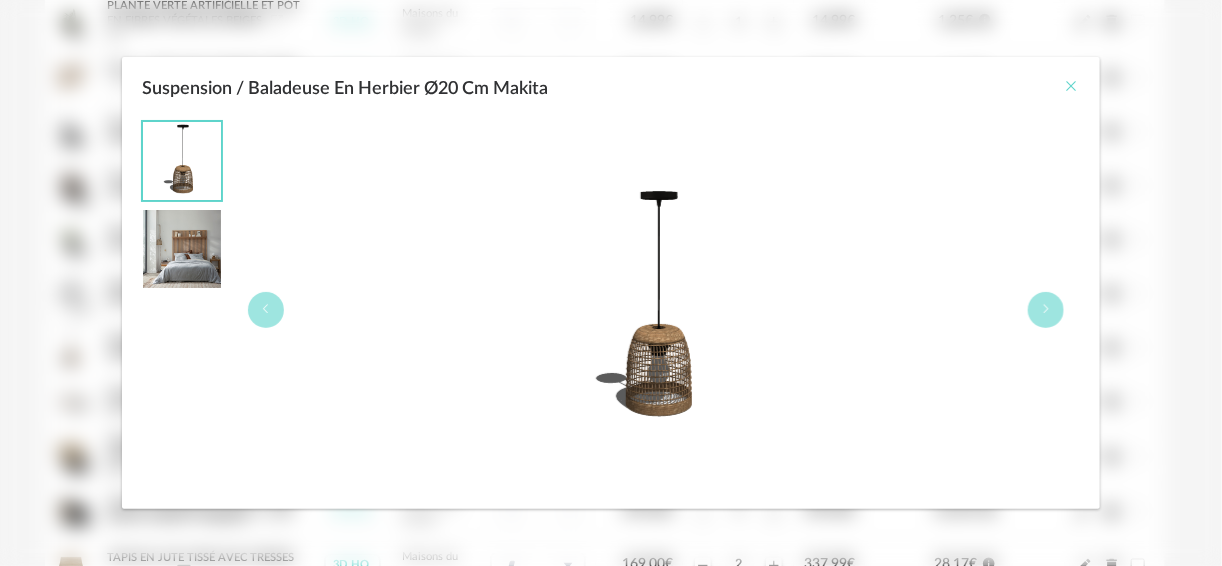 click at bounding box center (1072, 86) 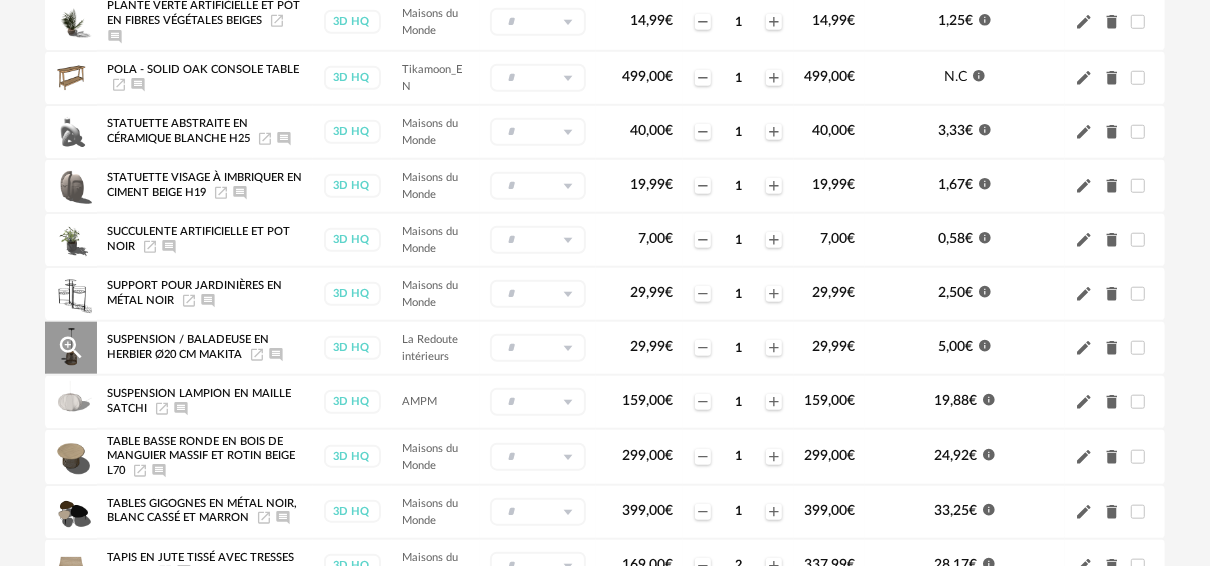 click on "Delete icon" 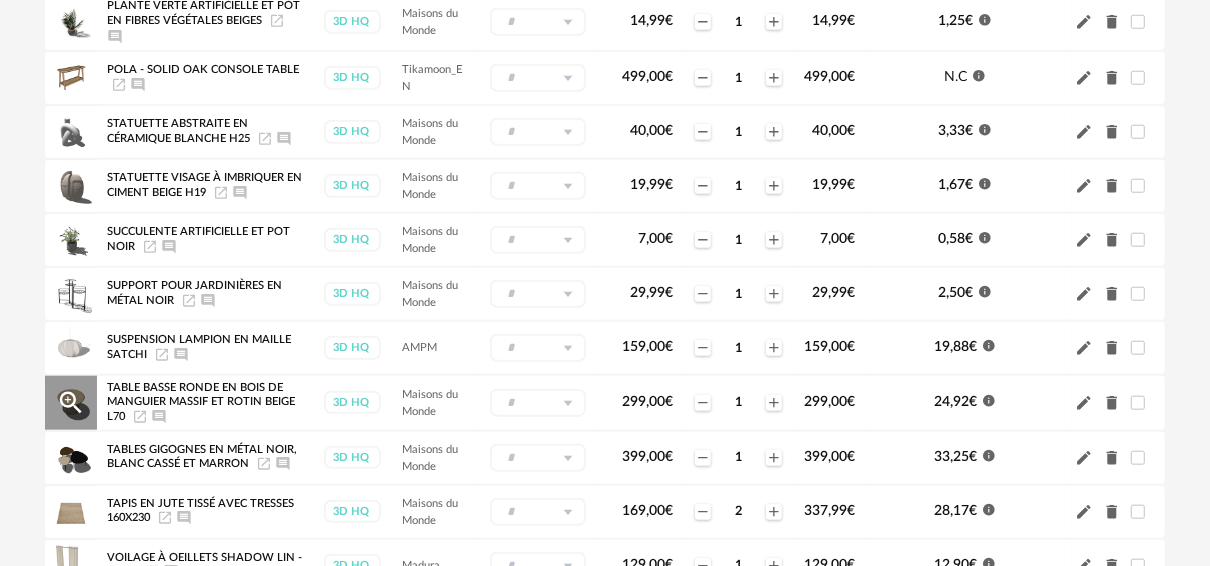 click on "Delete icon" 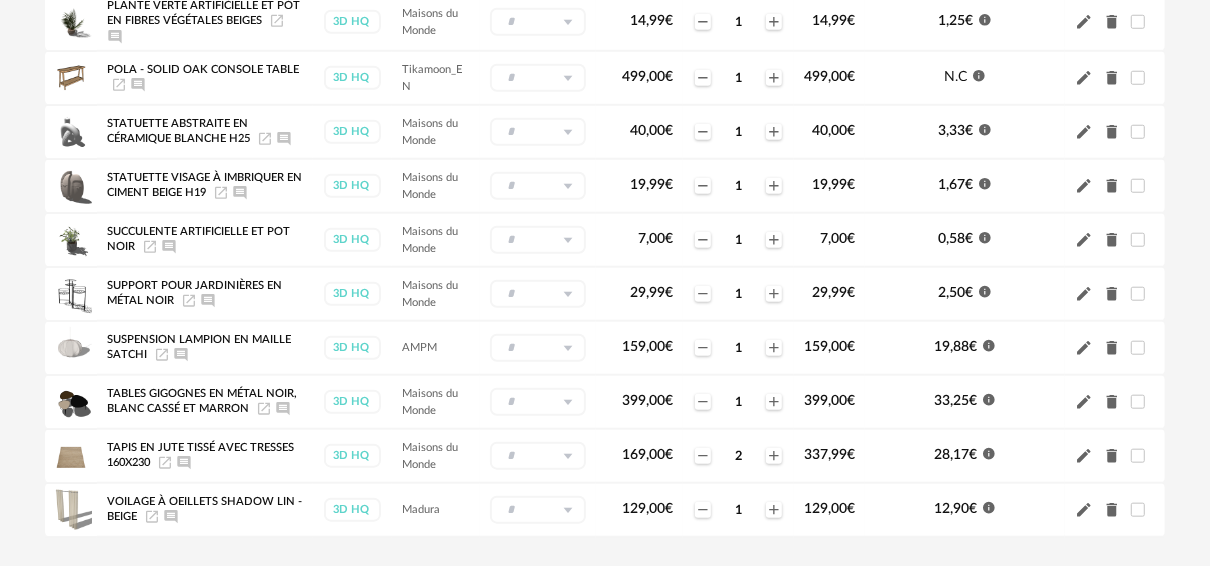 click on "Delete icon" 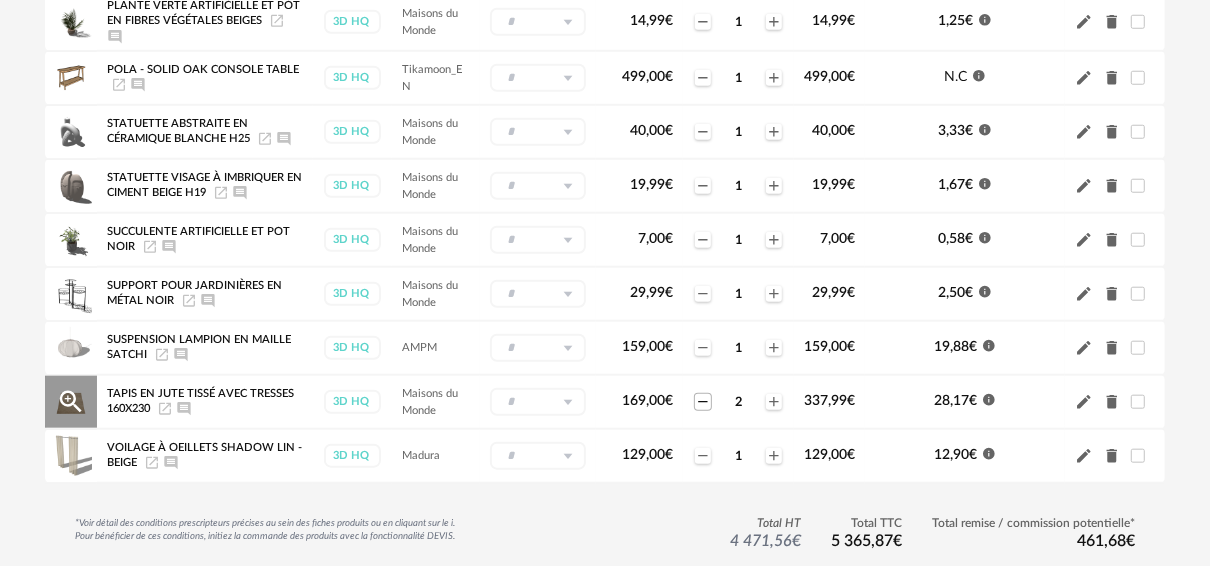 click on "Minus icon" 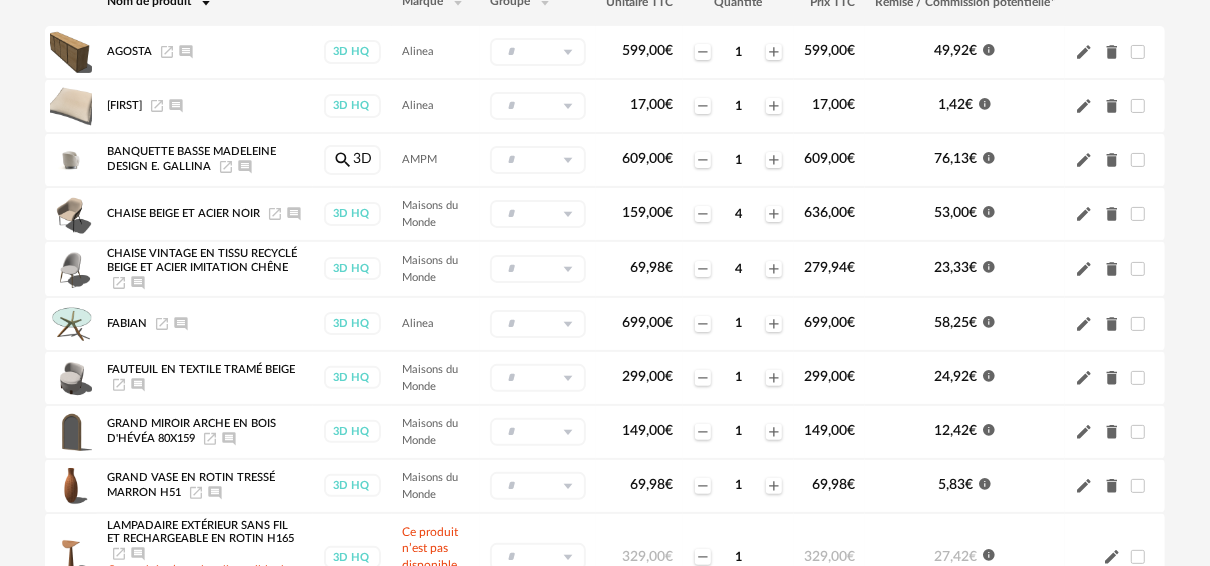 scroll, scrollTop: 262, scrollLeft: 0, axis: vertical 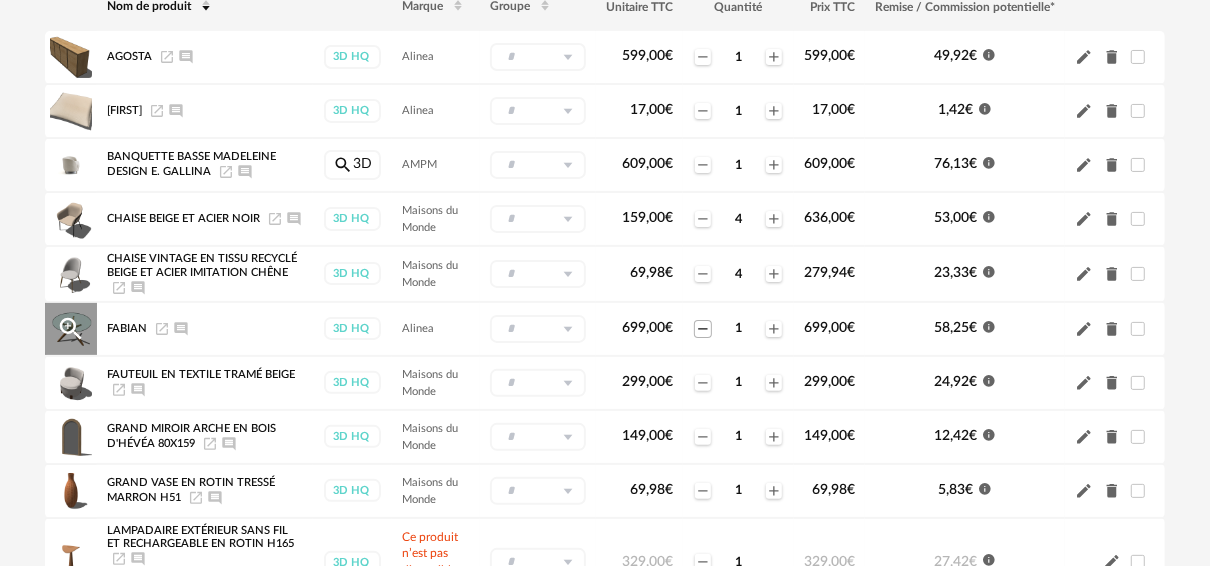 click on "Minus icon" 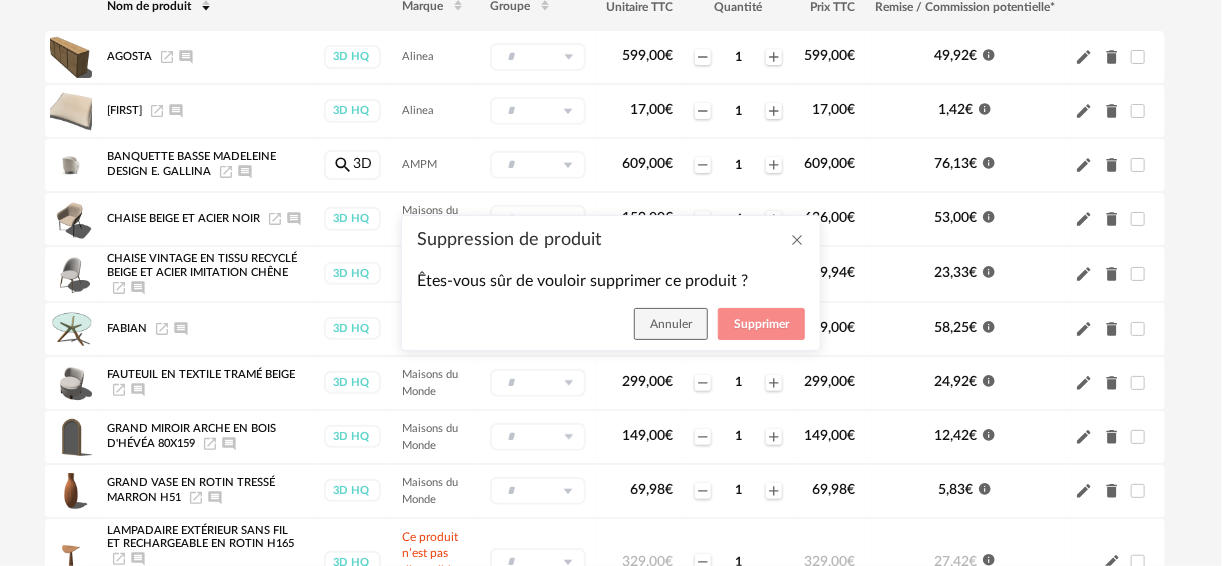 click on "Supprimer" at bounding box center (761, 324) 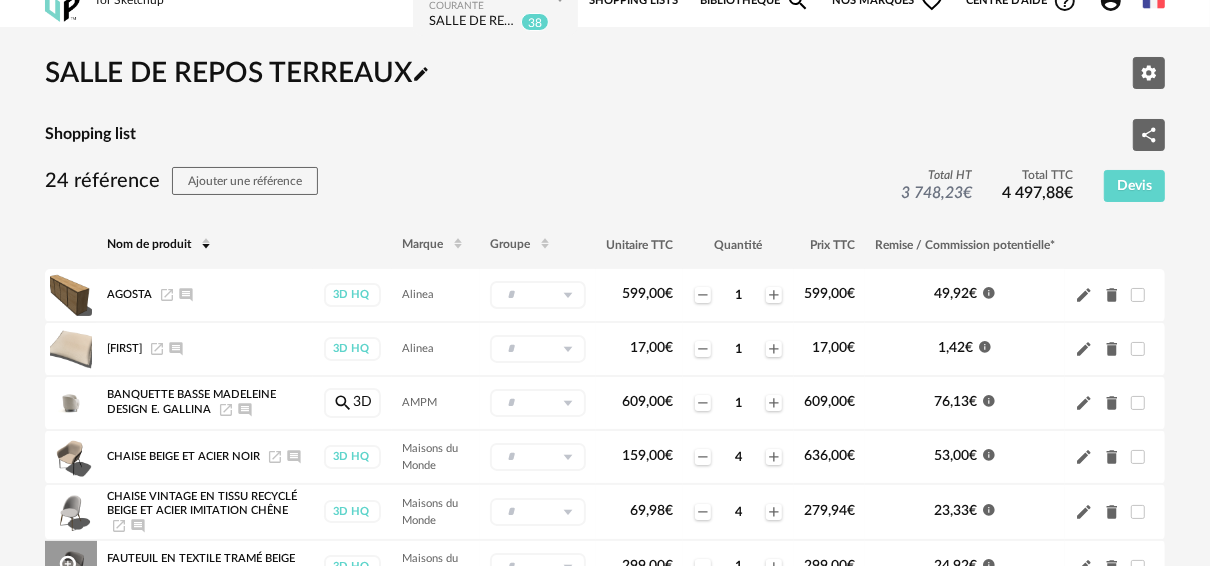 scroll, scrollTop: 22, scrollLeft: 0, axis: vertical 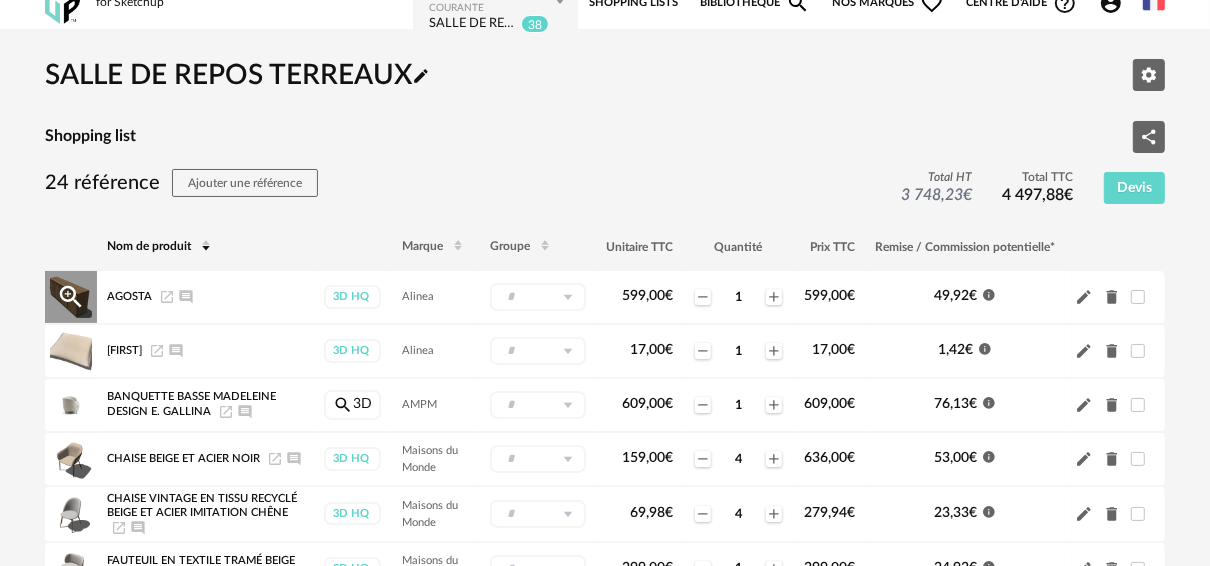 click on "Magnify Plus Outline icon" 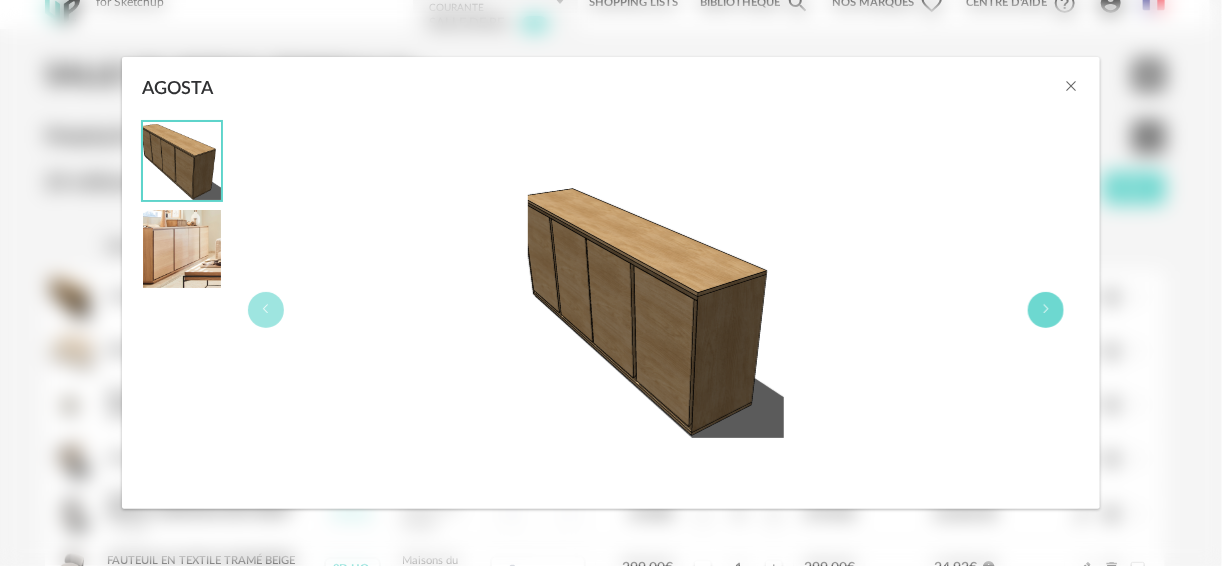 click at bounding box center (1046, 309) 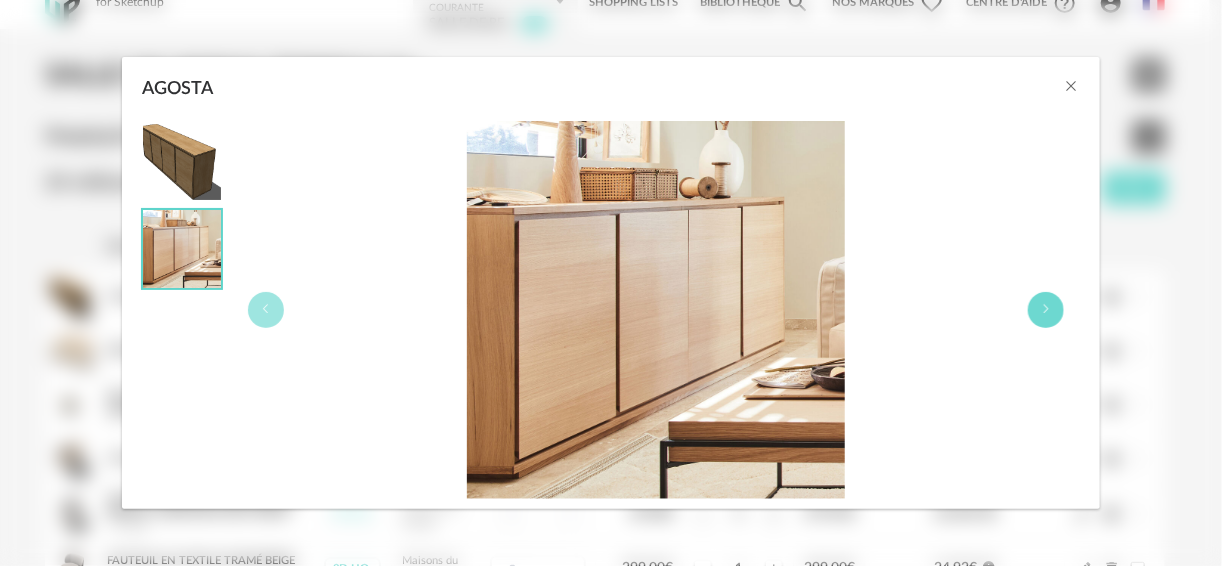 click at bounding box center [1046, 309] 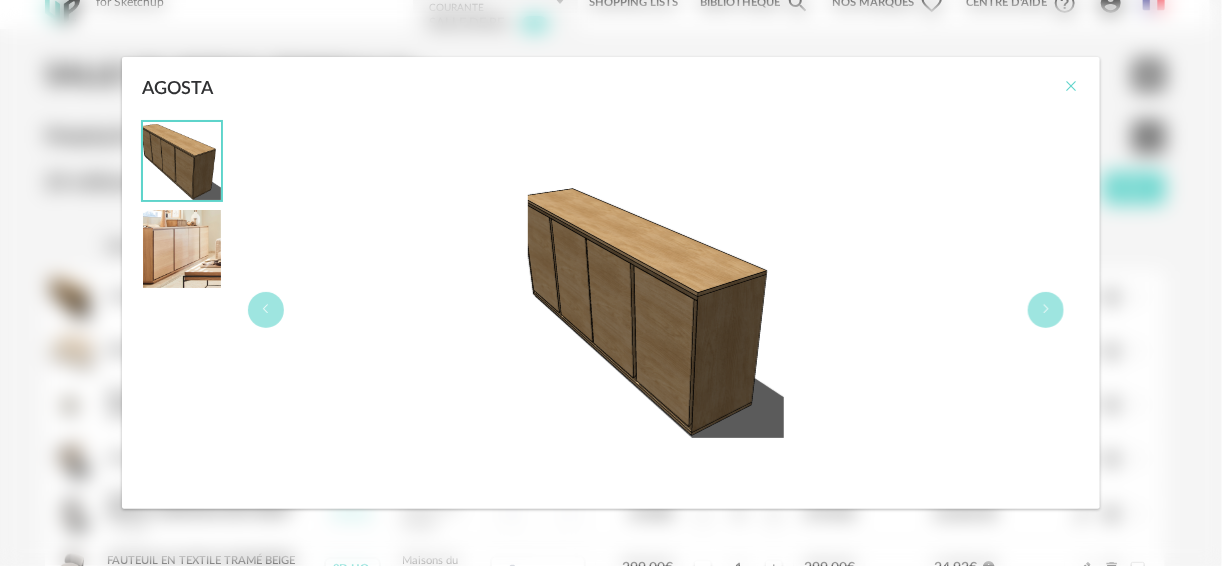 click at bounding box center (1072, 86) 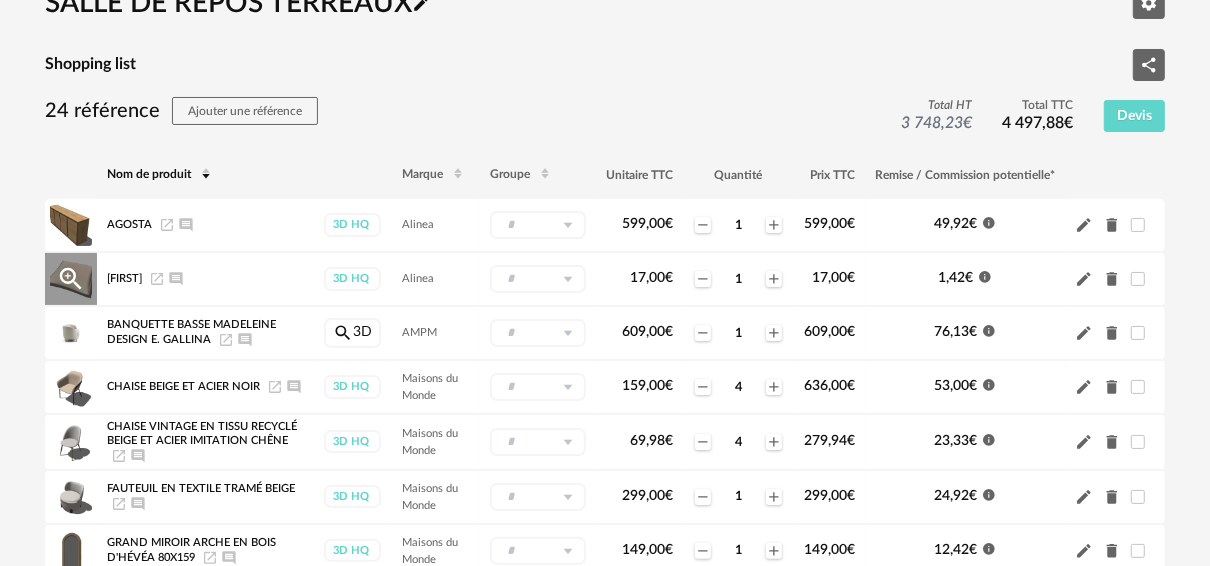 scroll, scrollTop: 0, scrollLeft: 0, axis: both 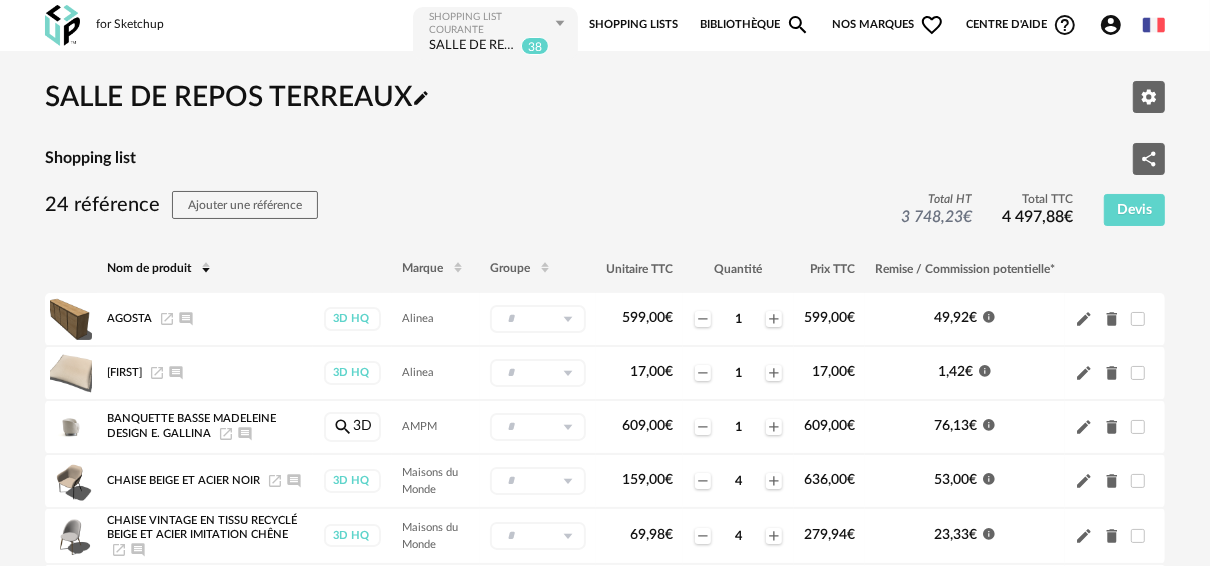 click on "Bibliothèque Magnify icon" at bounding box center [755, 25] 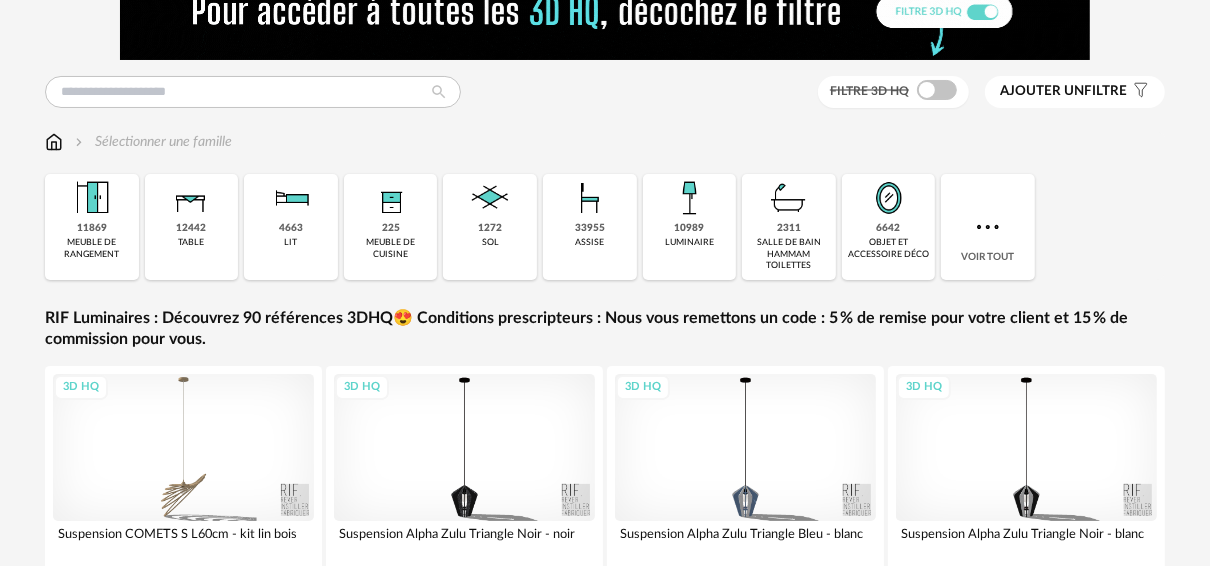 scroll, scrollTop: 0, scrollLeft: 0, axis: both 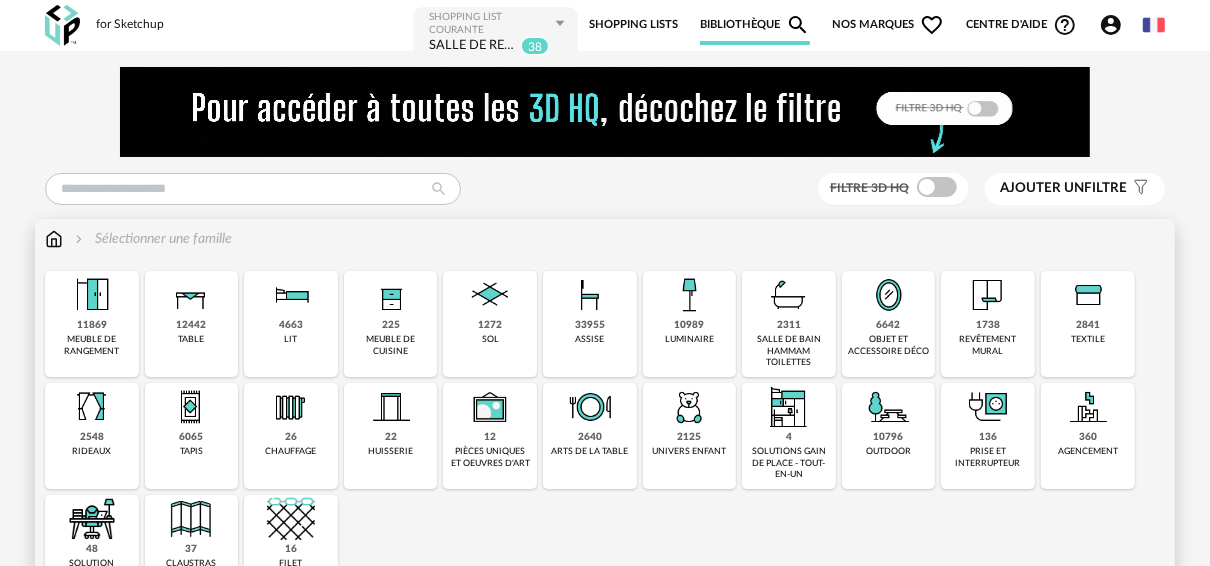 click on "12442" at bounding box center [191, 325] 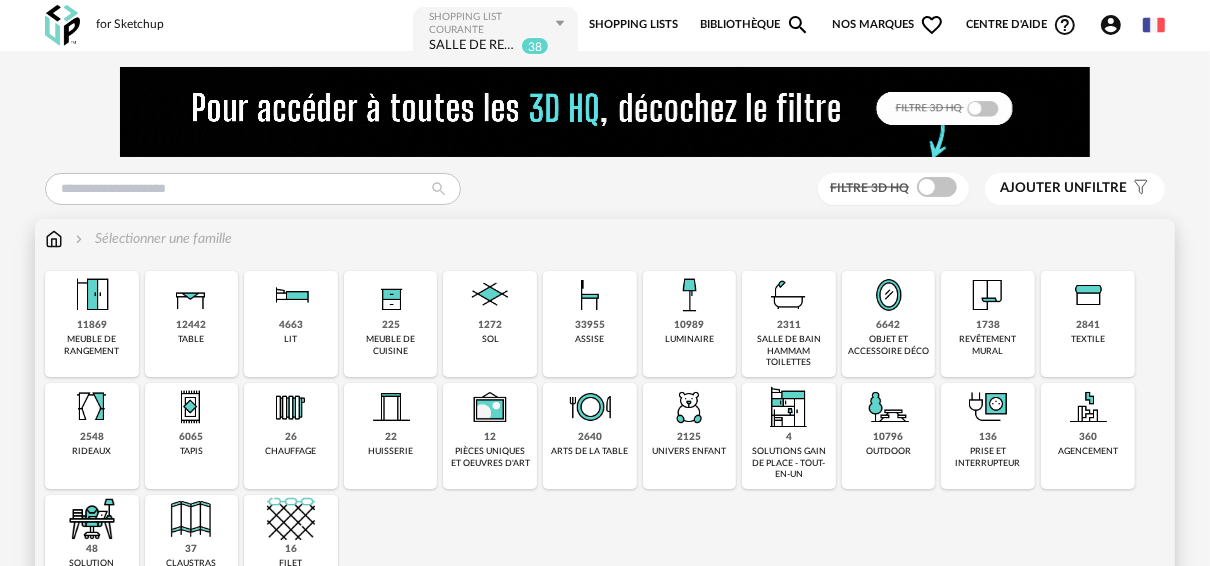 click on "12442" at bounding box center [191, 325] 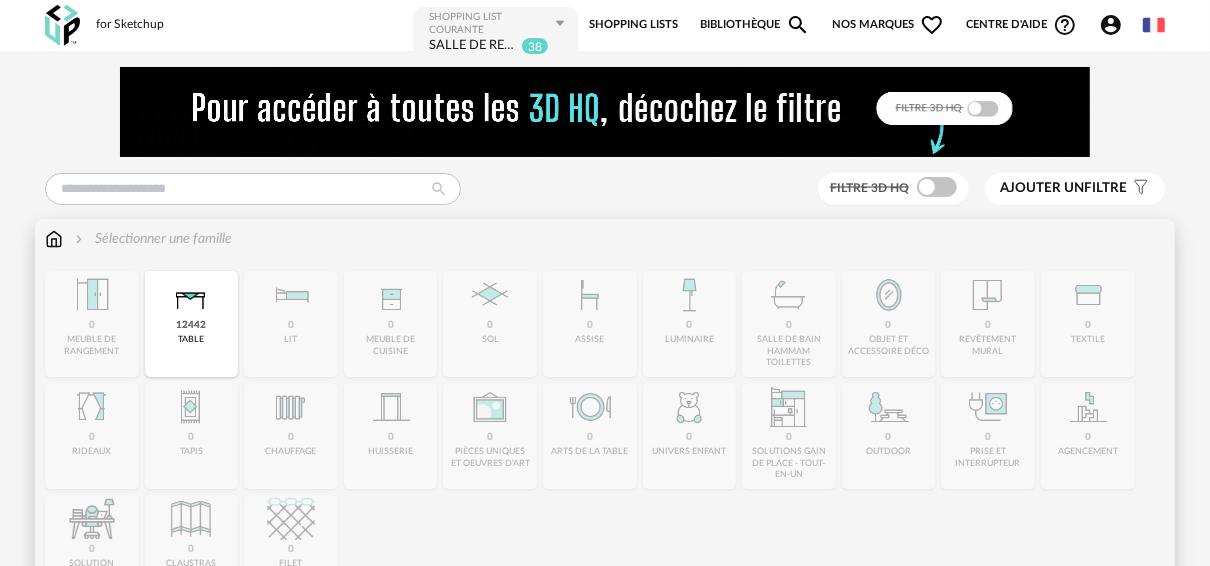 click on "table" at bounding box center (191, 339) 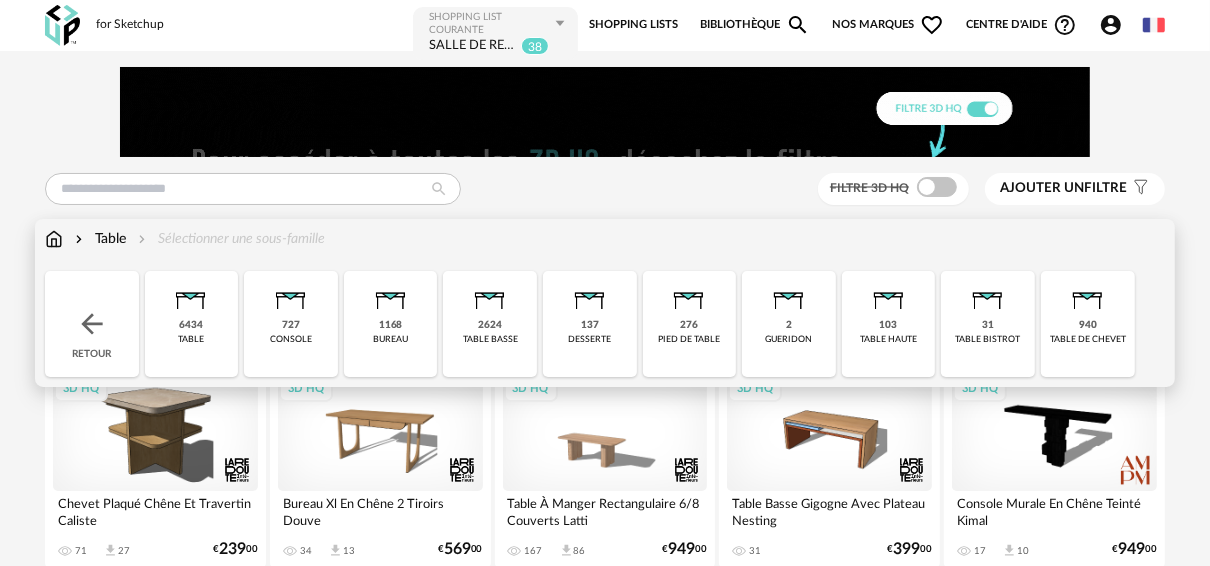 click on "table basse" at bounding box center [490, 339] 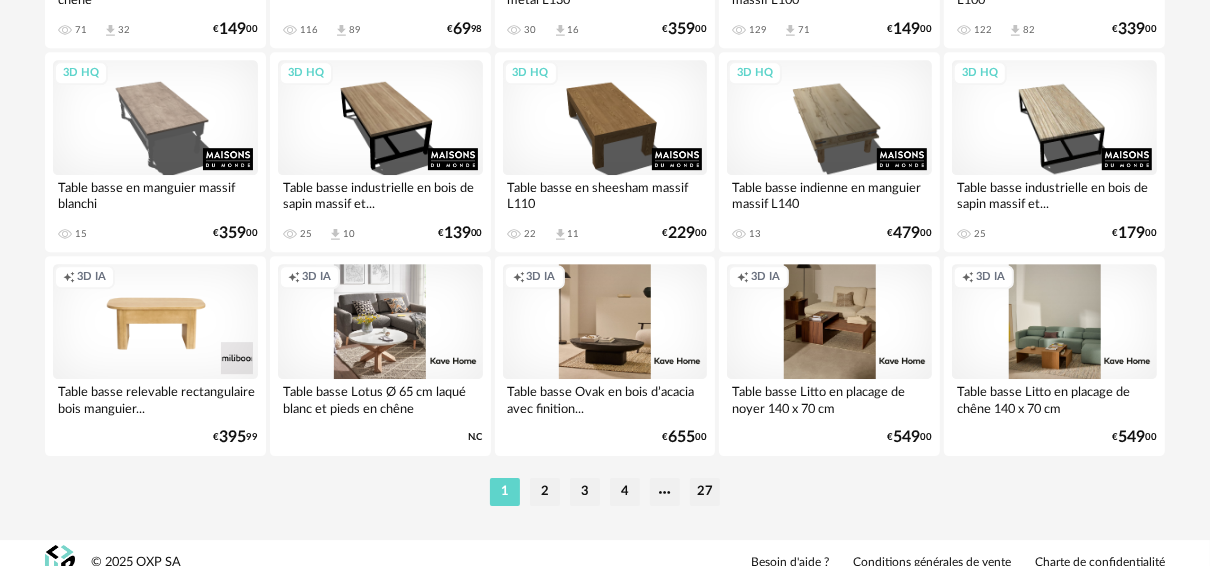 scroll, scrollTop: 4010, scrollLeft: 0, axis: vertical 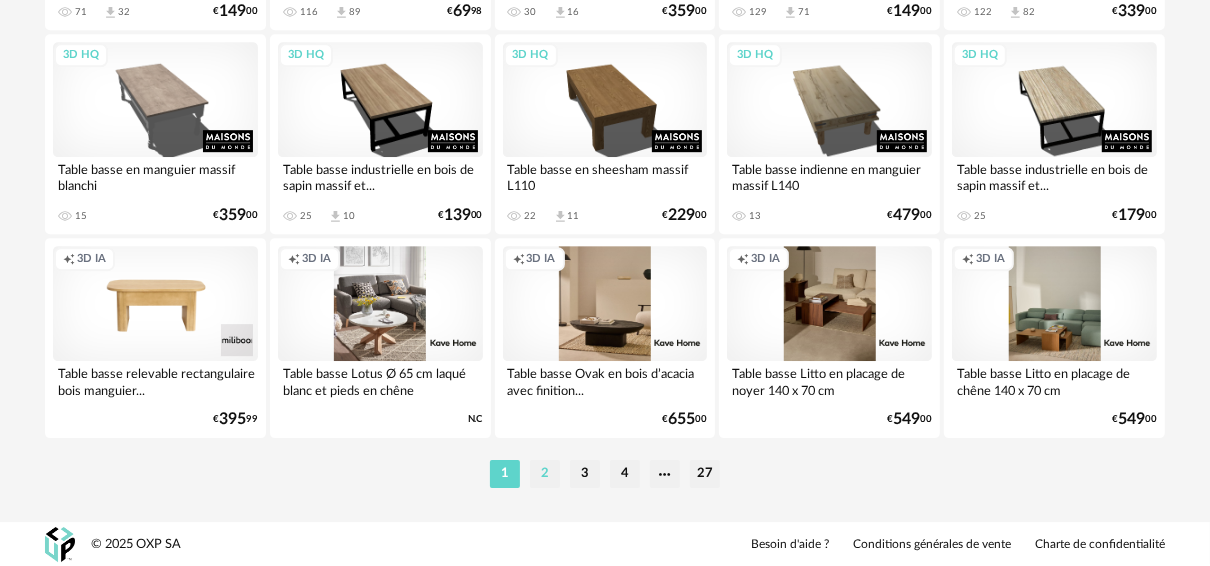 click on "2" at bounding box center [545, 474] 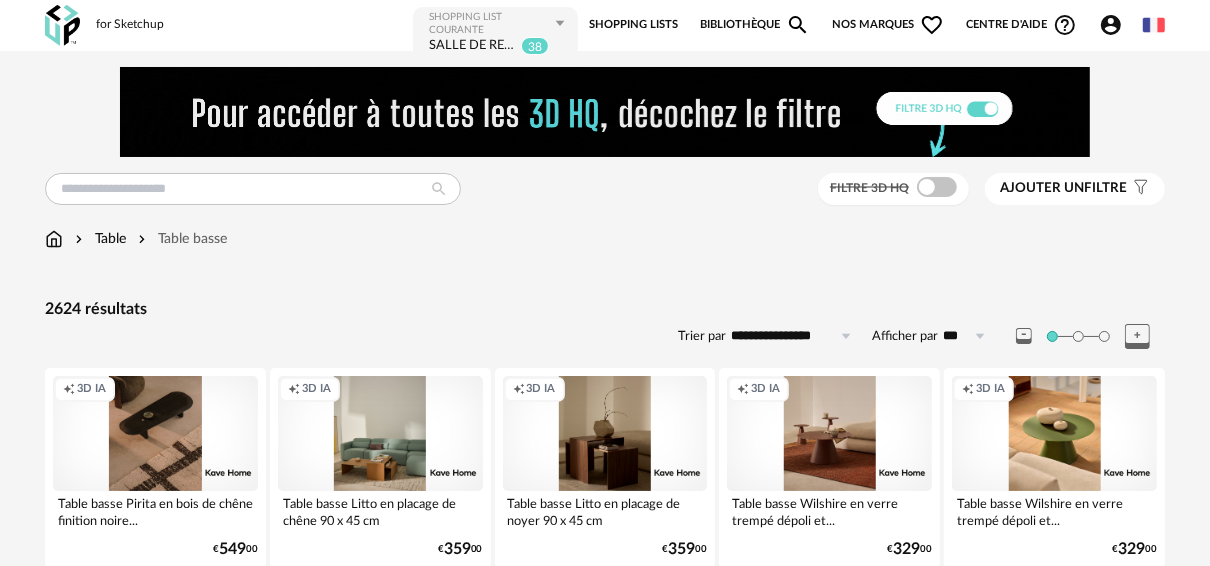 scroll, scrollTop: 0, scrollLeft: 0, axis: both 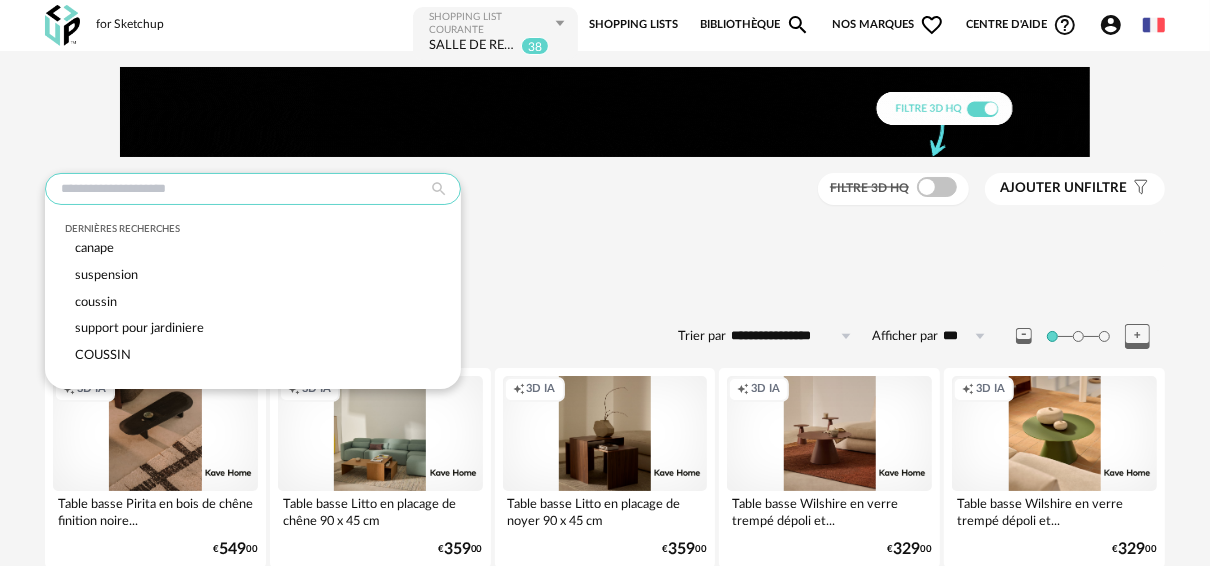 click at bounding box center (253, 189) 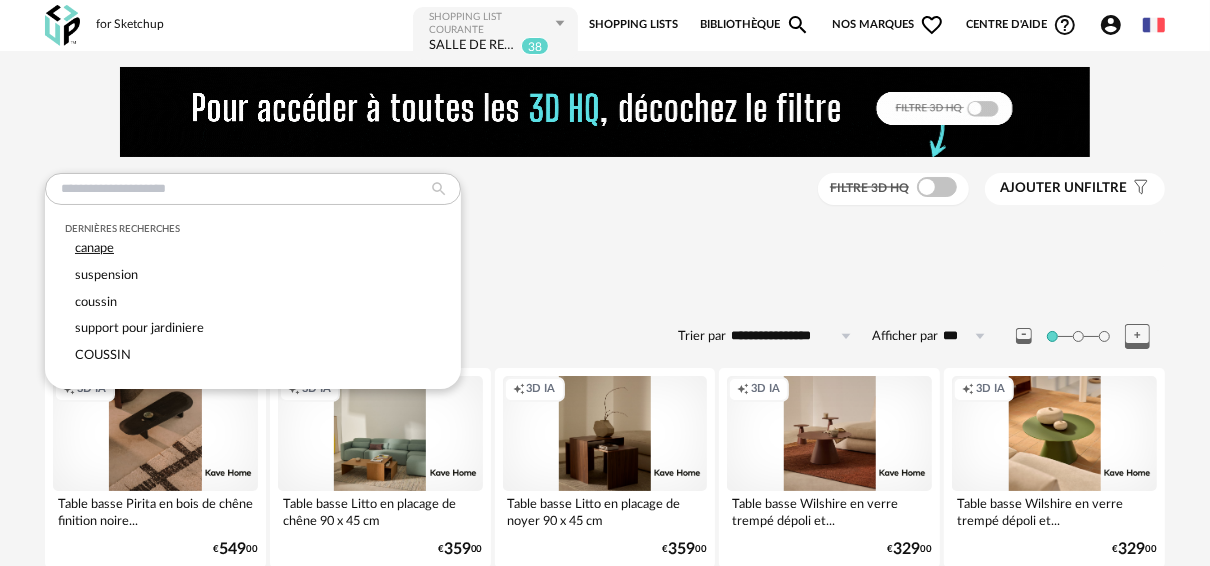 click on "canape" at bounding box center [253, 248] 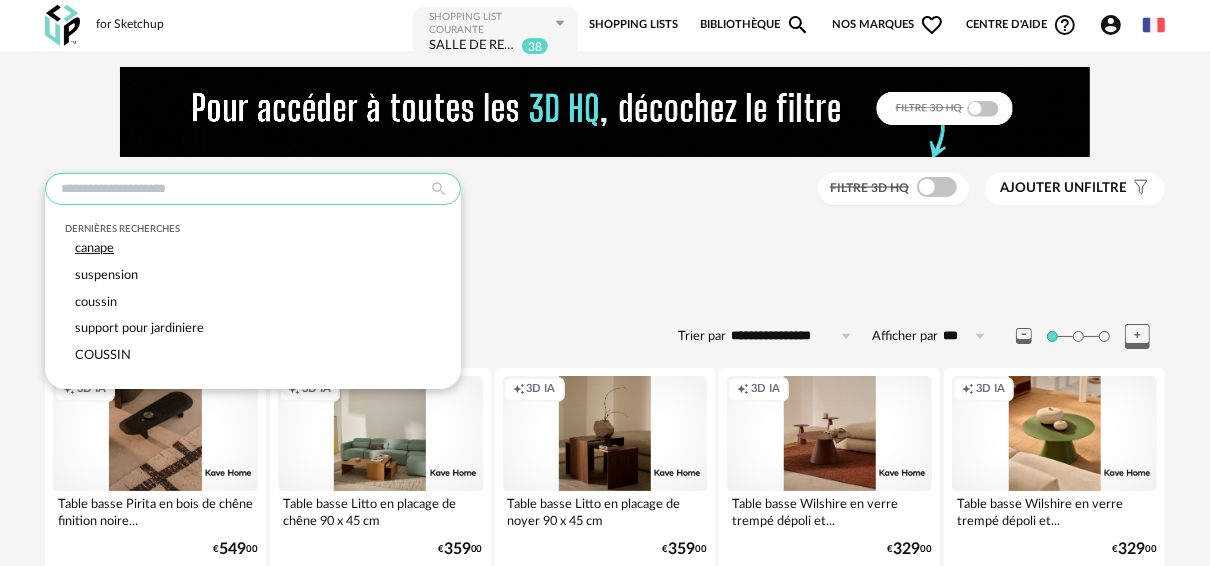 type on "******" 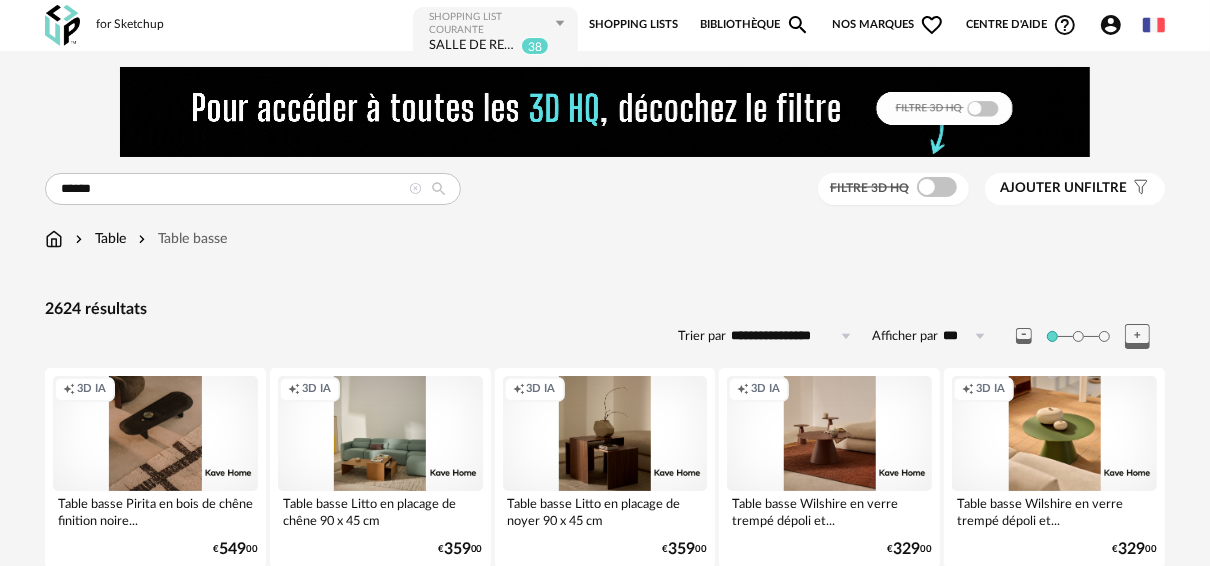 click at bounding box center [439, 189] 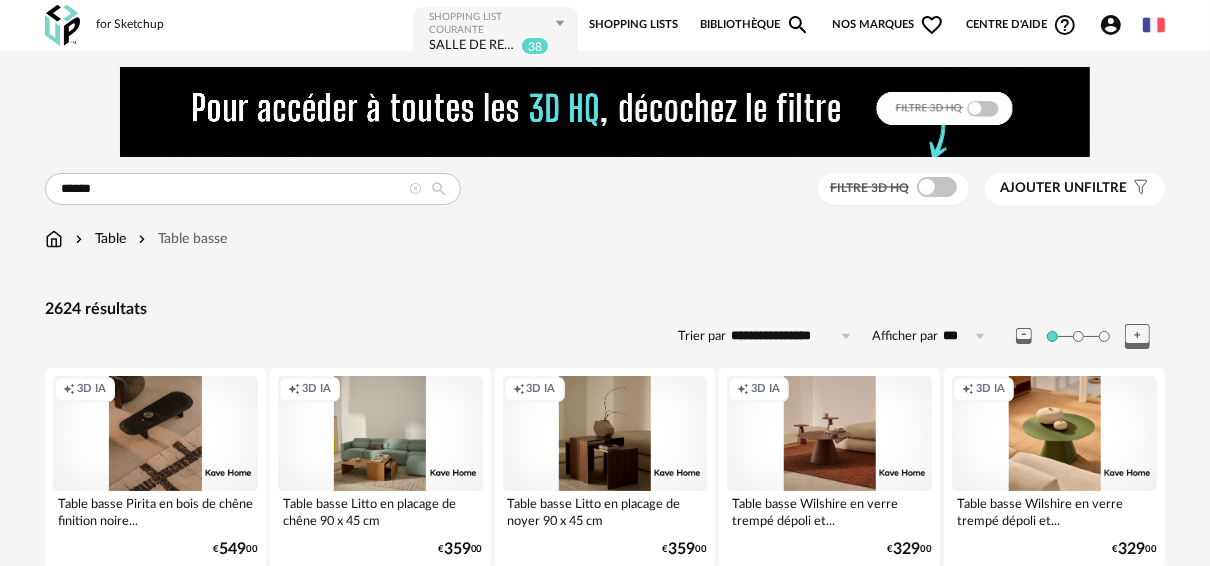 type on "**********" 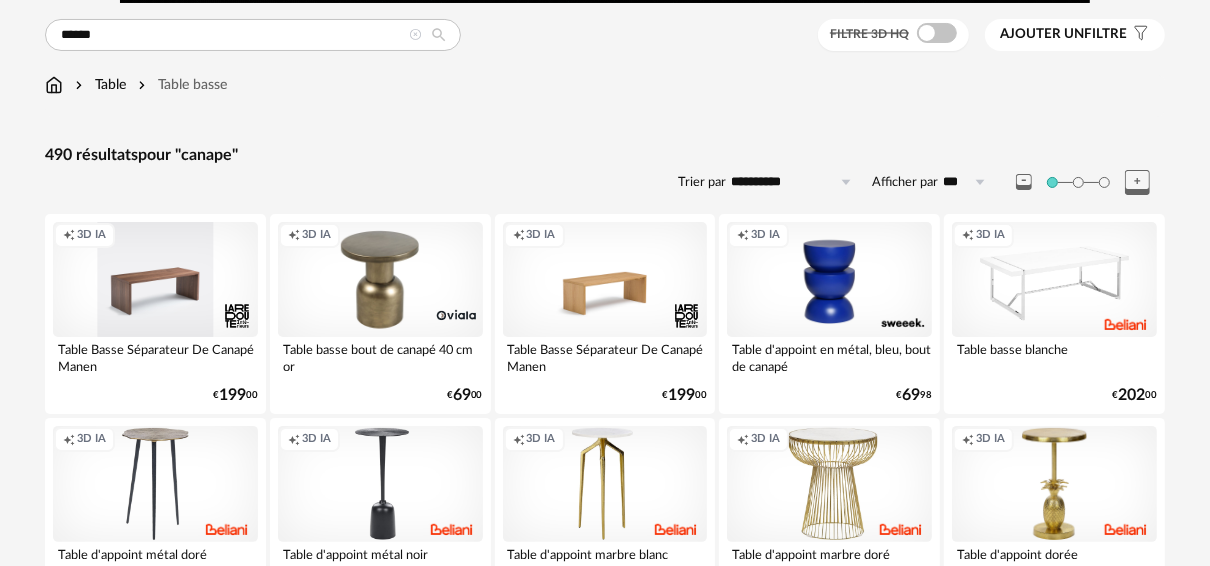 scroll, scrollTop: 0, scrollLeft: 0, axis: both 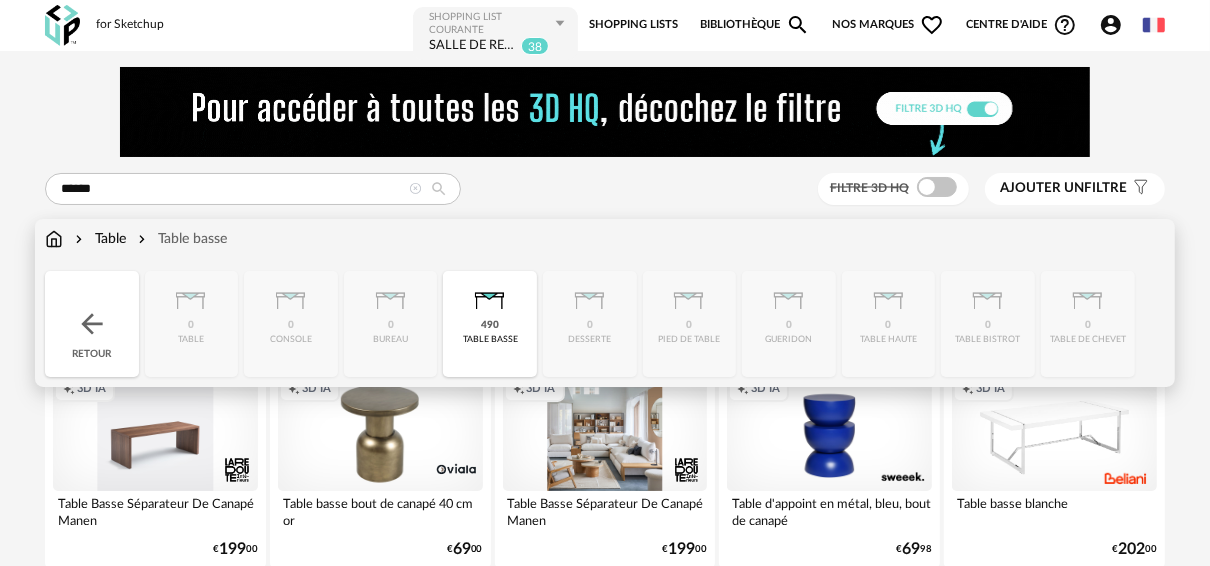 click at bounding box center (54, 239) 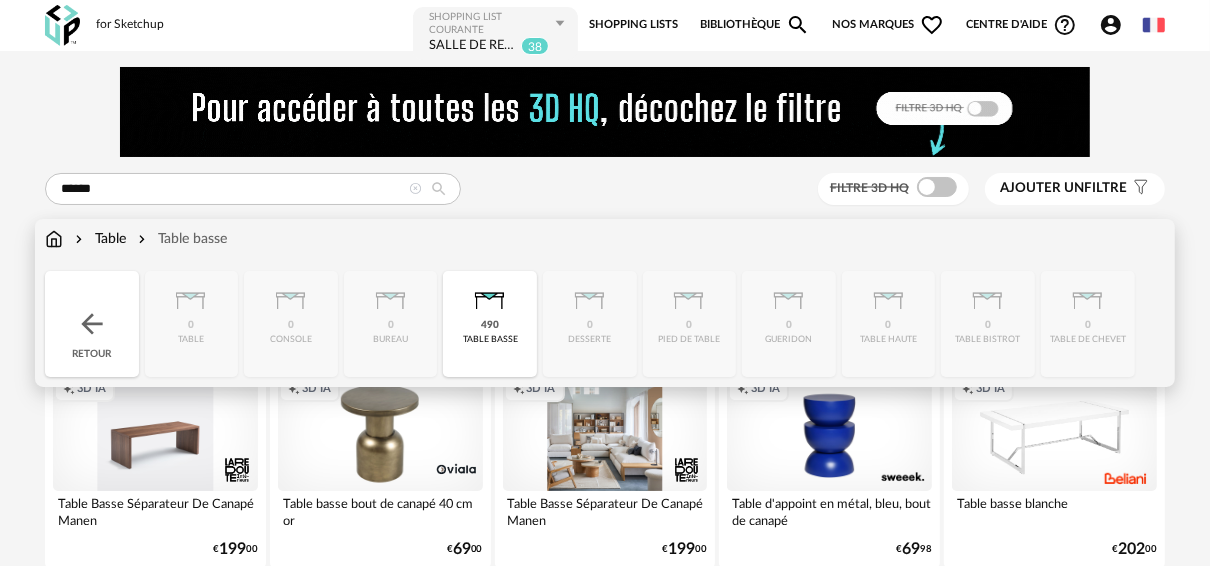 click at bounding box center [54, 239] 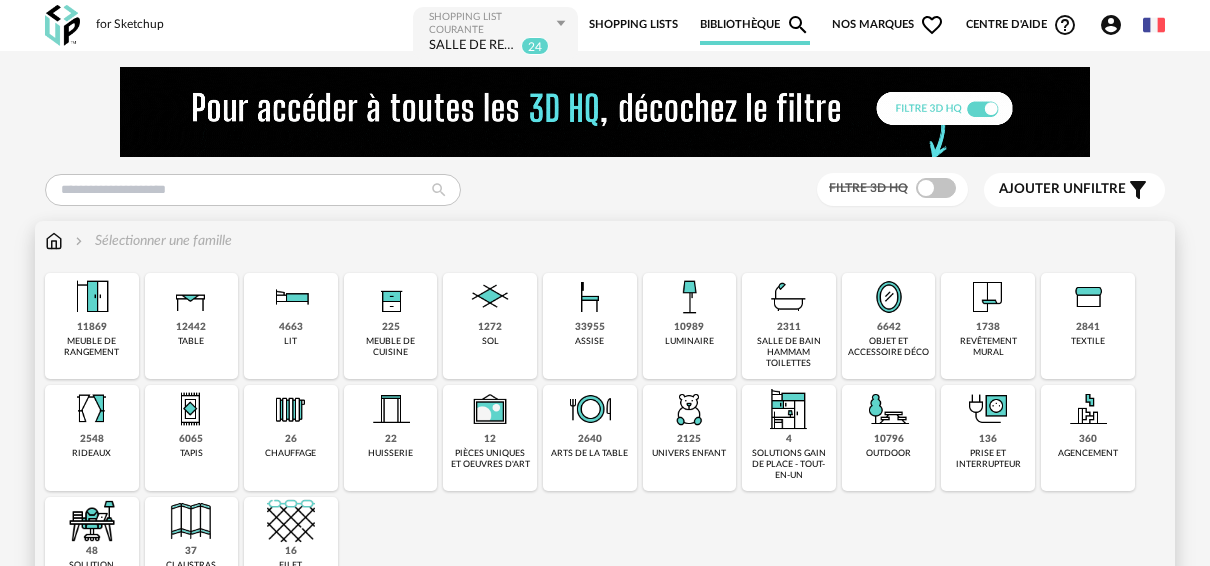 scroll, scrollTop: 0, scrollLeft: 0, axis: both 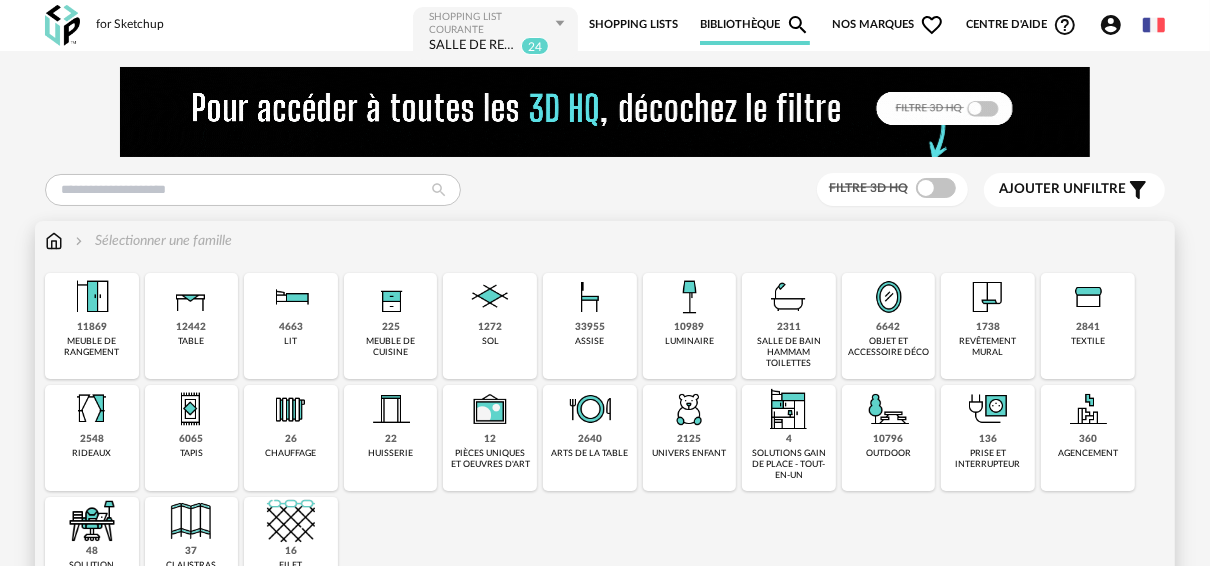 click on "assise" at bounding box center [589, 341] 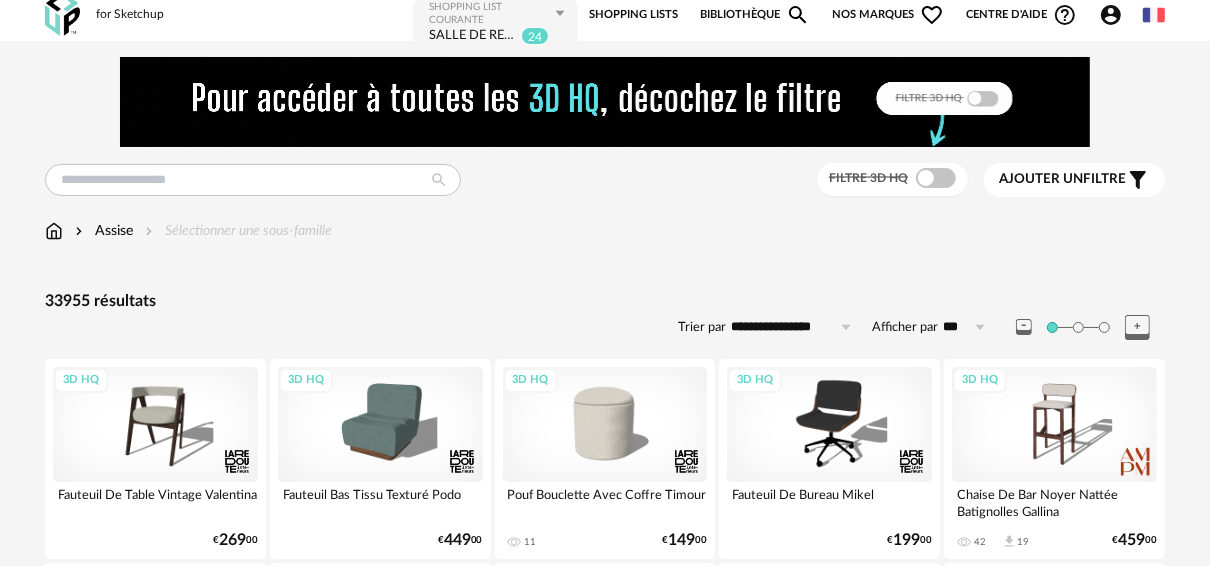 scroll, scrollTop: 0, scrollLeft: 0, axis: both 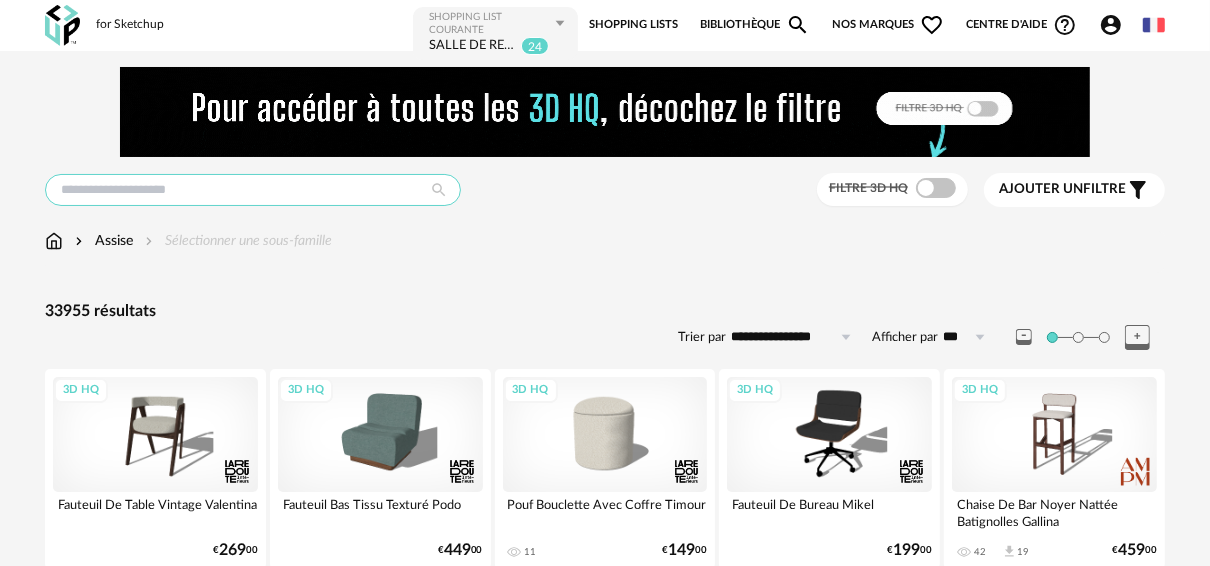 click at bounding box center (253, 190) 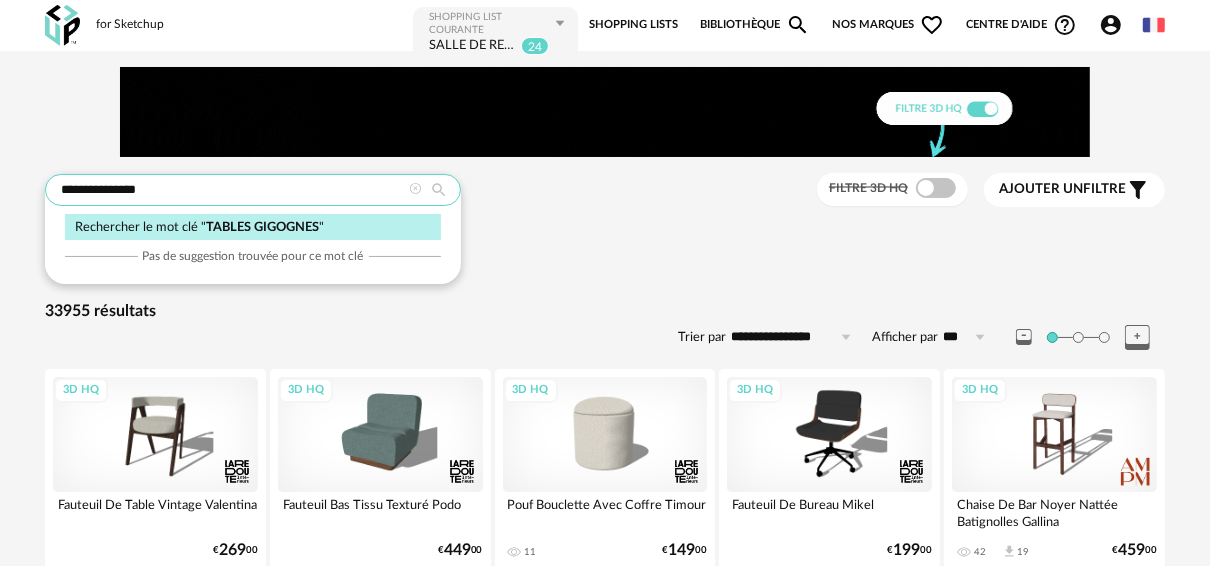 type on "**********" 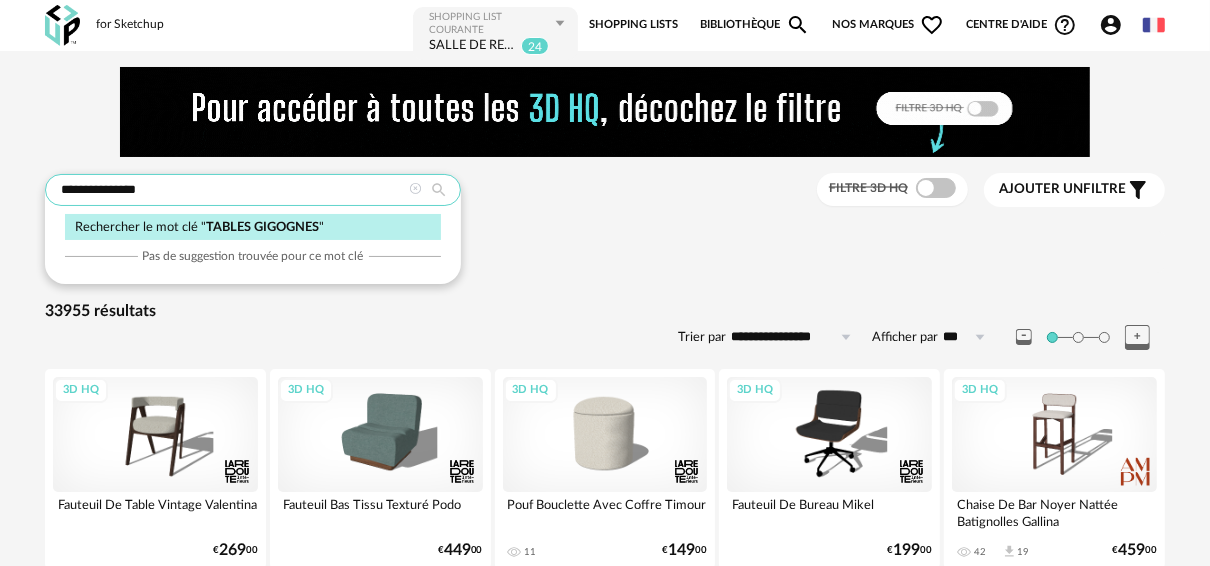 type 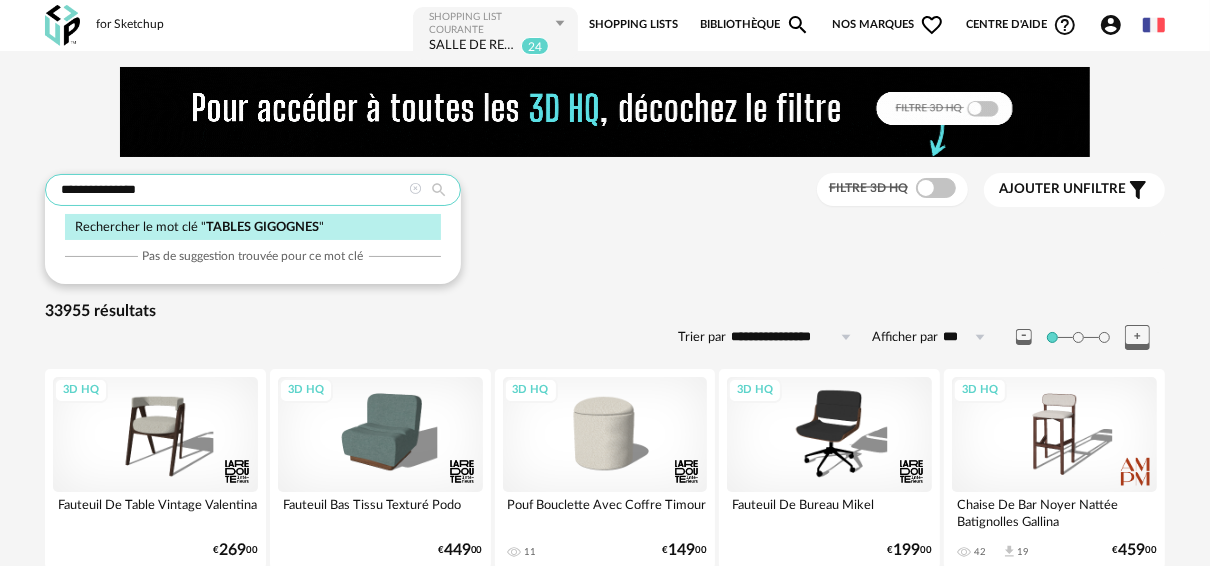 type on "**********" 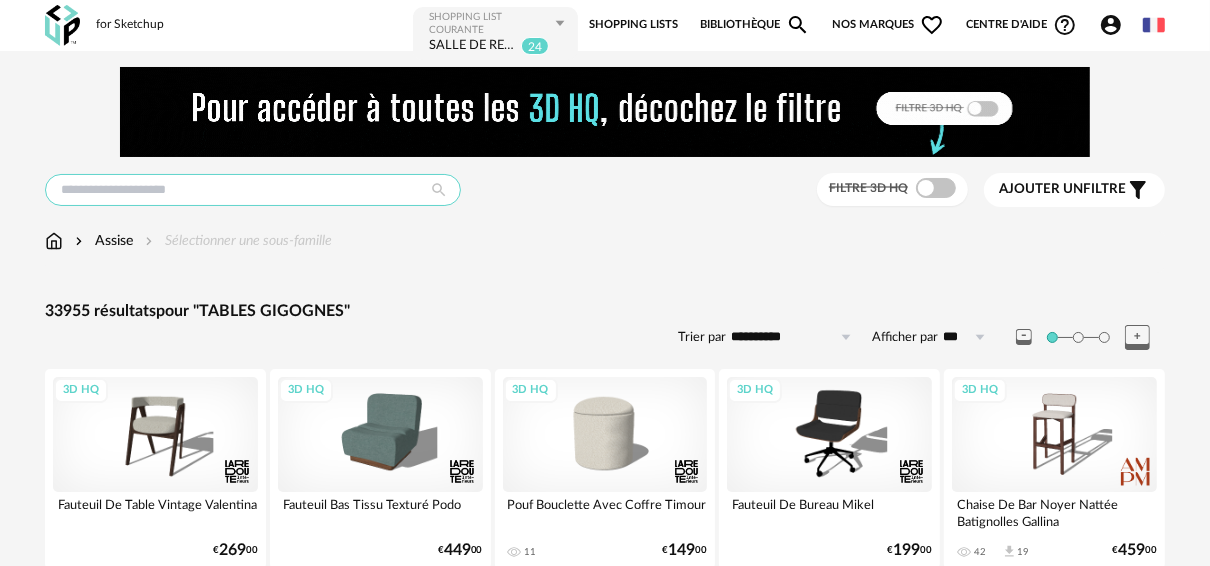 type on "**********" 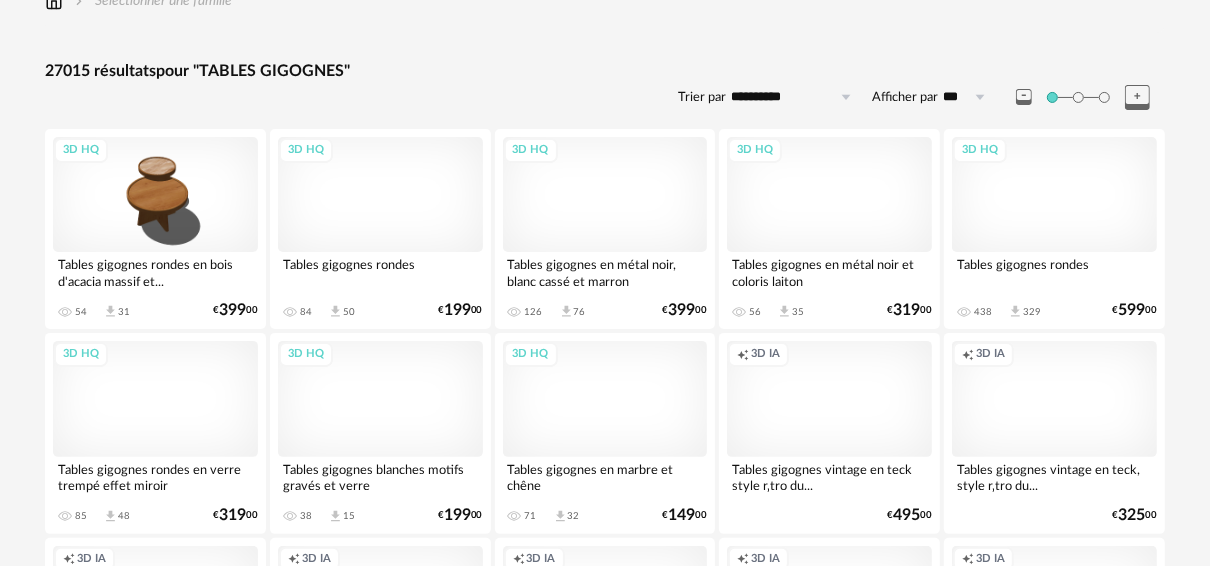 scroll, scrollTop: 0, scrollLeft: 0, axis: both 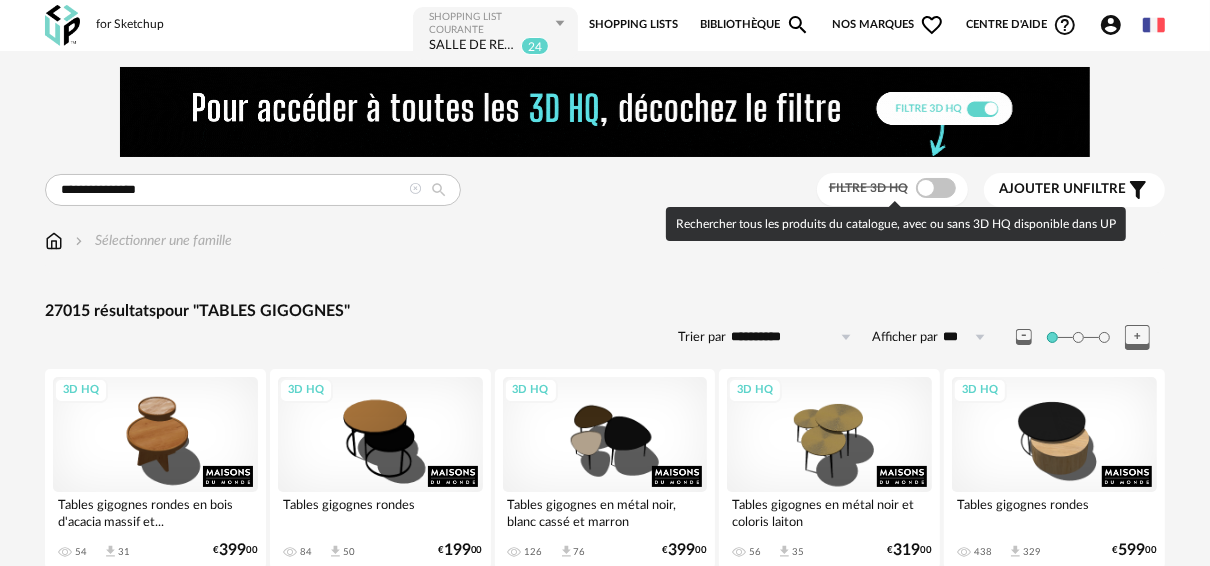 click at bounding box center (936, 188) 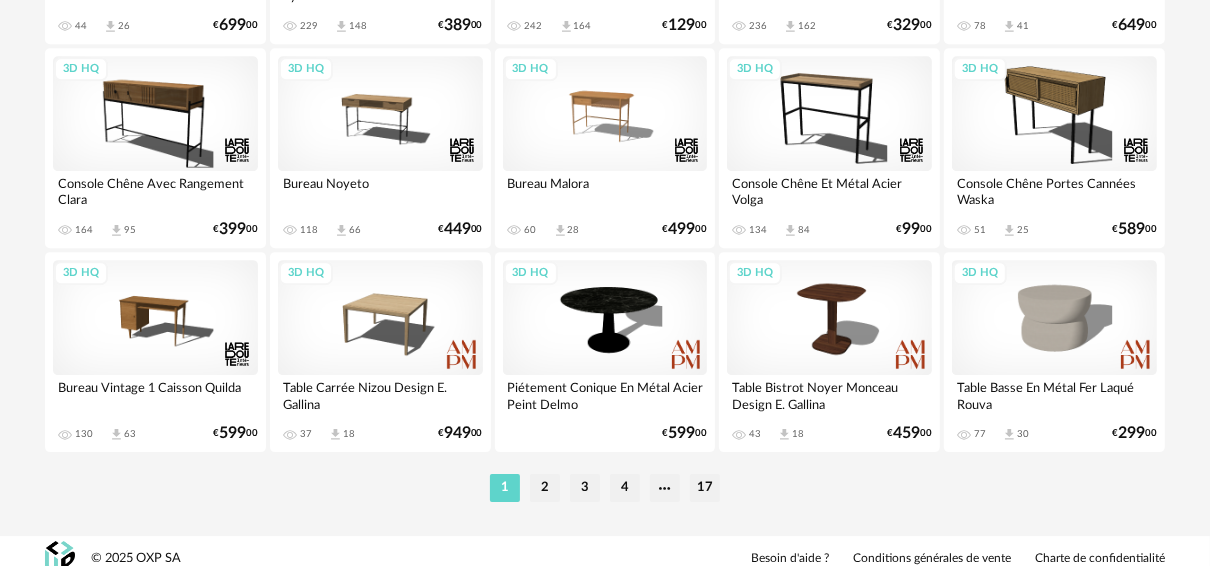 scroll, scrollTop: 4011, scrollLeft: 0, axis: vertical 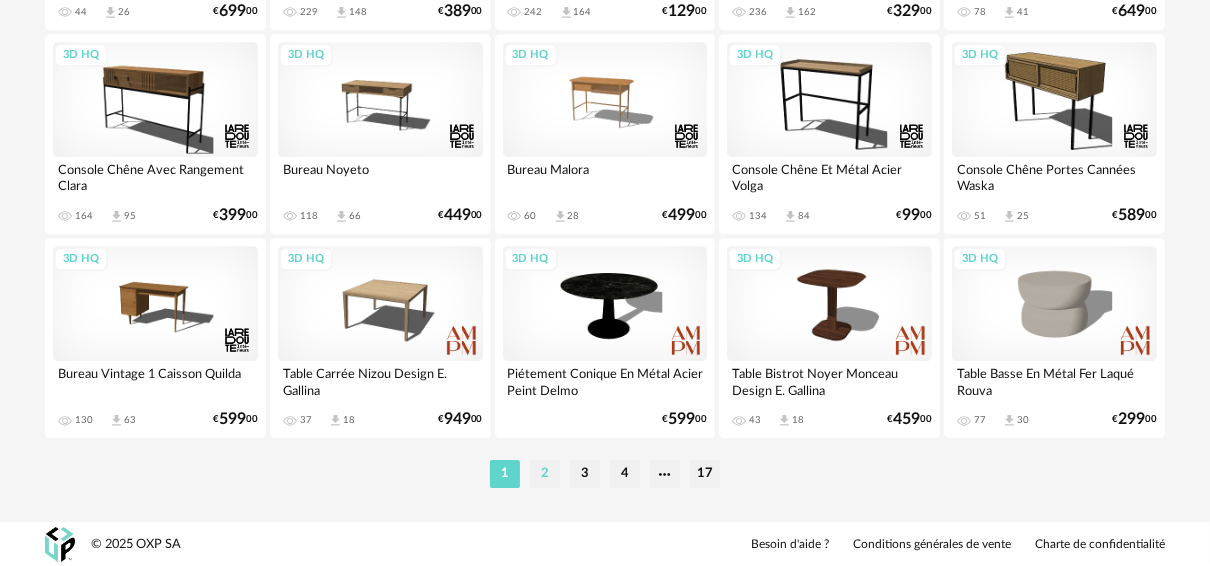 click on "2" at bounding box center [545, 474] 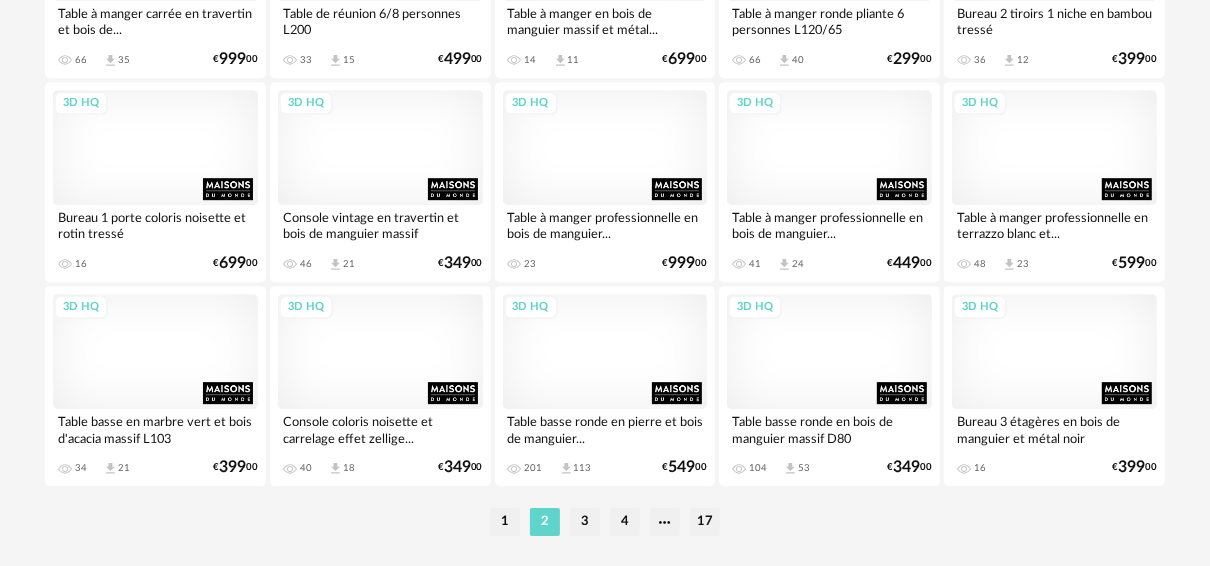 scroll, scrollTop: 4011, scrollLeft: 0, axis: vertical 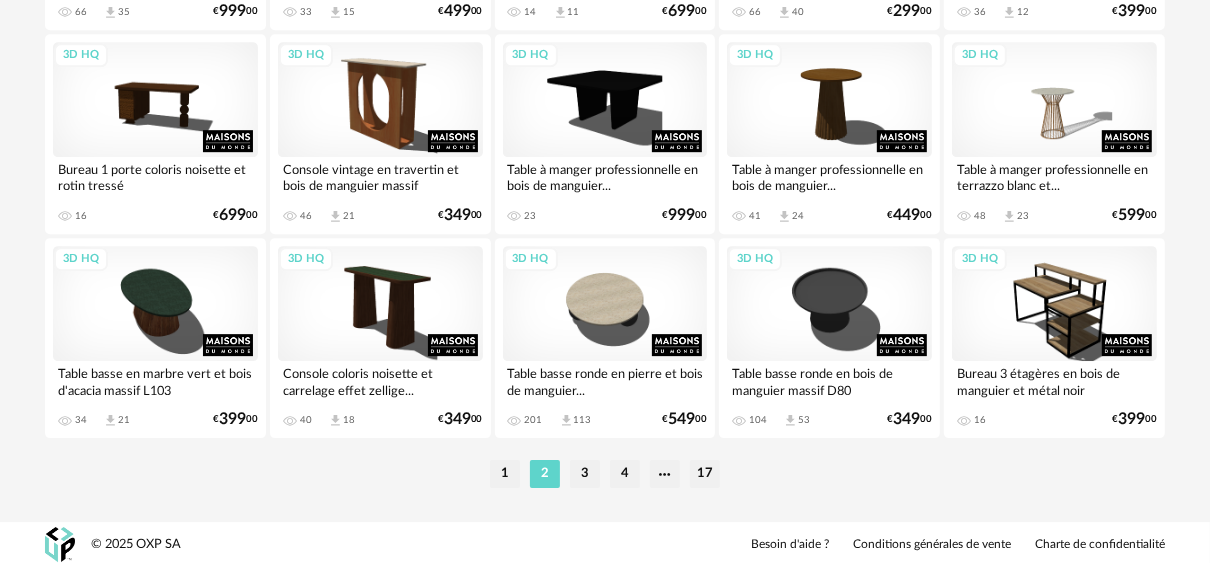 click on "3" at bounding box center (585, 474) 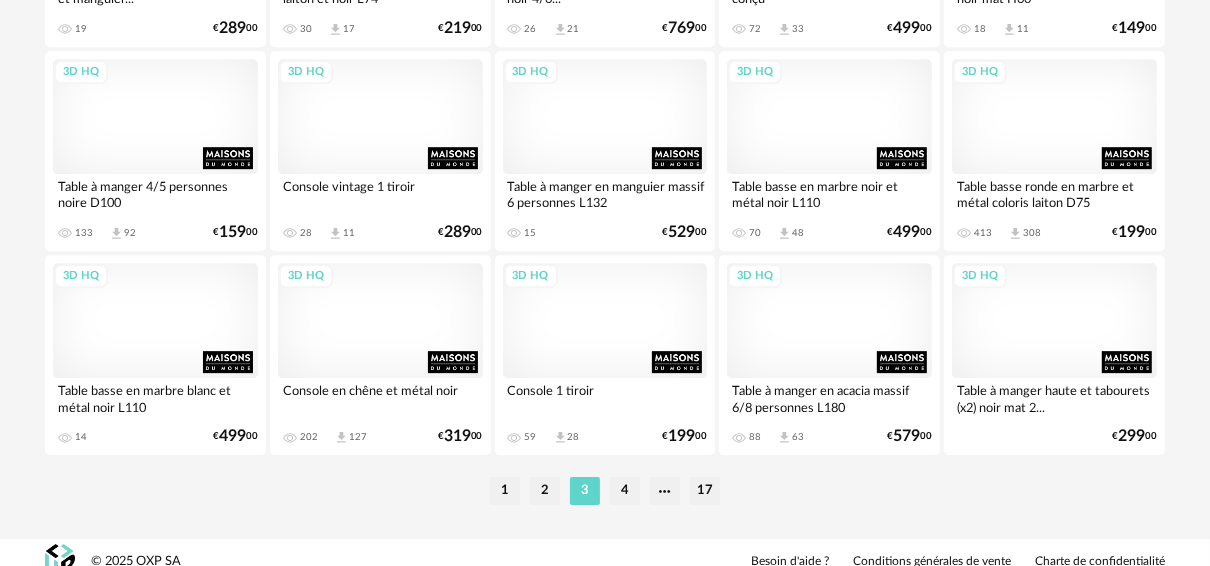 scroll, scrollTop: 4011, scrollLeft: 0, axis: vertical 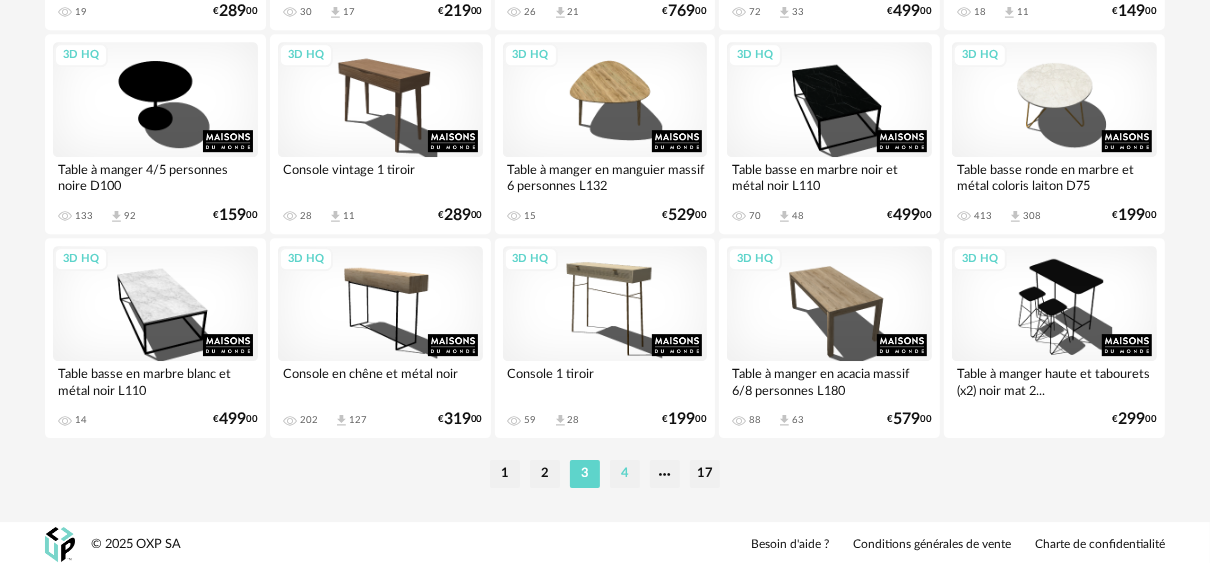 click on "4" at bounding box center [625, 474] 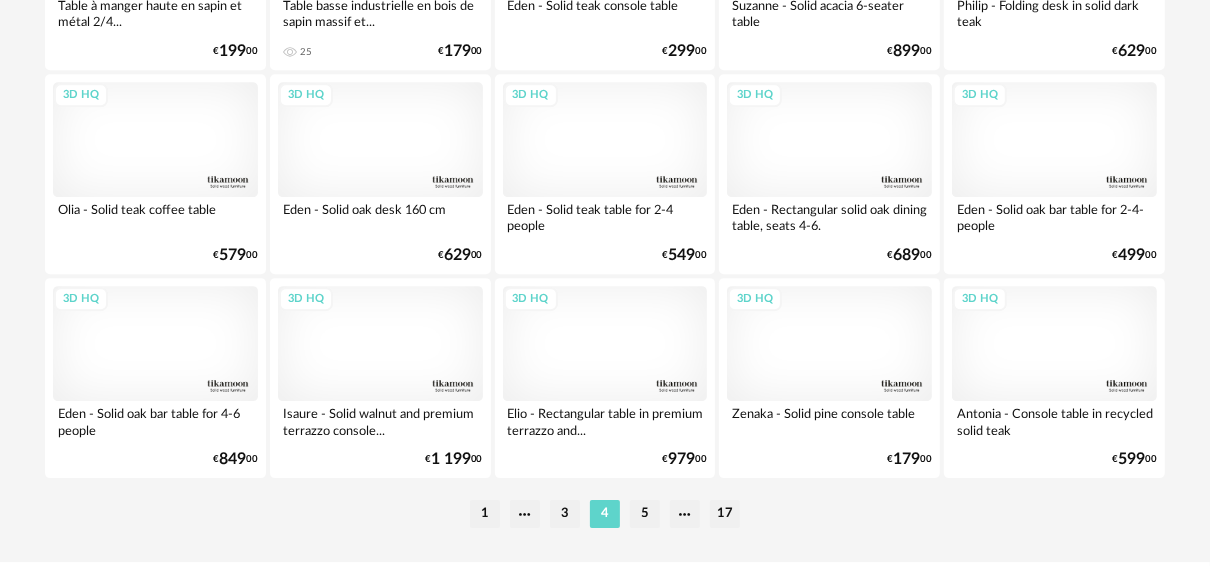 scroll, scrollTop: 4011, scrollLeft: 0, axis: vertical 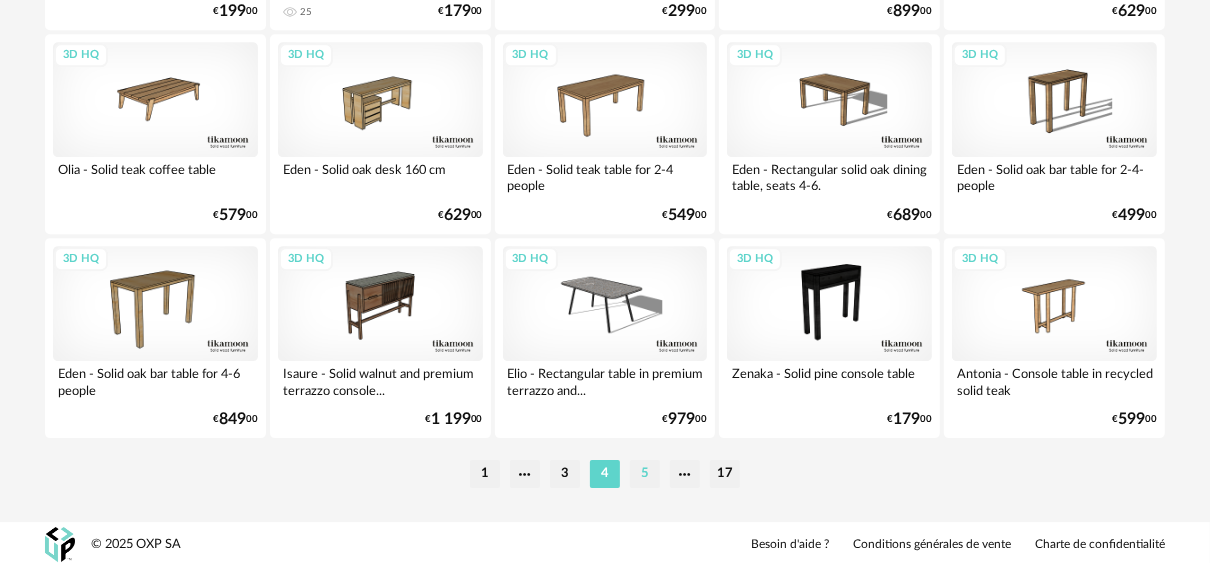 click on "5" at bounding box center [645, 474] 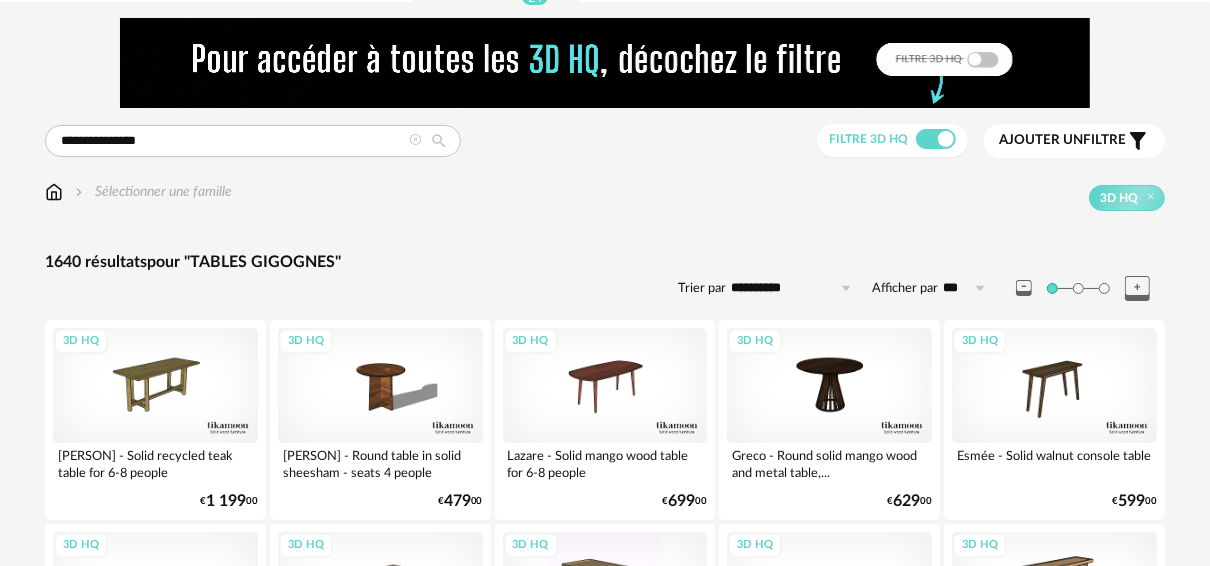 scroll, scrollTop: 0, scrollLeft: 0, axis: both 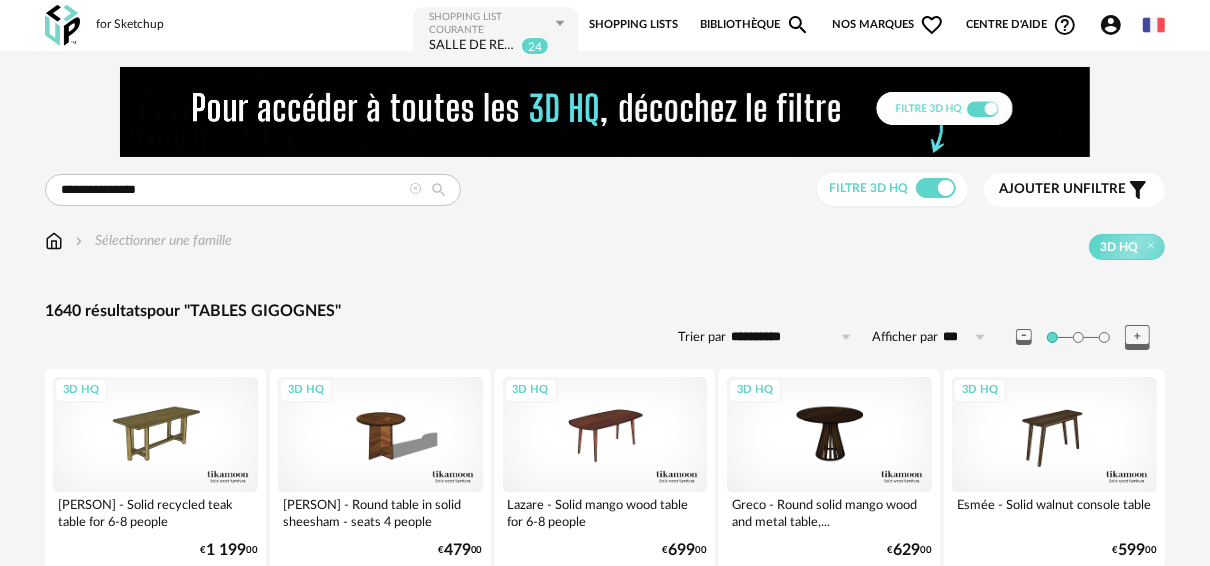 click 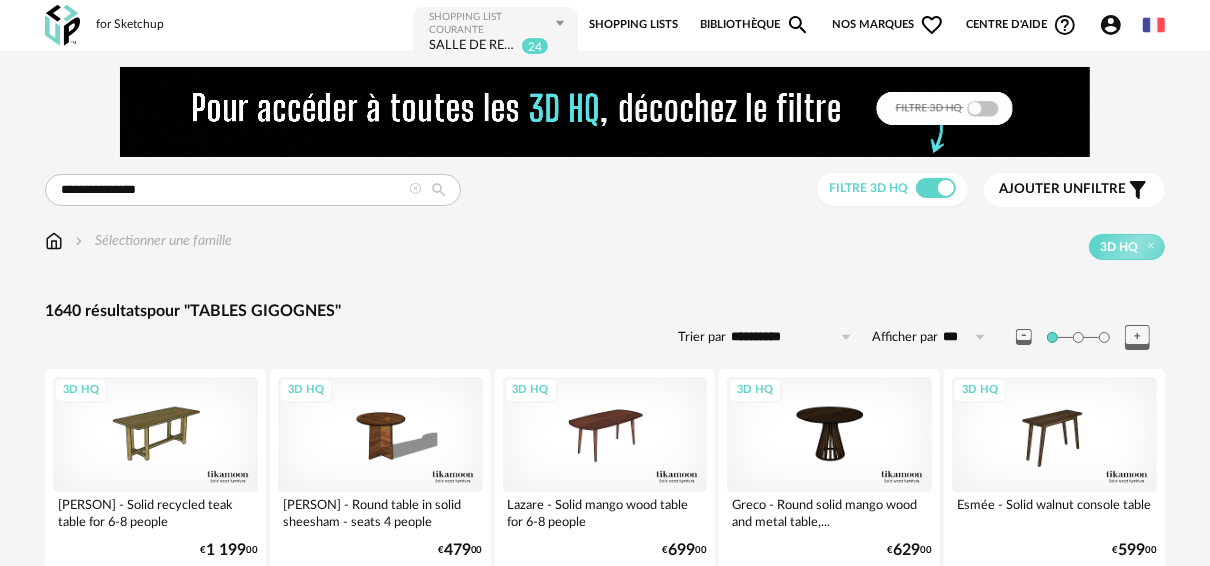 click at bounding box center [846, 337] 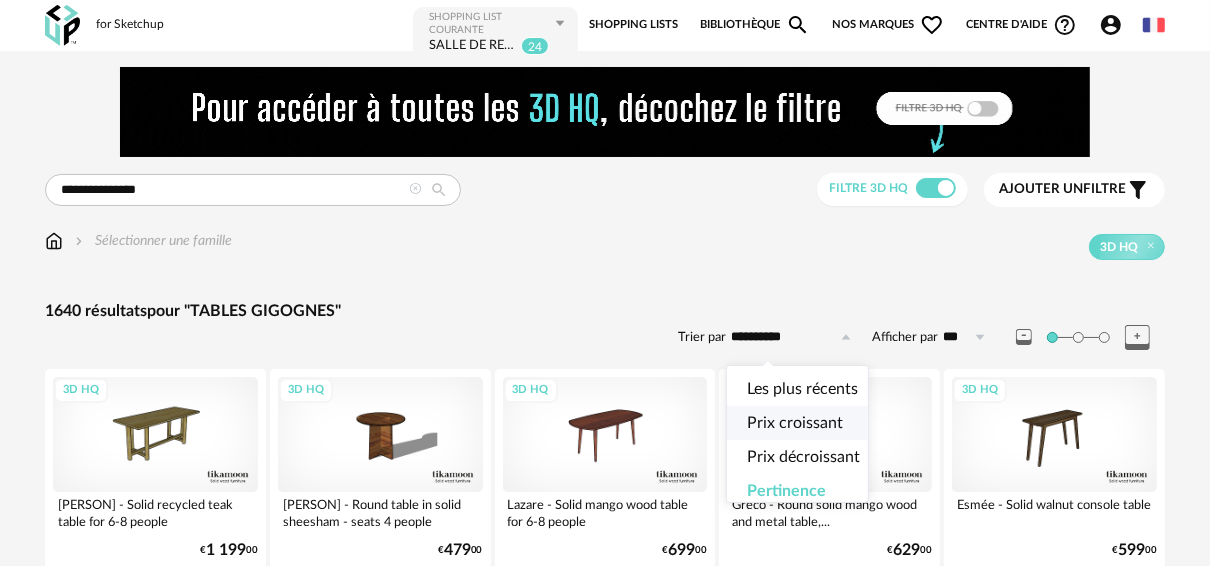click on "Prix croissant" at bounding box center [795, 423] 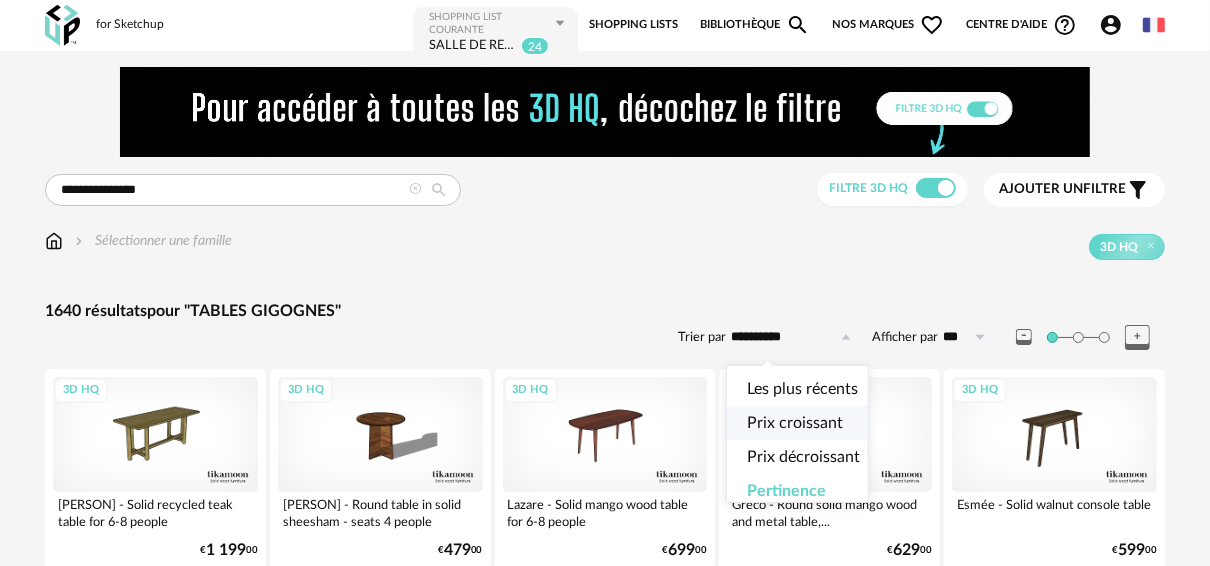 type on "**********" 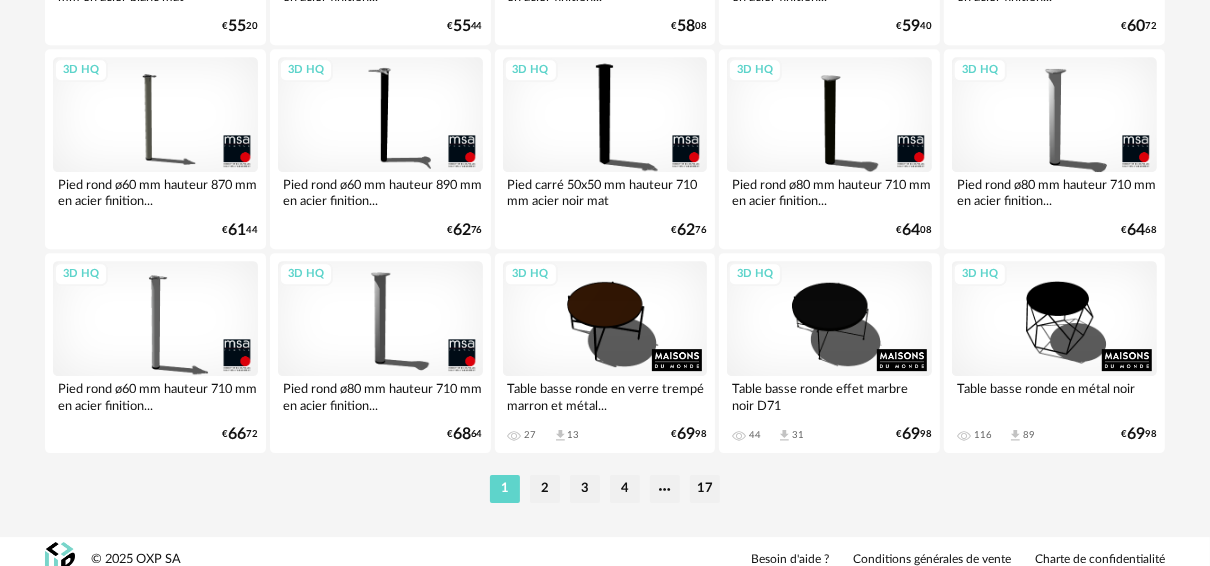 scroll, scrollTop: 4011, scrollLeft: 0, axis: vertical 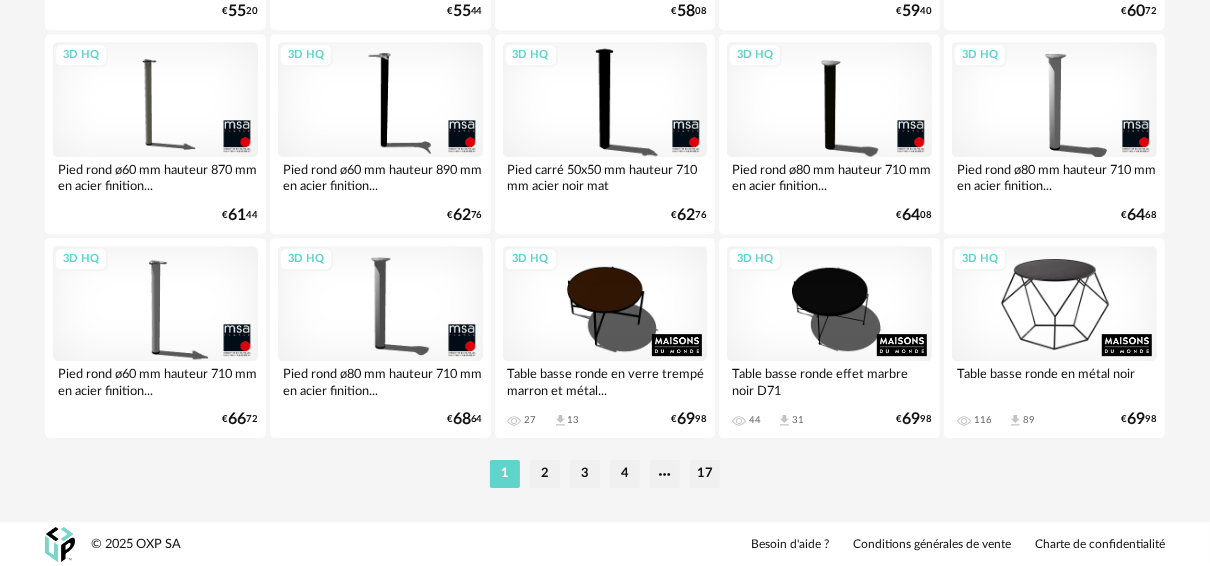 click on "3D HQ" at bounding box center [1054, 303] 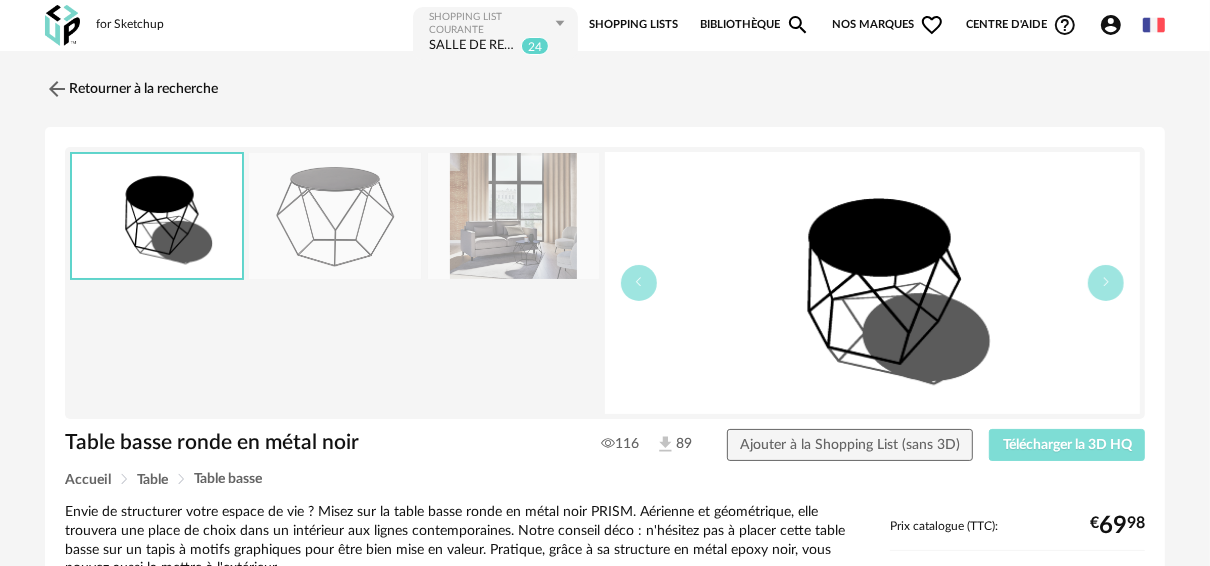click on "Télécharger la 3D HQ" at bounding box center (1067, 445) 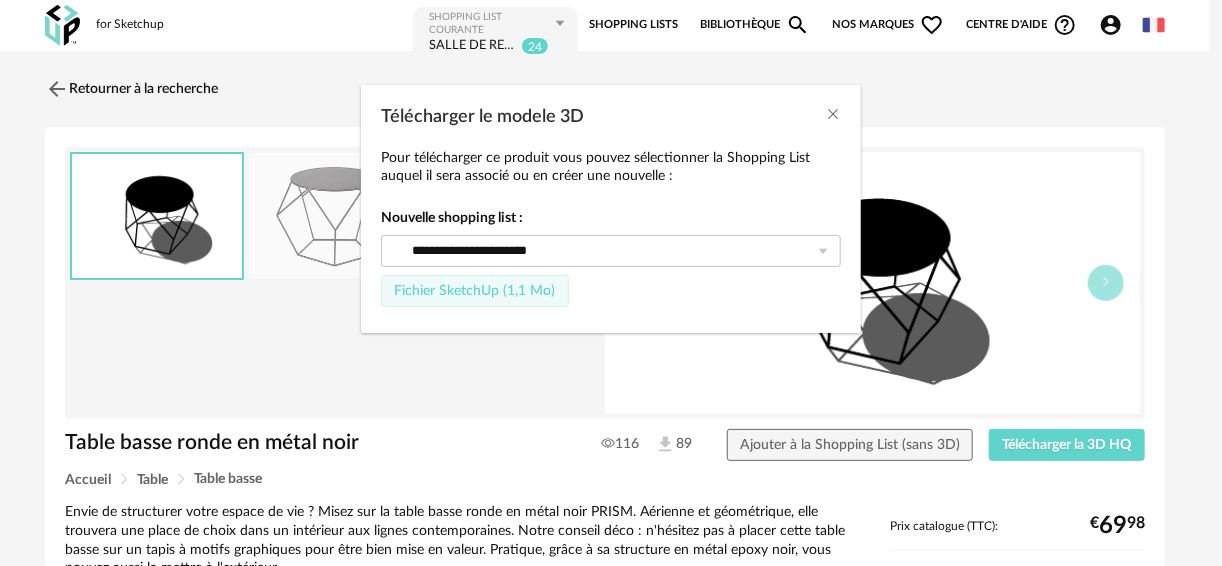 click on "Fichier SketchUp (1,1 Mo)" at bounding box center (474, 291) 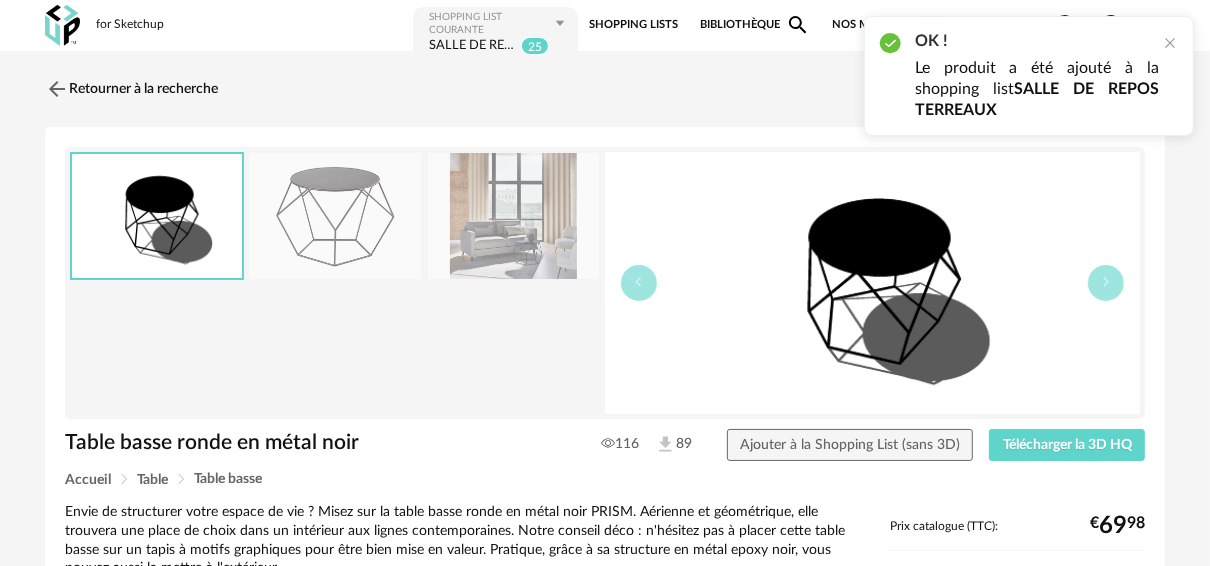 click on "Retourner à la recherche
Table basse ronde en métal noir   Table basse ronde en métal noir
116
89
Ajouter à la Shopping List (sans 3D)
Télécharger la 3D HQ     Accueil
Table
Table basse
Envie de structurer votre espace de vie ? Misez sur la table basse ronde en métal noir PRISM. Aérienne et géométrique, elle trouvera une place de choix dans un intérieur aux lignes contemporaines. Notre conseil déco : n'hésitez pas à placer cette table basse sur un tapis à motifs graphiques pour être bien mise en valeur. Pratique, grâce à sa structure en métal epoxy noir, vous pouvez aussi la mettre à l'extérieur.     Tout est parti de Brest il y a plus de 20 ans. [NAME] [LAST], visionnaire créatif, décide de fonder Maisons du Monde, une enseigne de décoration et d'ameublement inspirée des influences du monde entier.
Produits similaires         3D HQ" at bounding box center [605, 647] 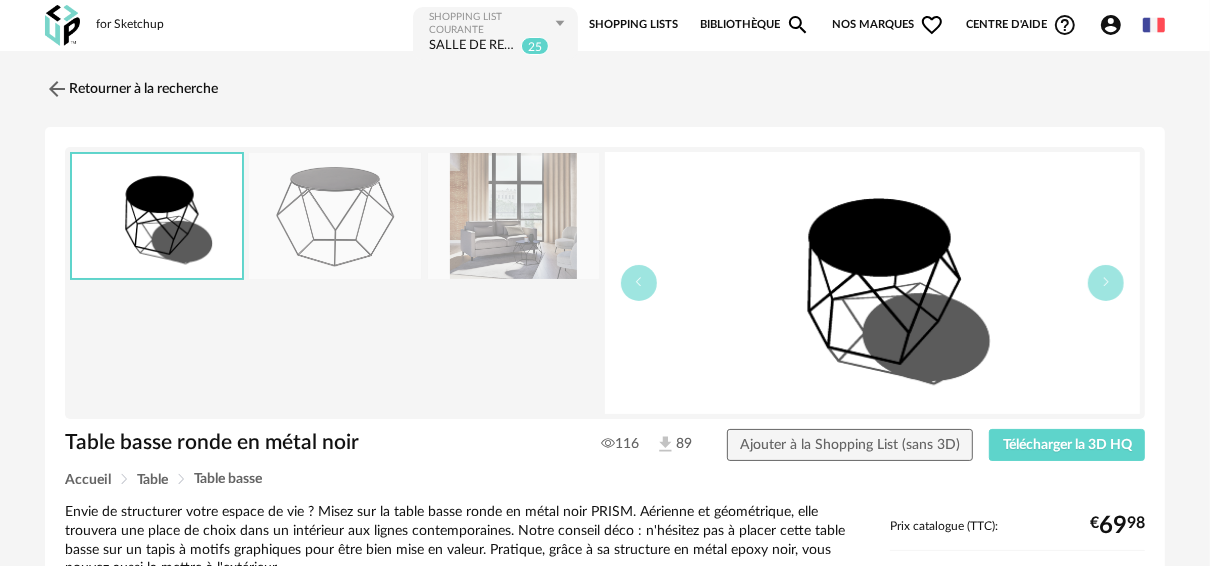 click at bounding box center (872, 283) 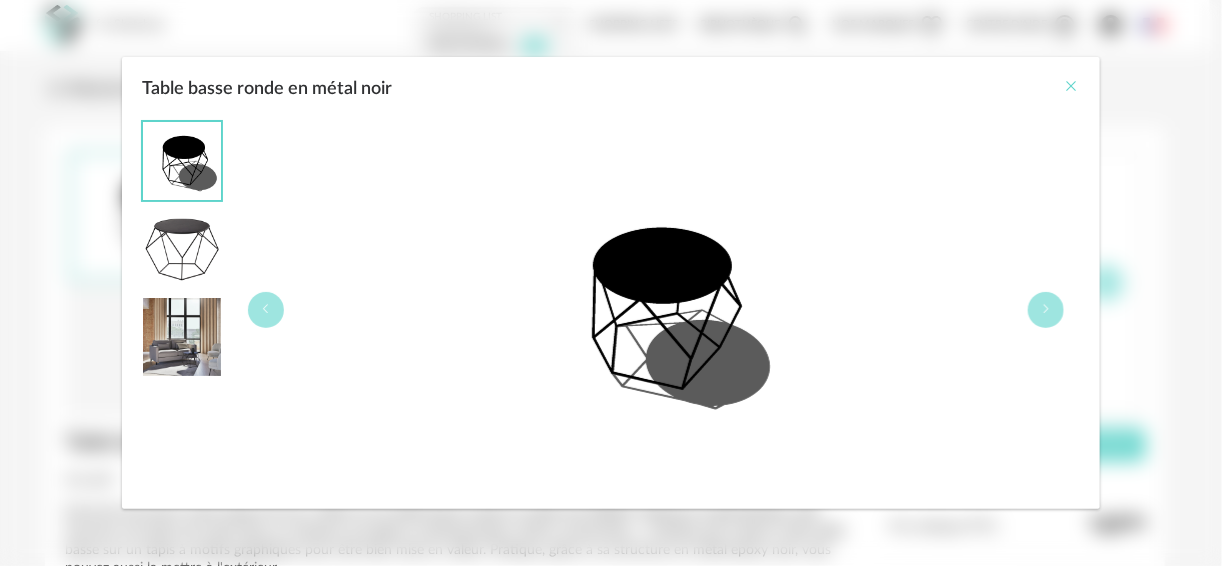 click at bounding box center (1072, 86) 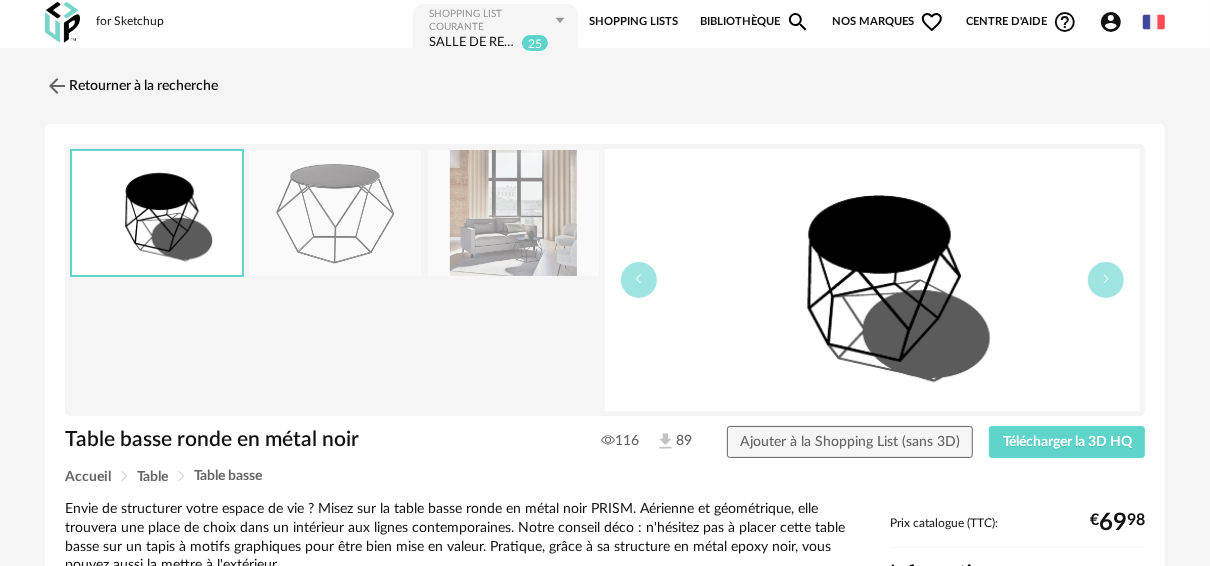 scroll, scrollTop: 0, scrollLeft: 0, axis: both 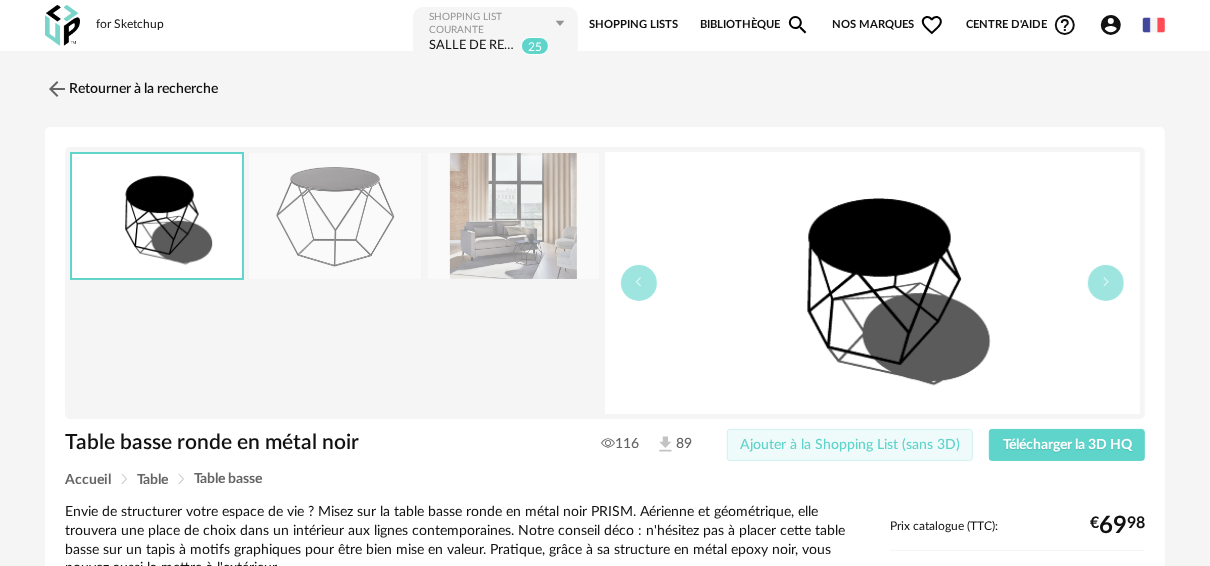 click on "Ajouter à la Shopping List (sans 3D)" at bounding box center (850, 445) 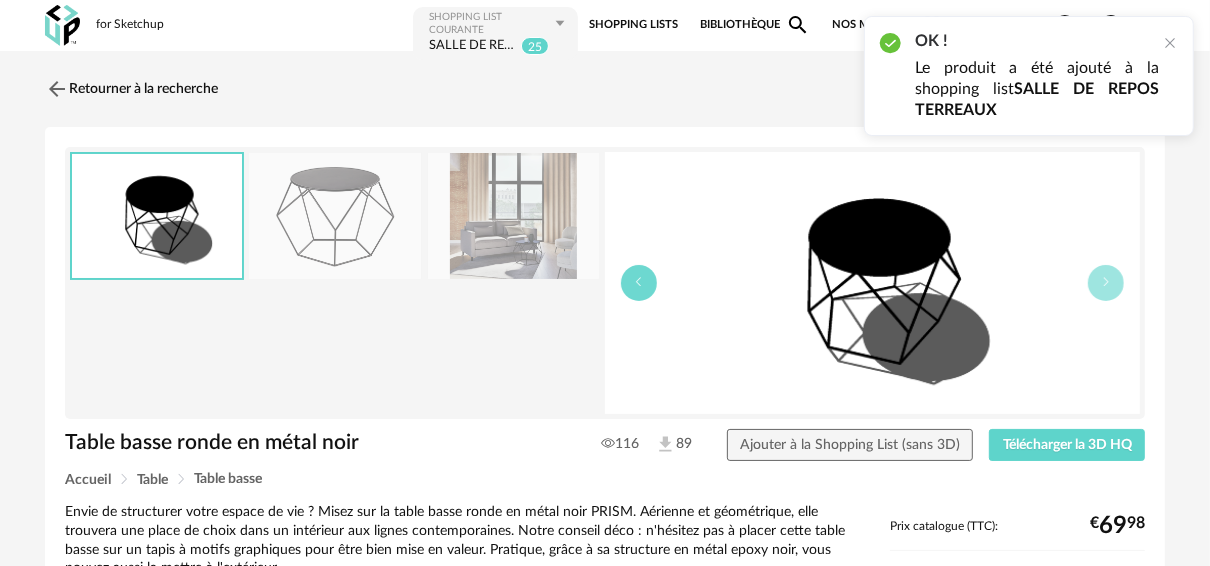 click at bounding box center [639, 282] 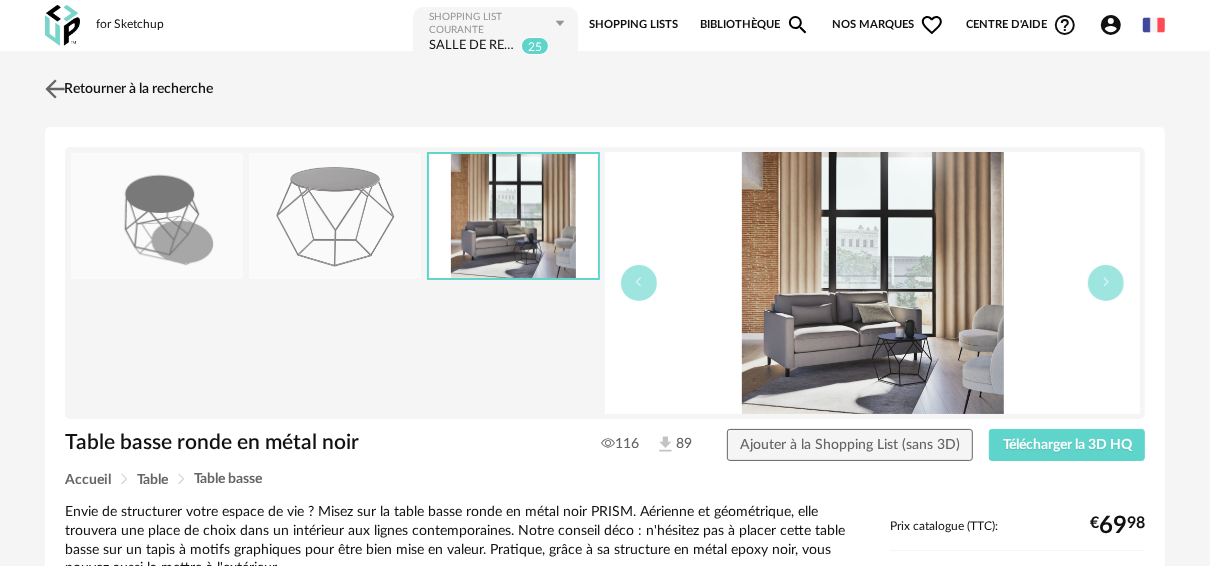 click at bounding box center (55, 88) 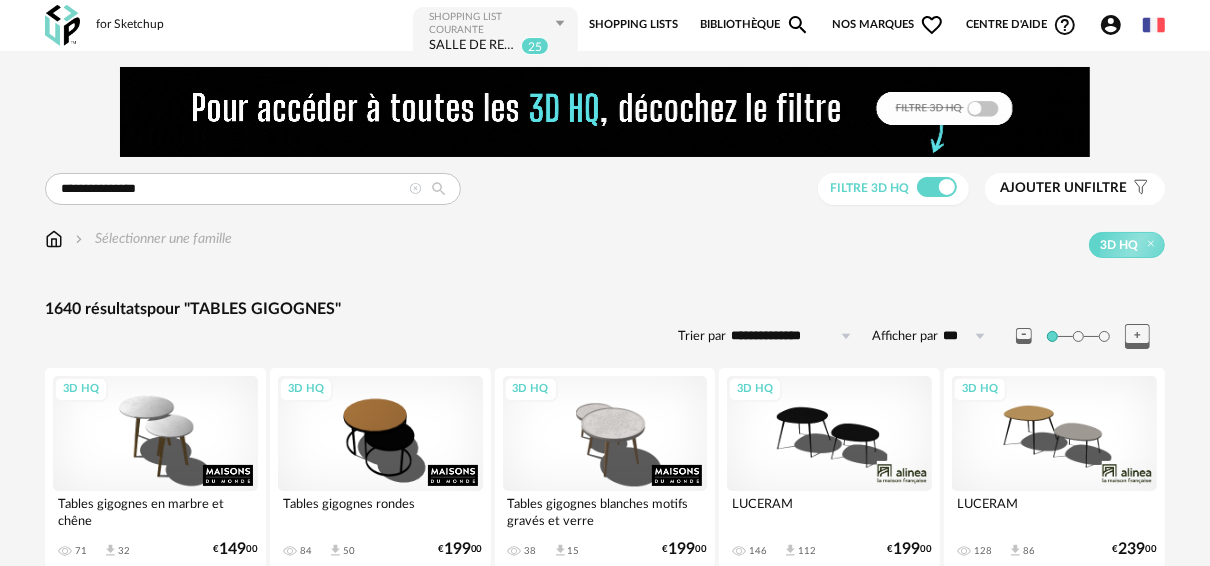 scroll, scrollTop: 0, scrollLeft: 0, axis: both 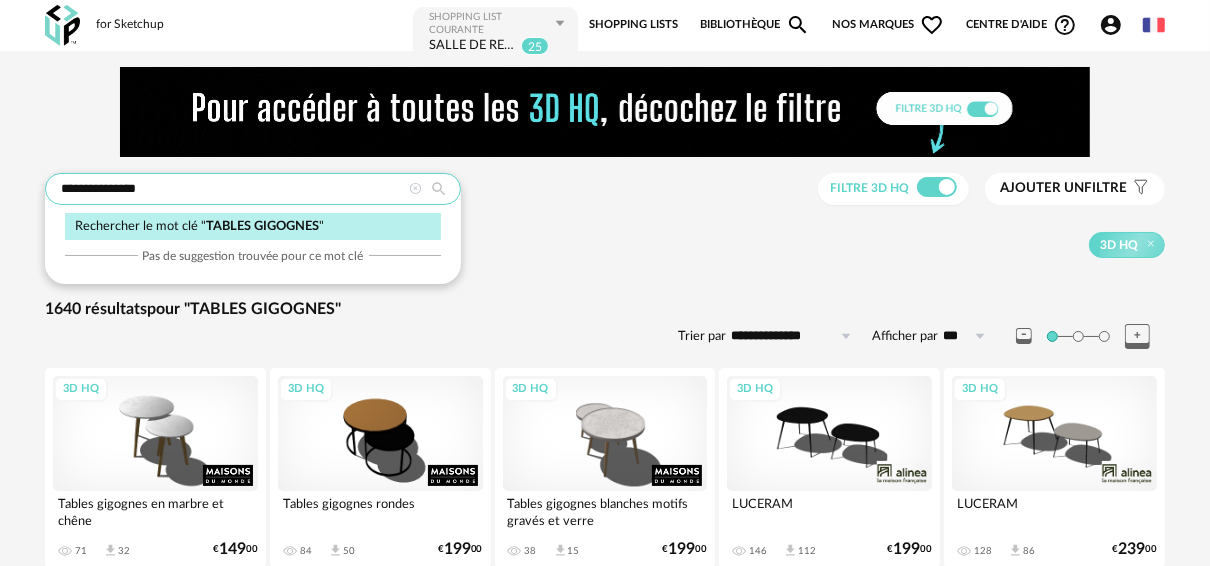 drag, startPoint x: 212, startPoint y: 188, endPoint x: 0, endPoint y: 163, distance: 213.46896 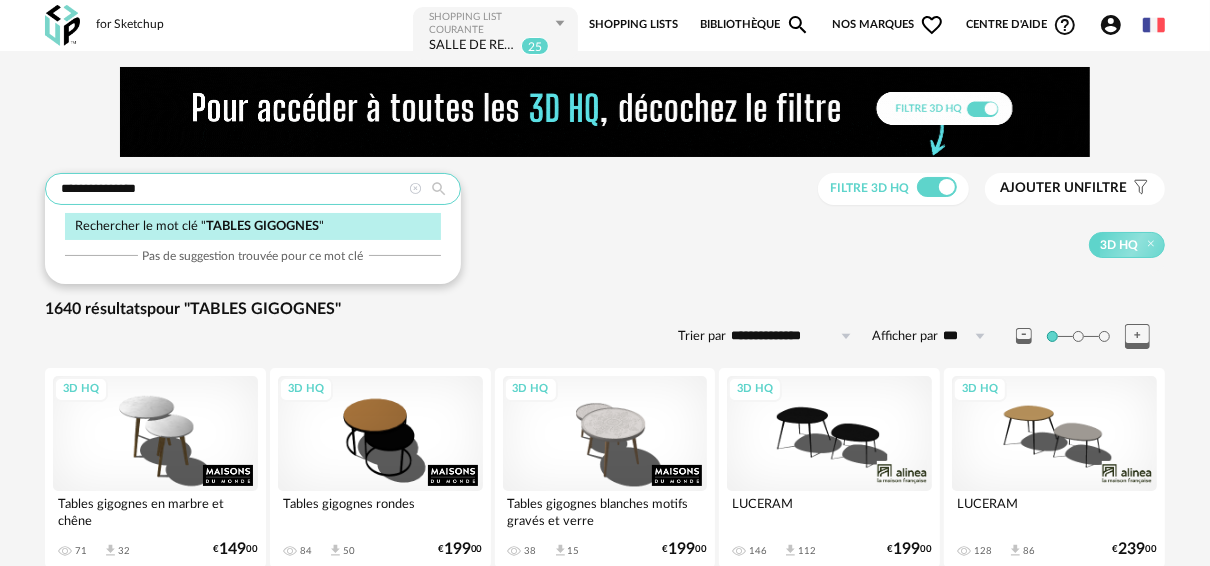 click on "**********" at bounding box center [605, 2288] 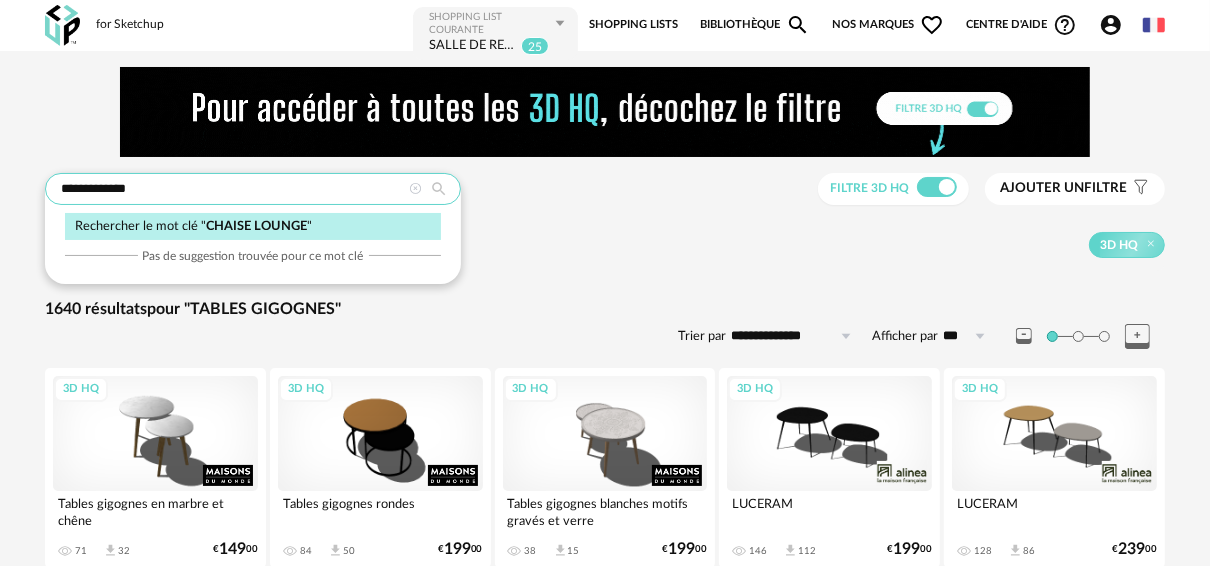 type on "**********" 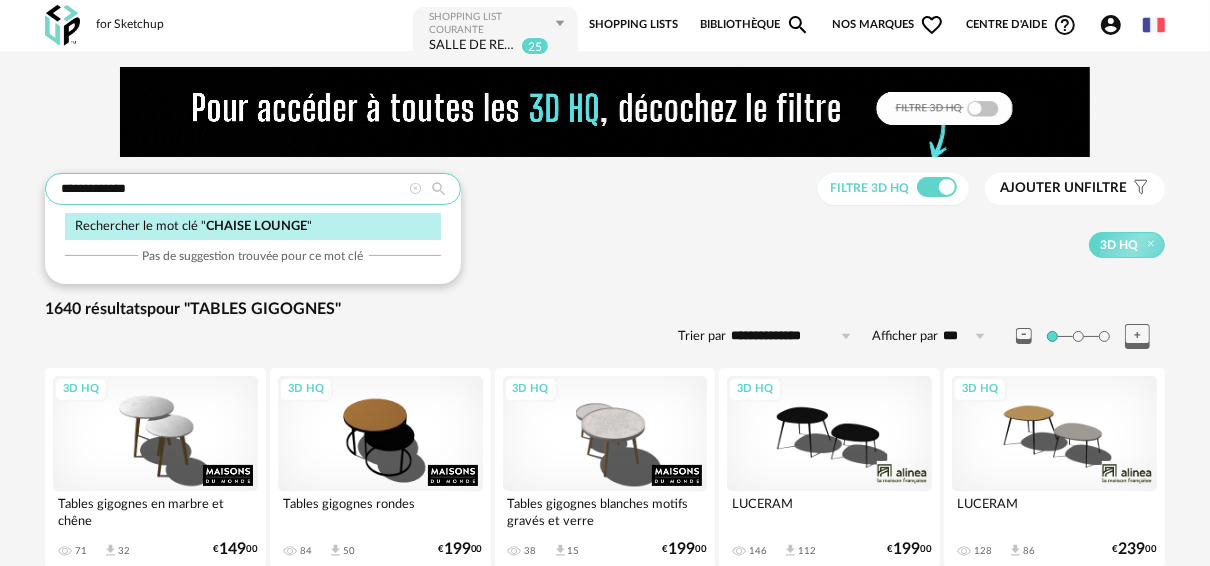 type on "**********" 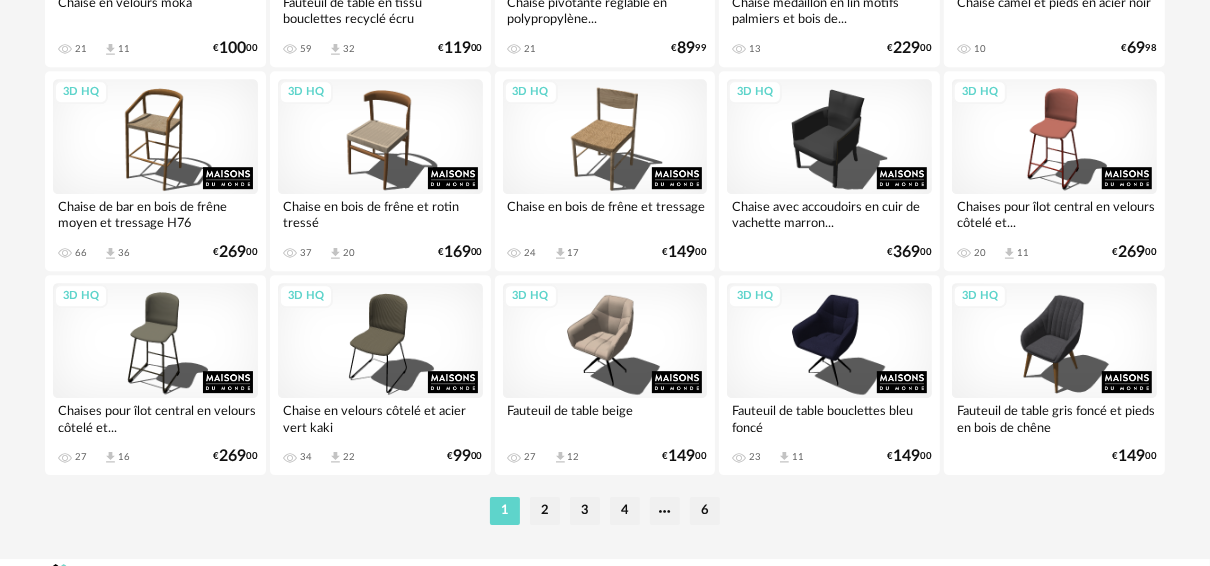 scroll, scrollTop: 4010, scrollLeft: 0, axis: vertical 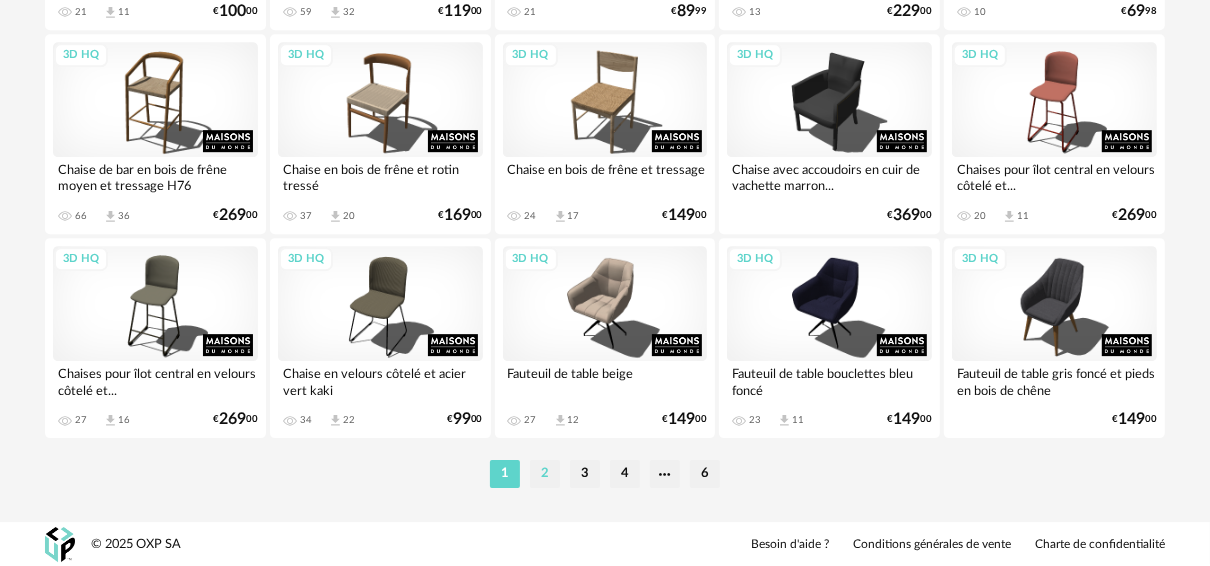 click on "2" at bounding box center (545, 474) 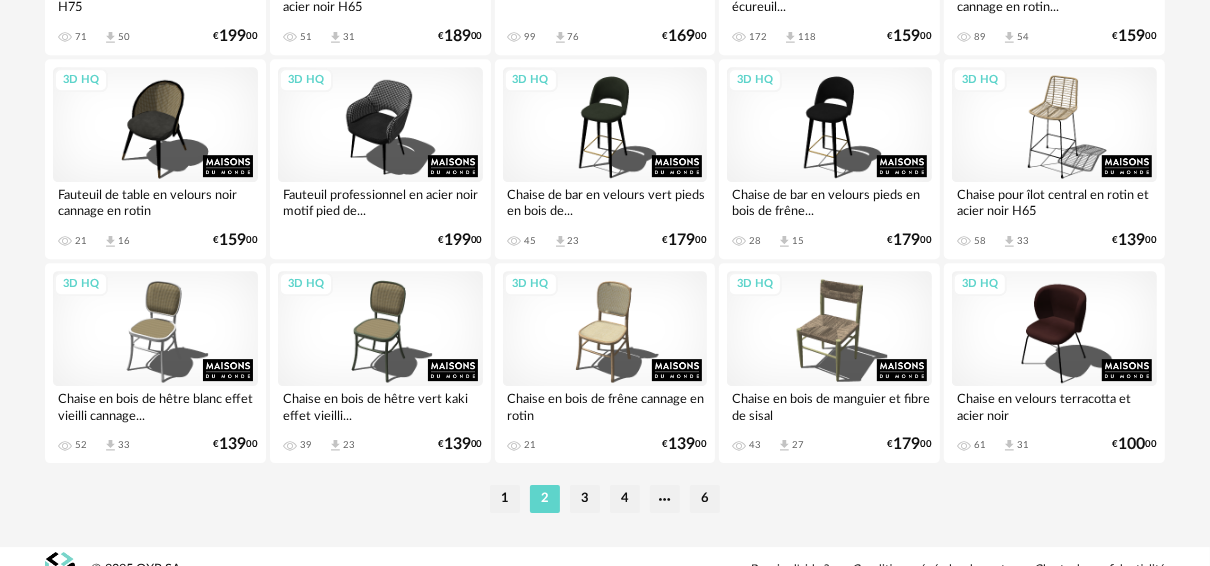 scroll, scrollTop: 4010, scrollLeft: 0, axis: vertical 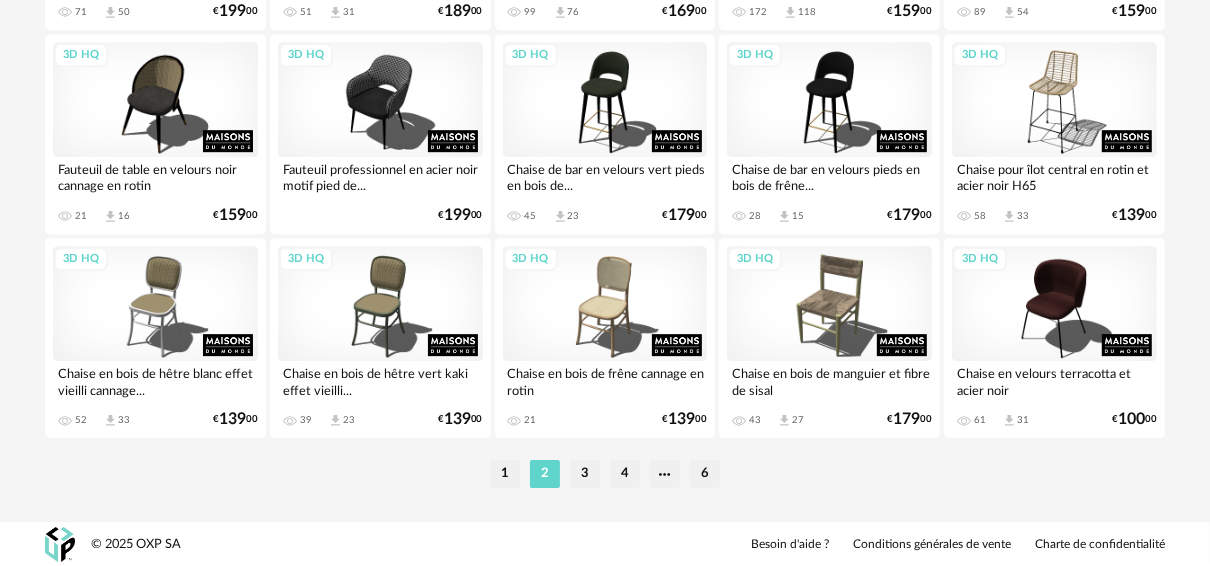 click on "3" at bounding box center [585, 474] 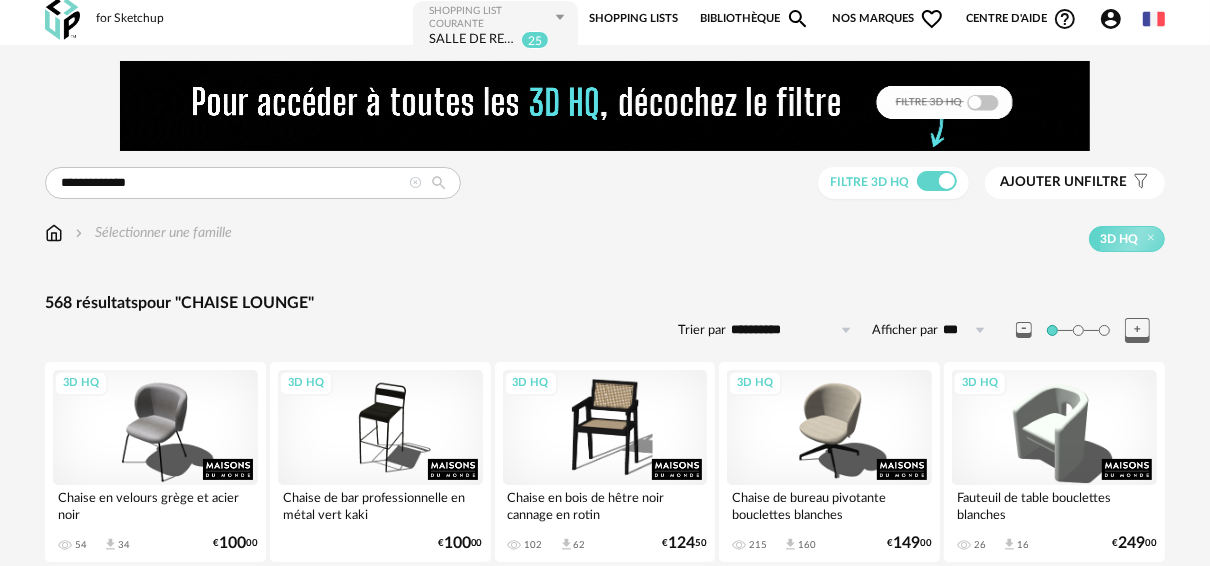 scroll, scrollTop: 0, scrollLeft: 0, axis: both 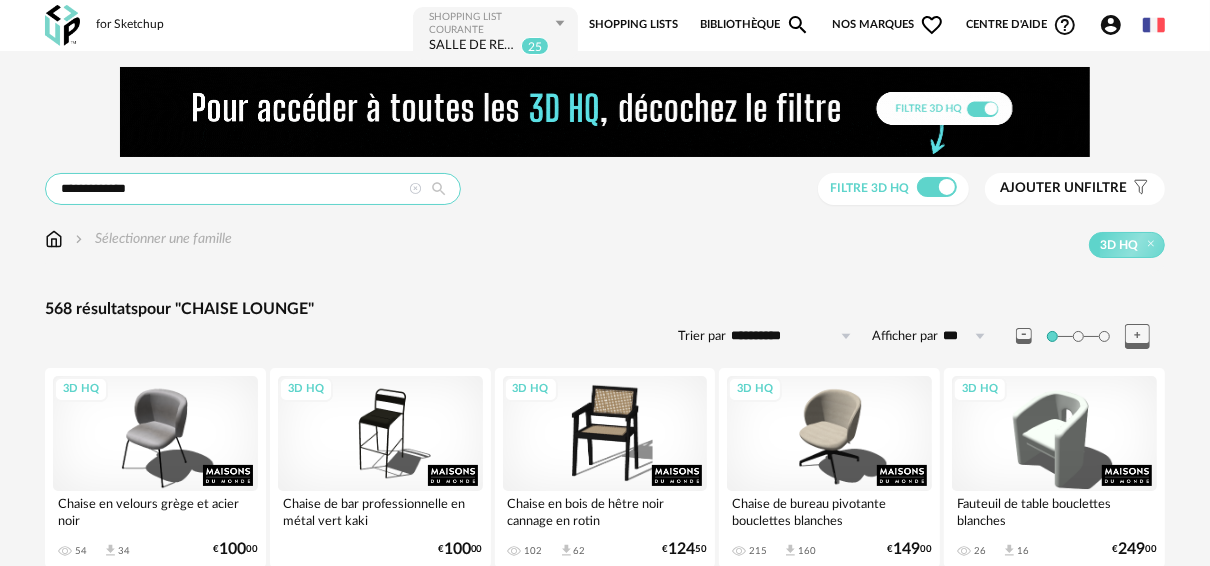 click on "**********" at bounding box center (253, 189) 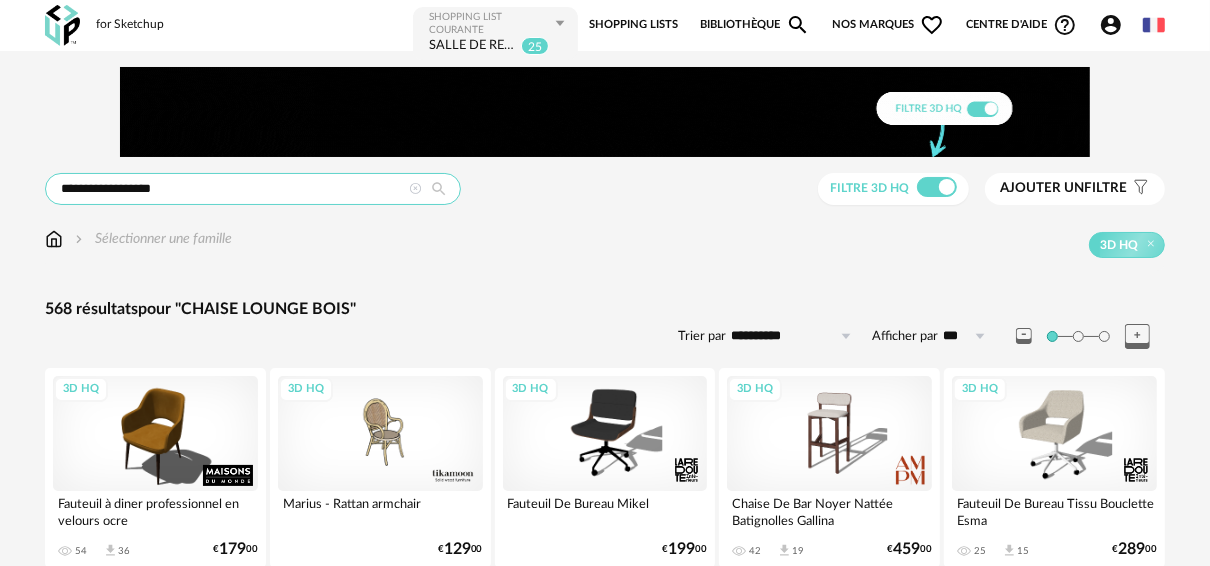 drag, startPoint x: 105, startPoint y: 181, endPoint x: 50, endPoint y: 181, distance: 55 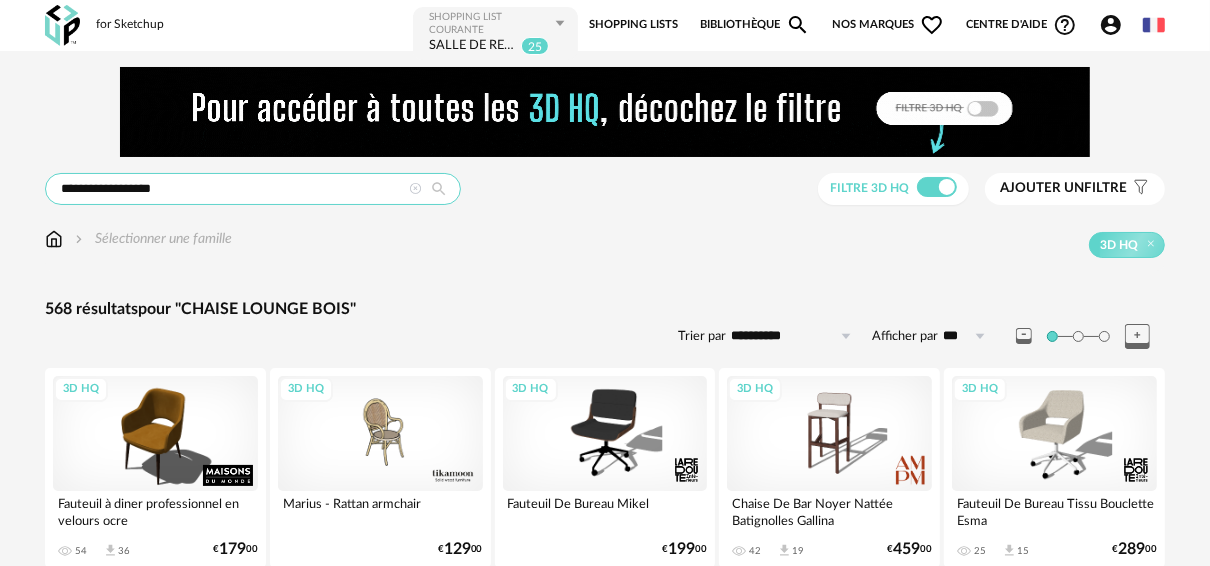 click on "**********" at bounding box center [253, 189] 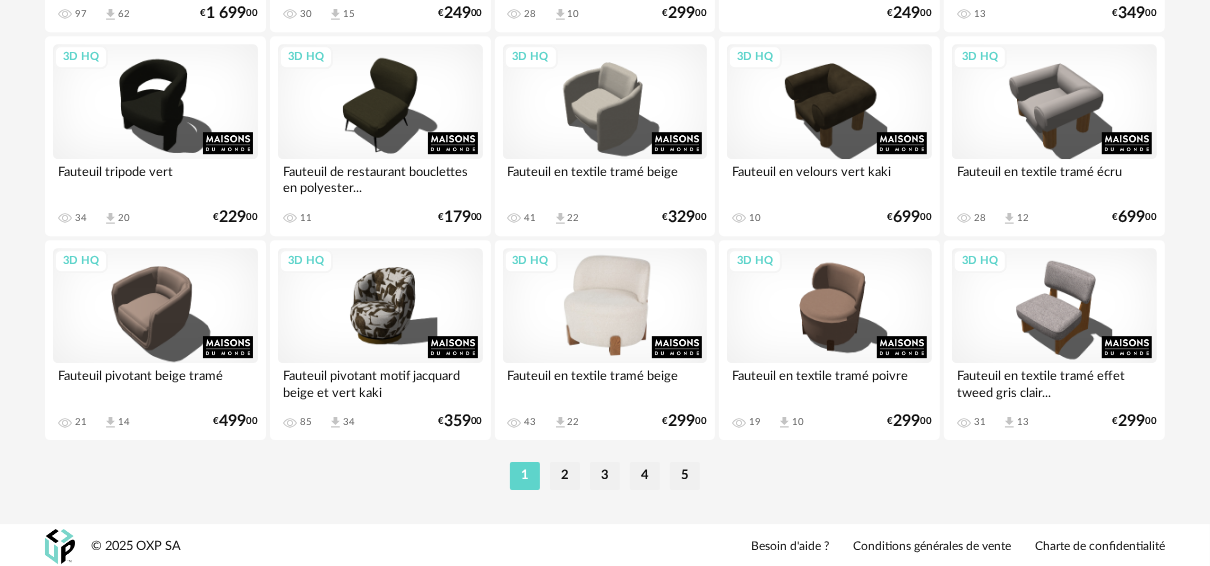 scroll, scrollTop: 4010, scrollLeft: 0, axis: vertical 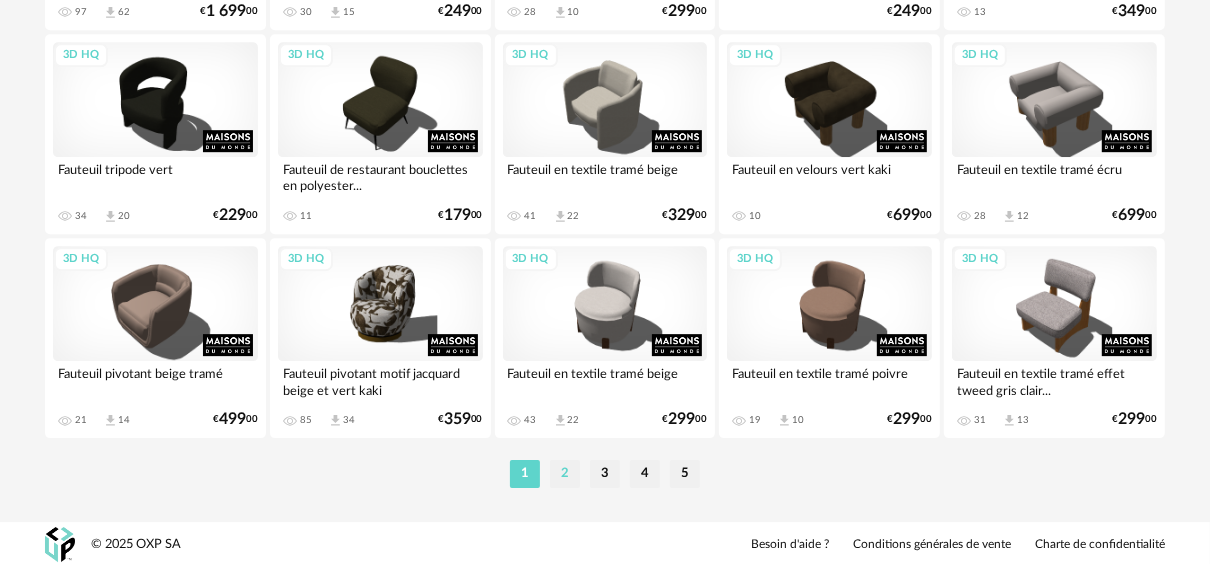 click on "2" at bounding box center [565, 474] 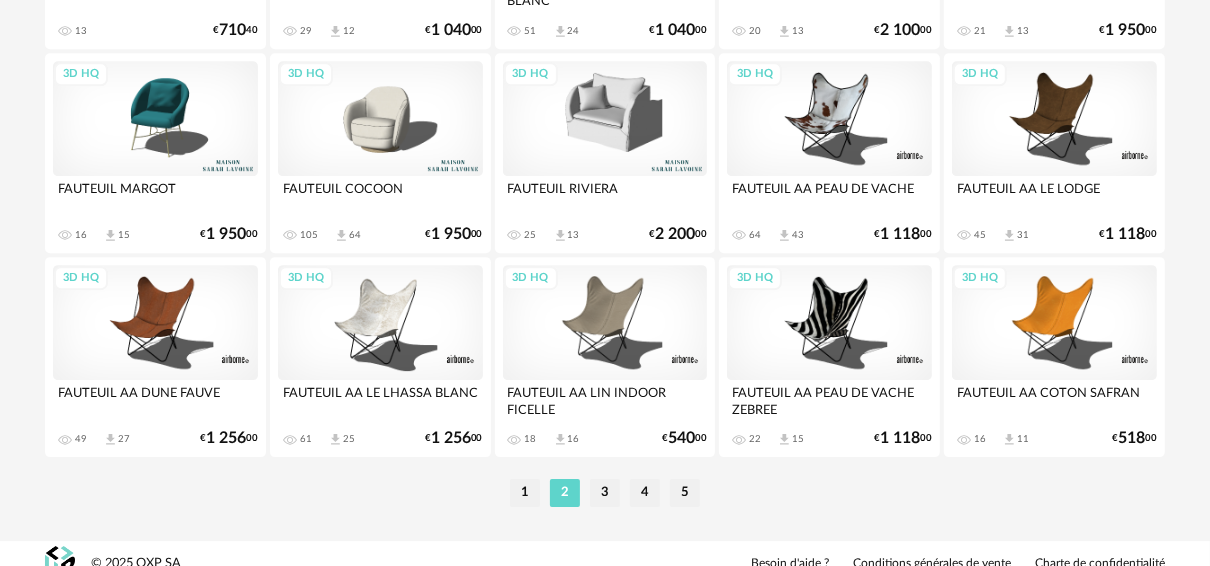 scroll, scrollTop: 4010, scrollLeft: 0, axis: vertical 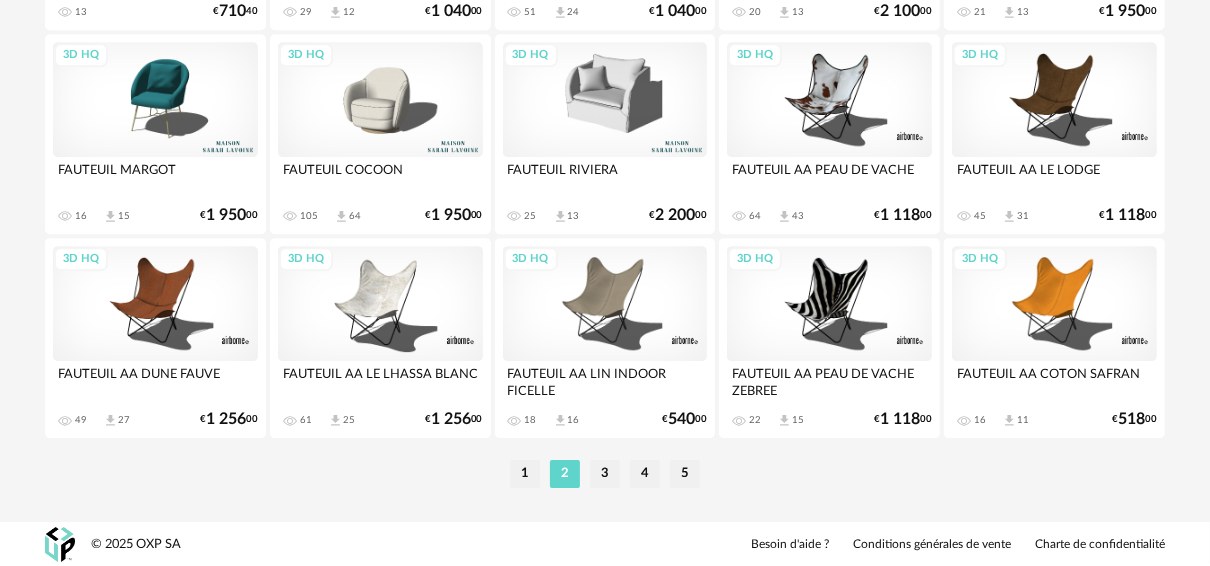 click on "3" at bounding box center (605, 474) 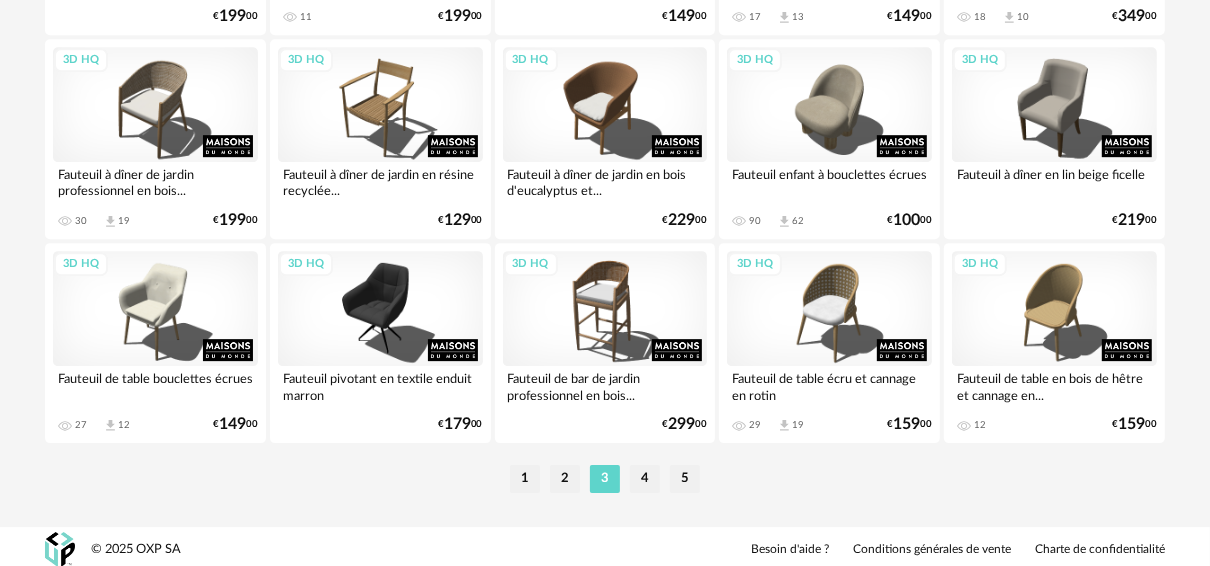 scroll, scrollTop: 4010, scrollLeft: 0, axis: vertical 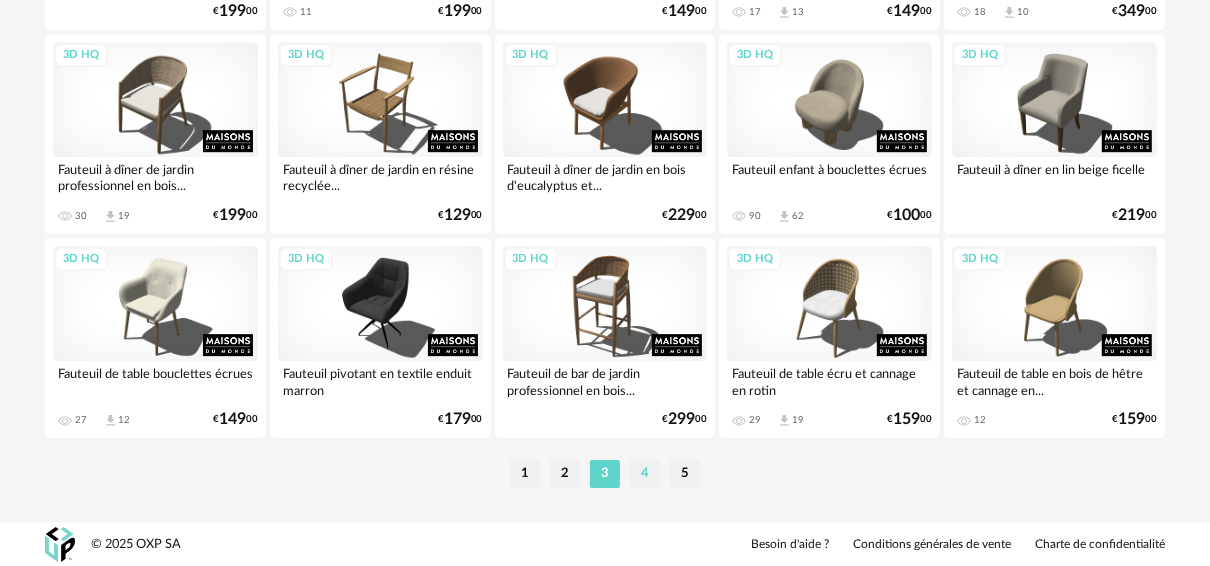 click on "4" at bounding box center (645, 474) 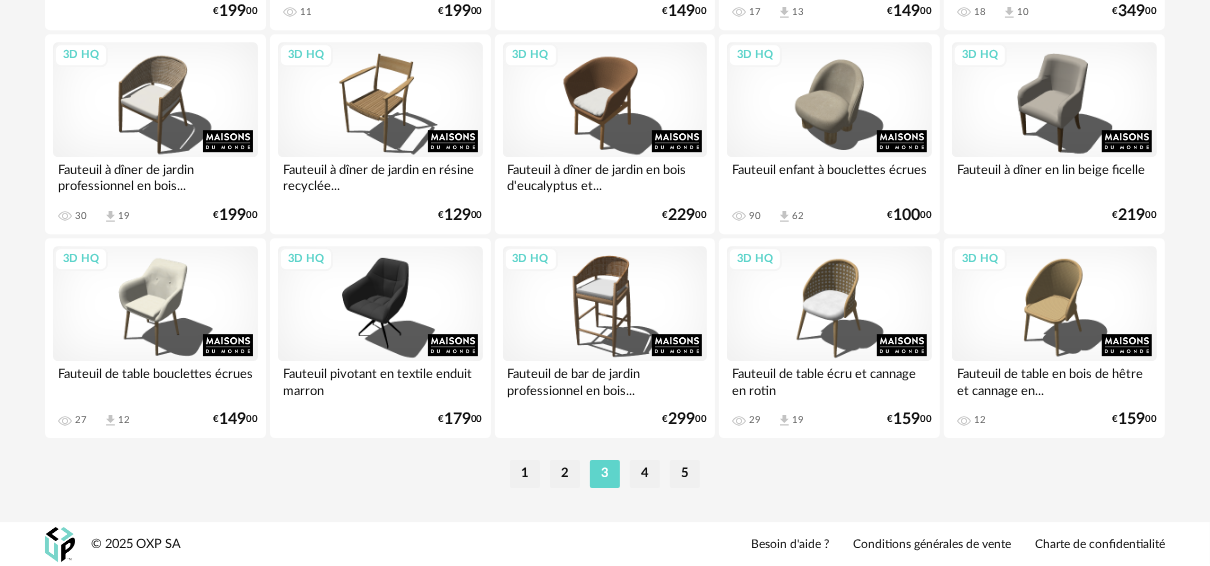 scroll, scrollTop: 0, scrollLeft: 0, axis: both 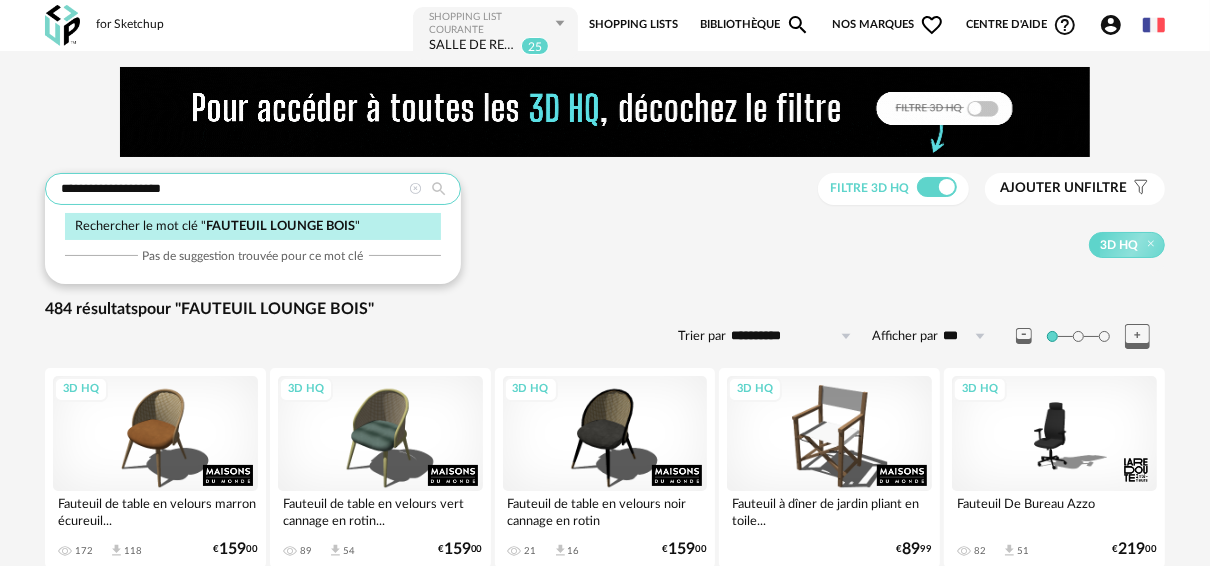drag, startPoint x: 229, startPoint y: 191, endPoint x: 120, endPoint y: 172, distance: 110.64357 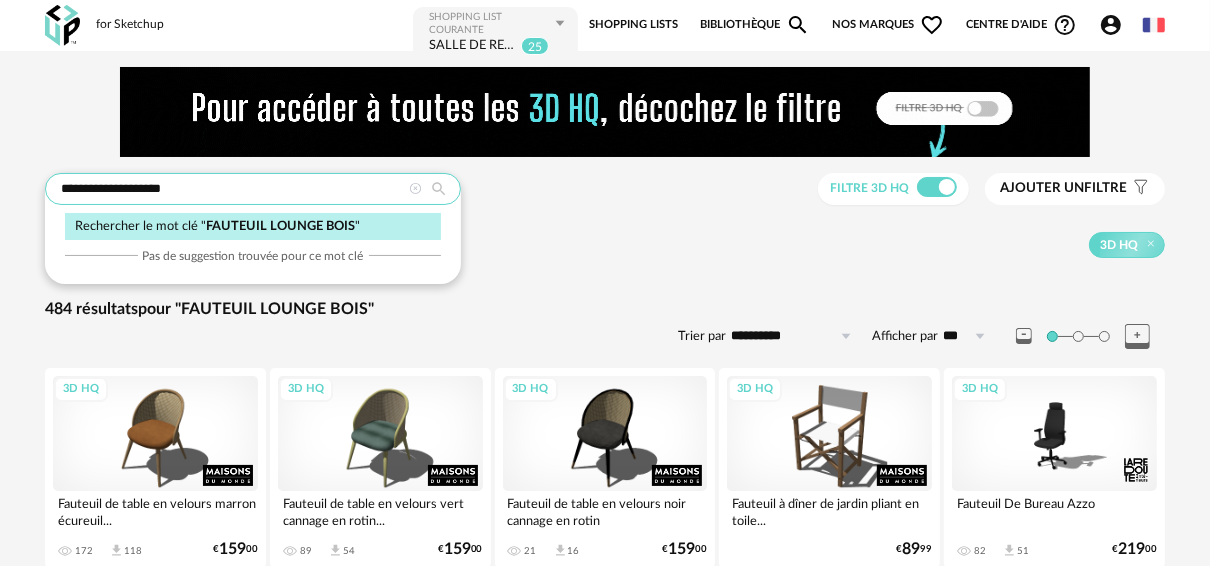 click on "**********" at bounding box center (605, 189) 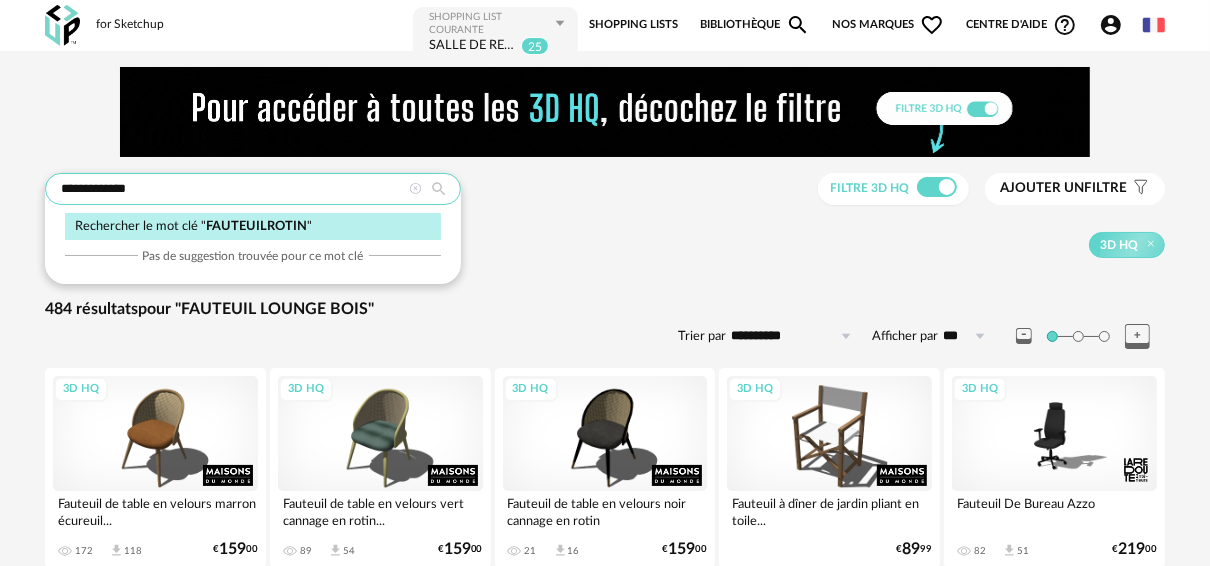 click on "**********" at bounding box center (253, 189) 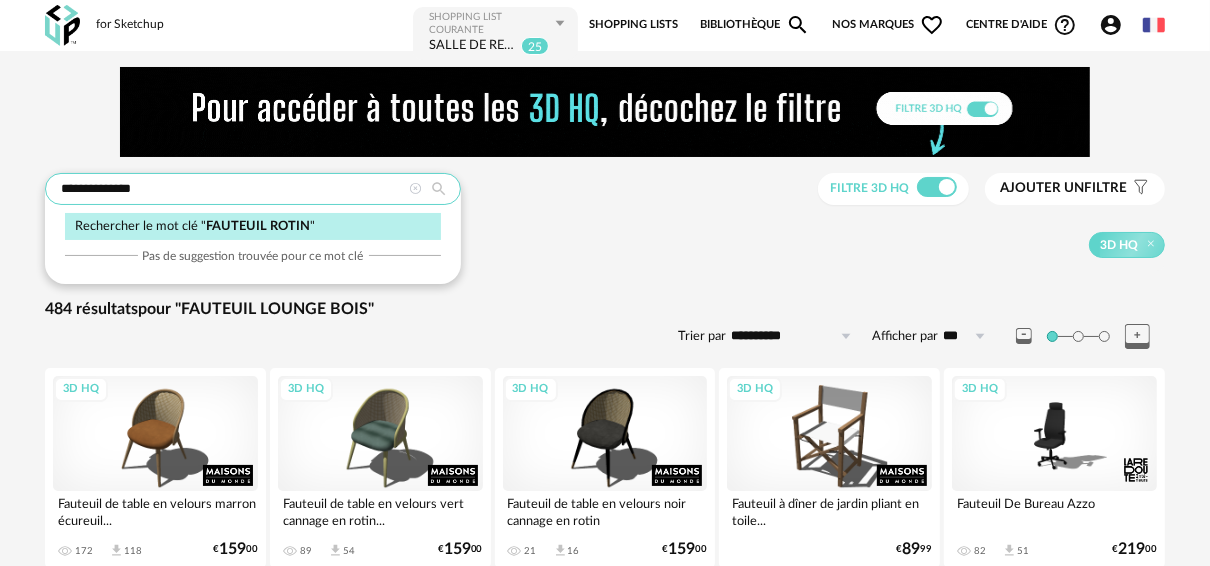 type on "**********" 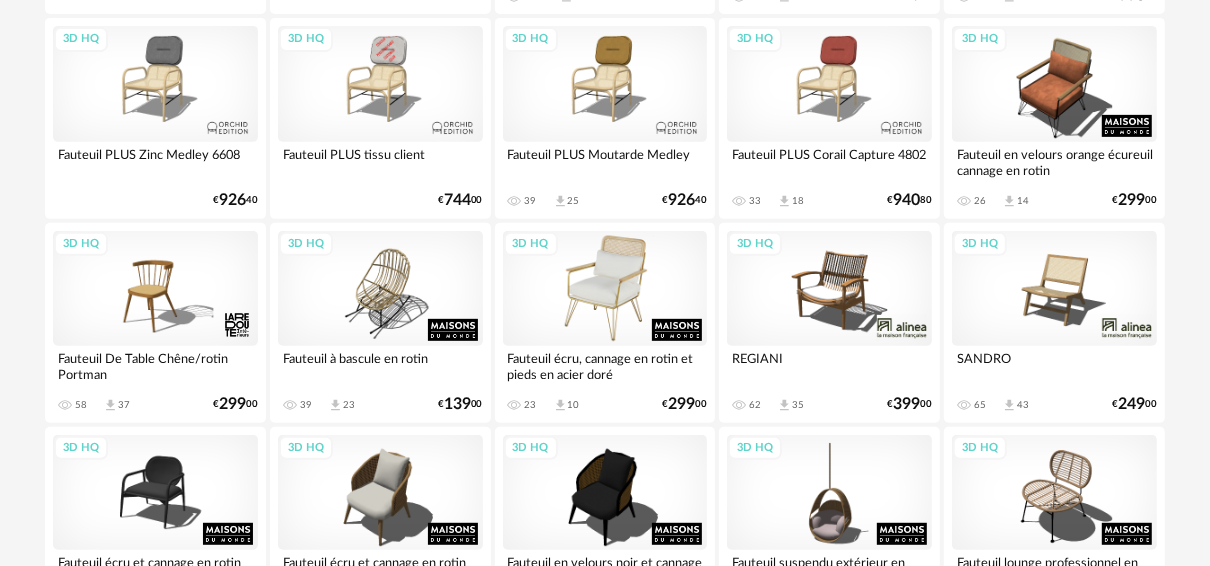 scroll, scrollTop: 560, scrollLeft: 0, axis: vertical 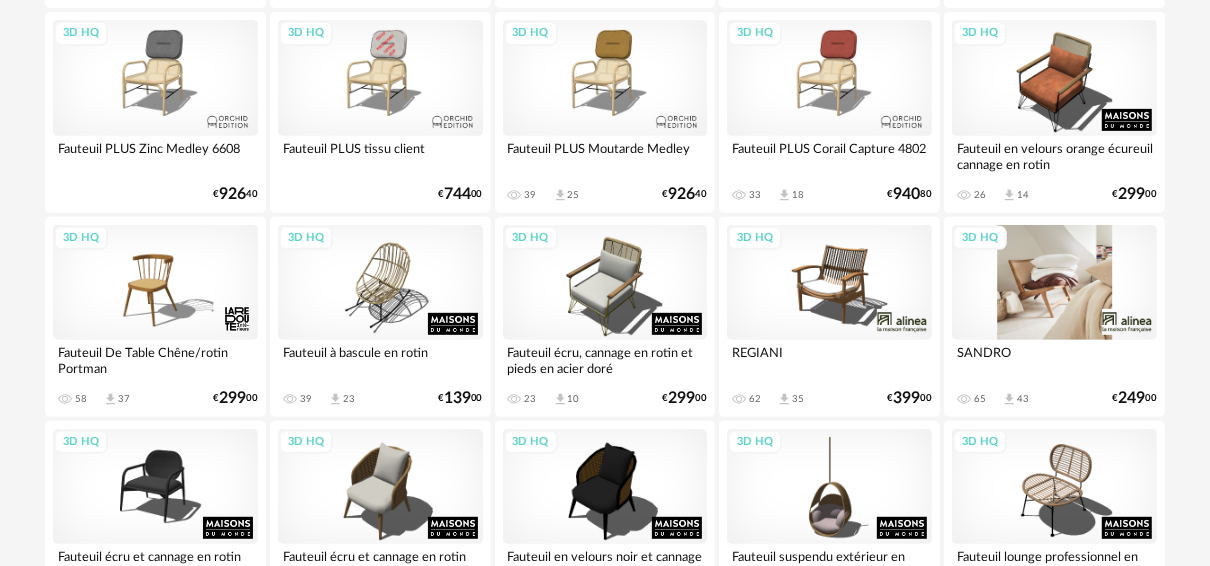 click on "3D HQ" at bounding box center [1054, 282] 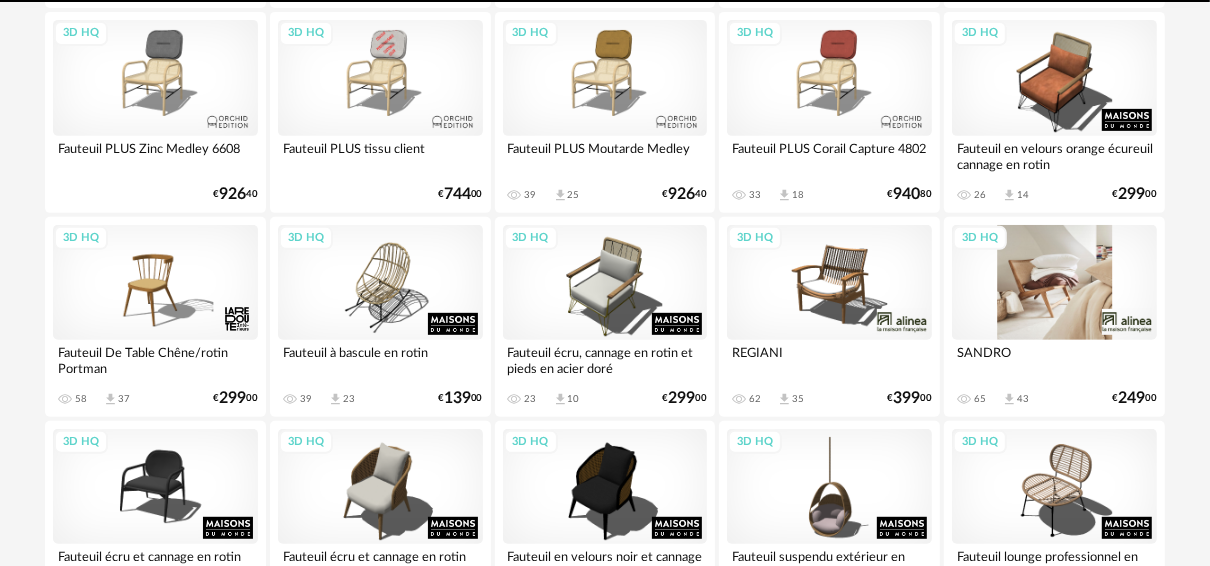 scroll, scrollTop: 0, scrollLeft: 0, axis: both 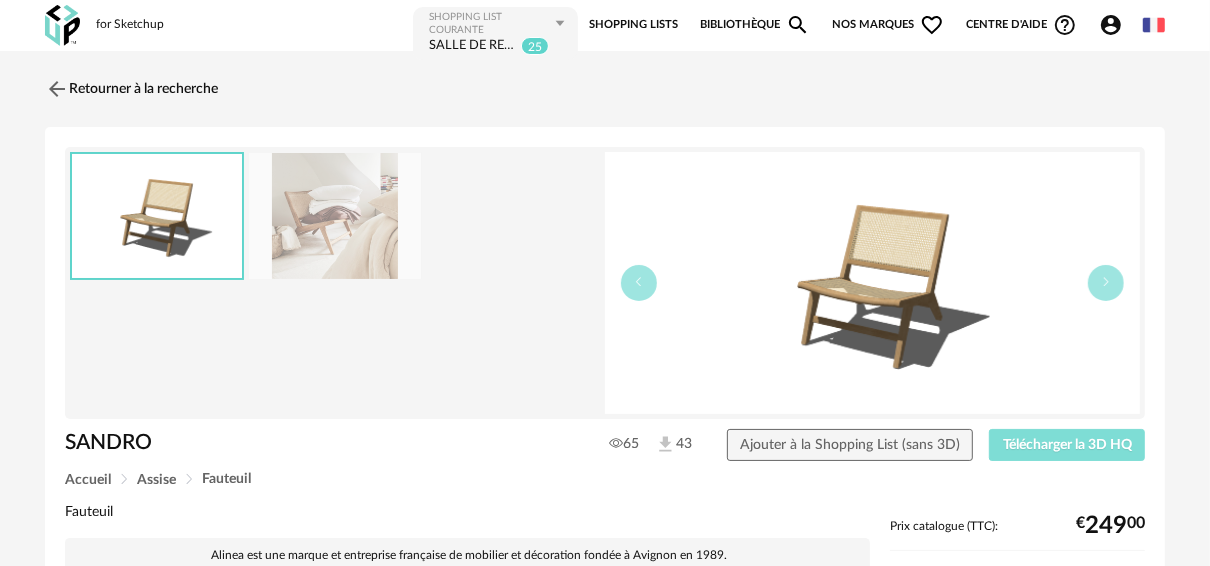 click on "Télécharger la 3D HQ" at bounding box center (1067, 445) 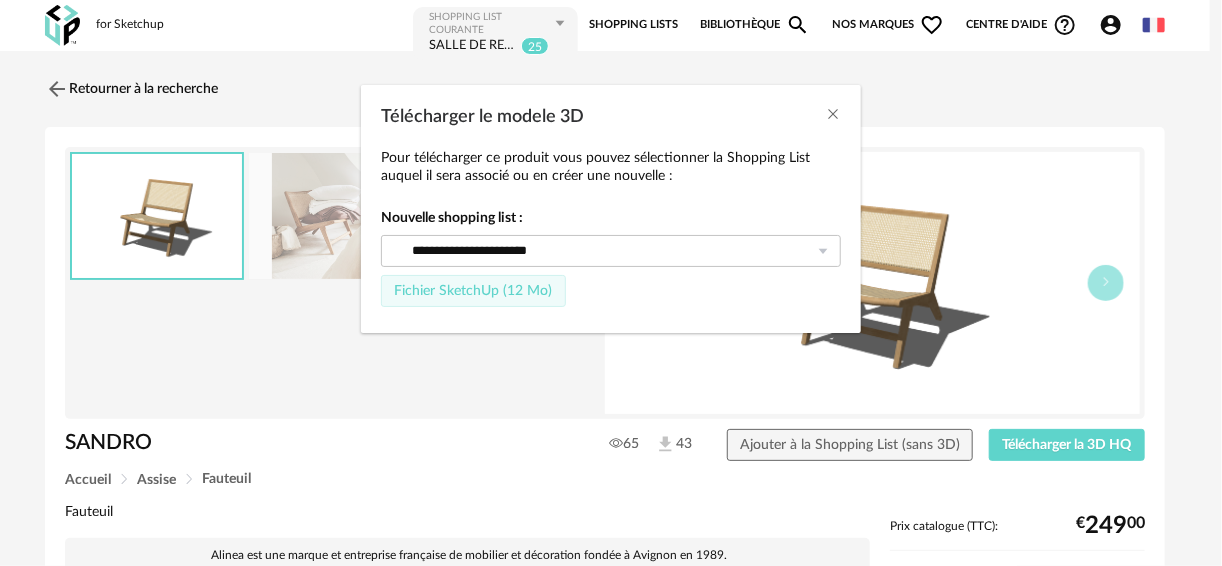 click on "Fichier SketchUp (12 Mo)" at bounding box center [473, 291] 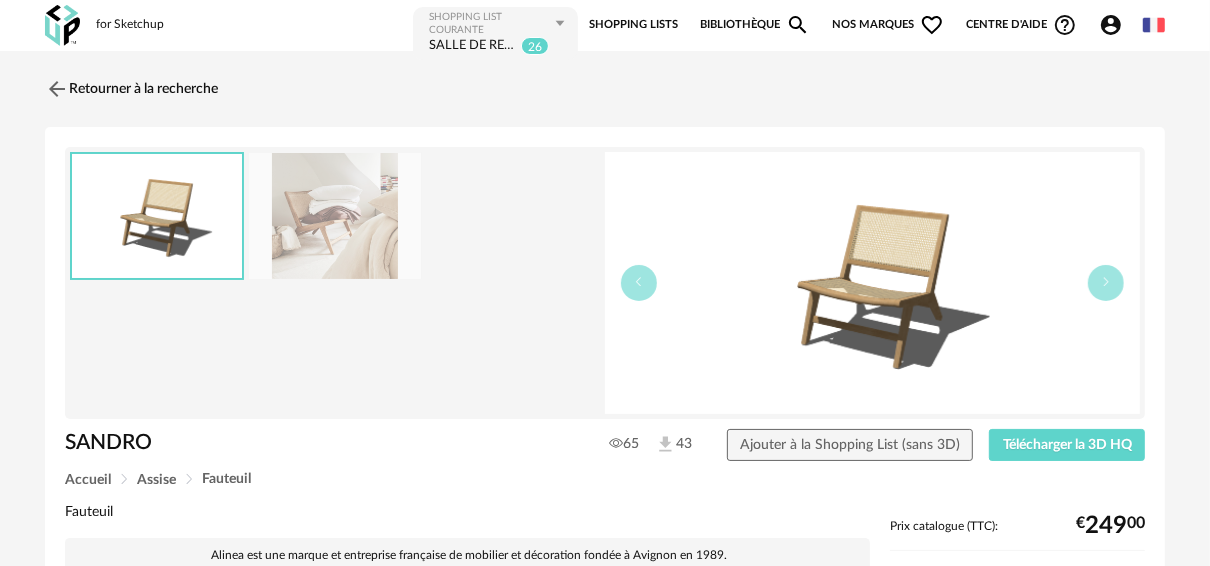 click at bounding box center (335, 216) 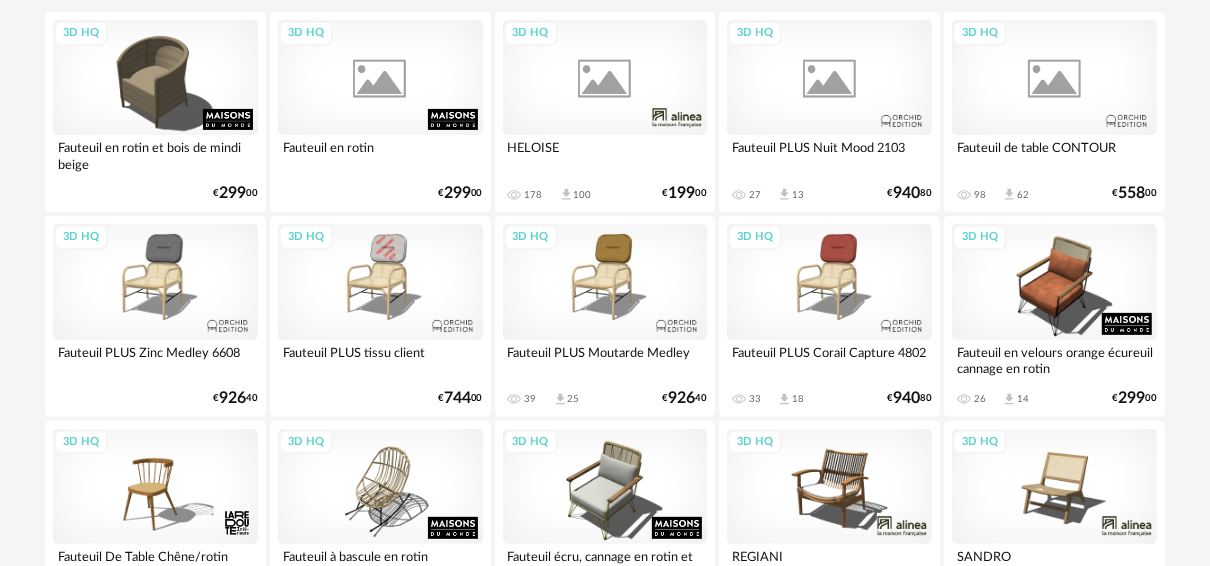 scroll, scrollTop: 0, scrollLeft: 0, axis: both 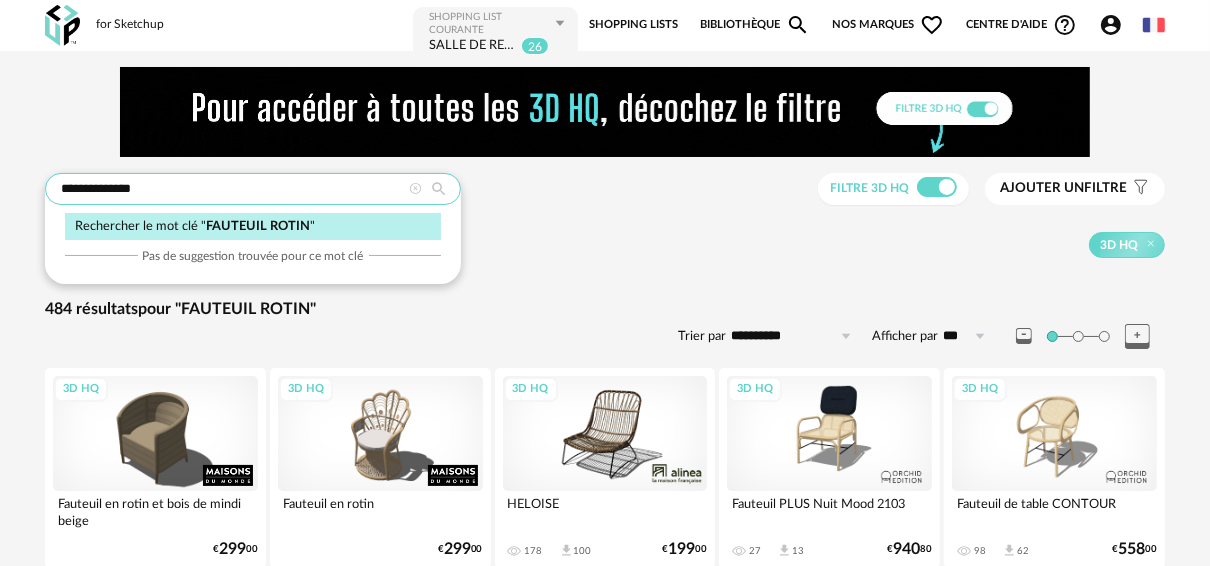 drag, startPoint x: 191, startPoint y: 192, endPoint x: 53, endPoint y: 186, distance: 138.13037 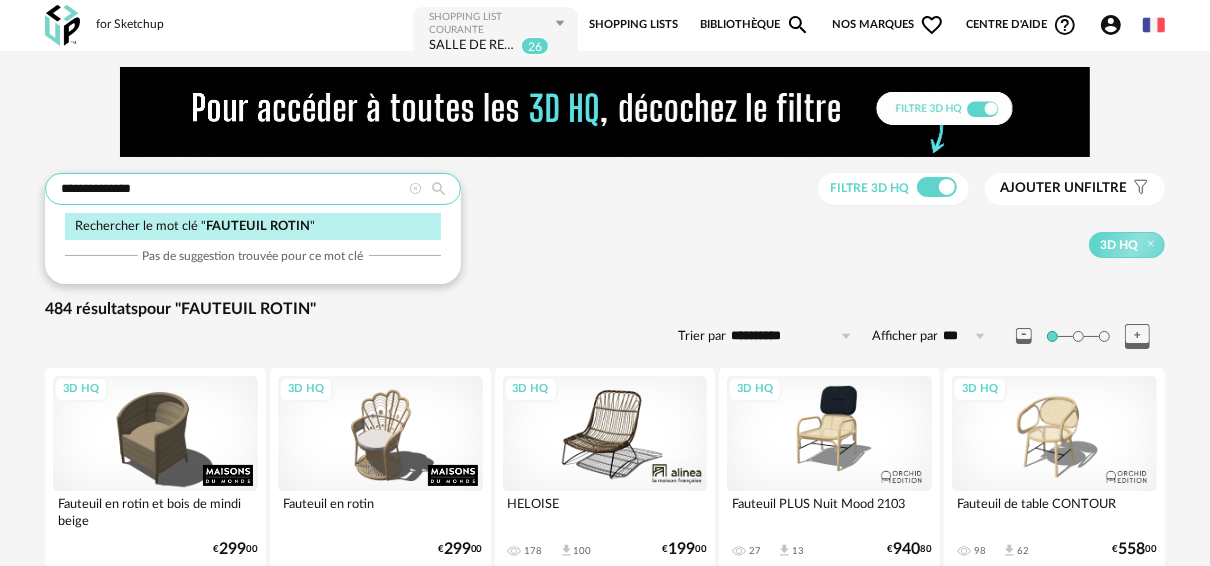 click on "**********" at bounding box center (253, 189) 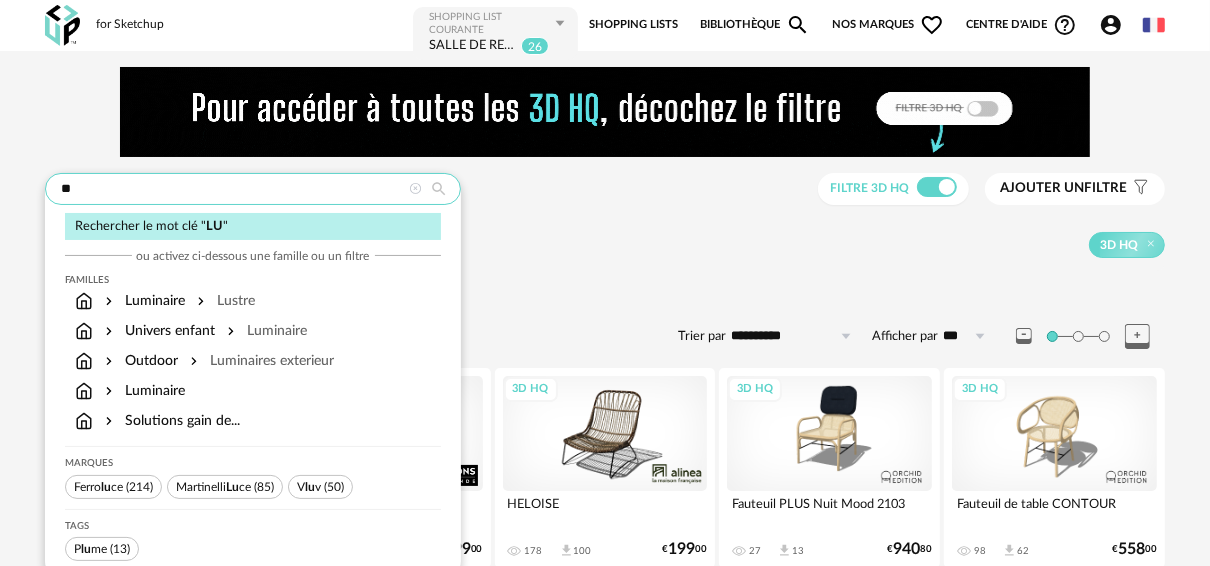 type on "*" 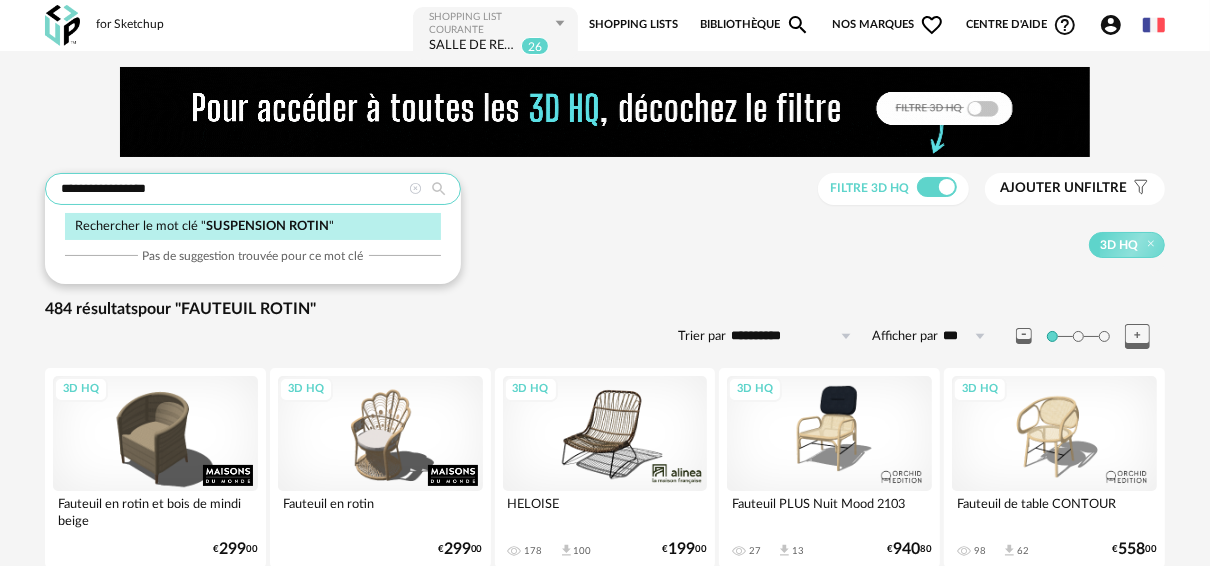 type on "**********" 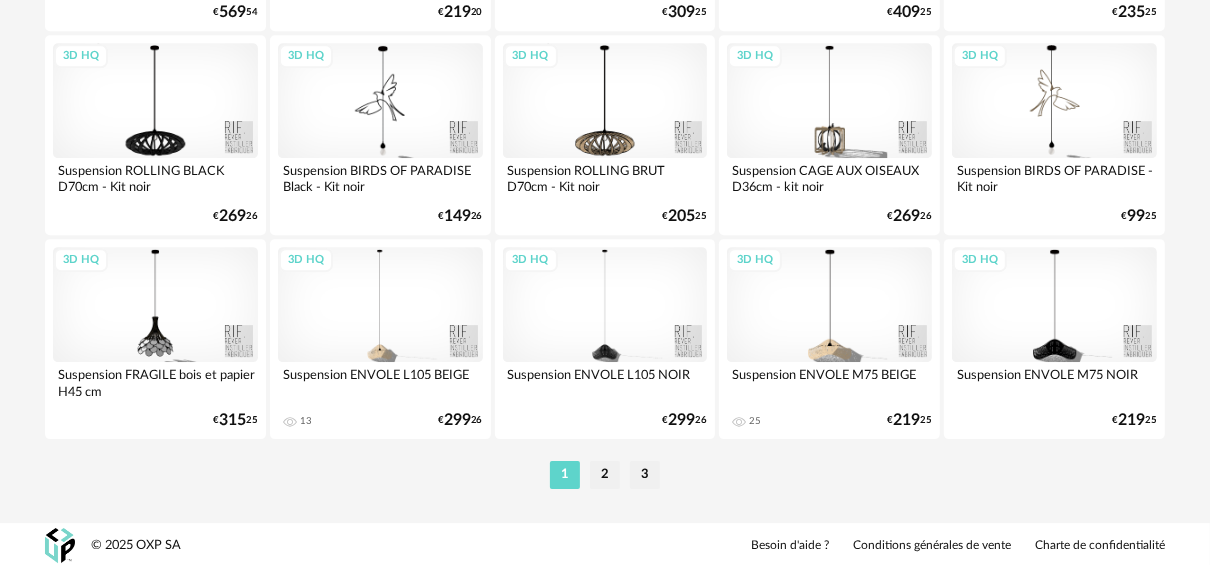 scroll, scrollTop: 4010, scrollLeft: 0, axis: vertical 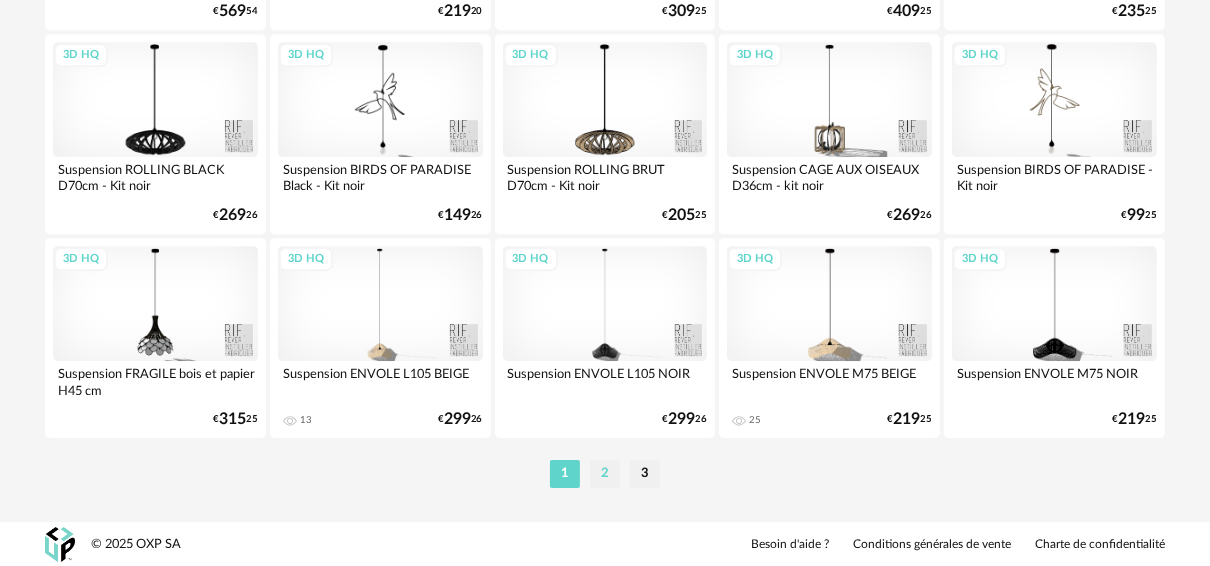 click on "2" at bounding box center (605, 474) 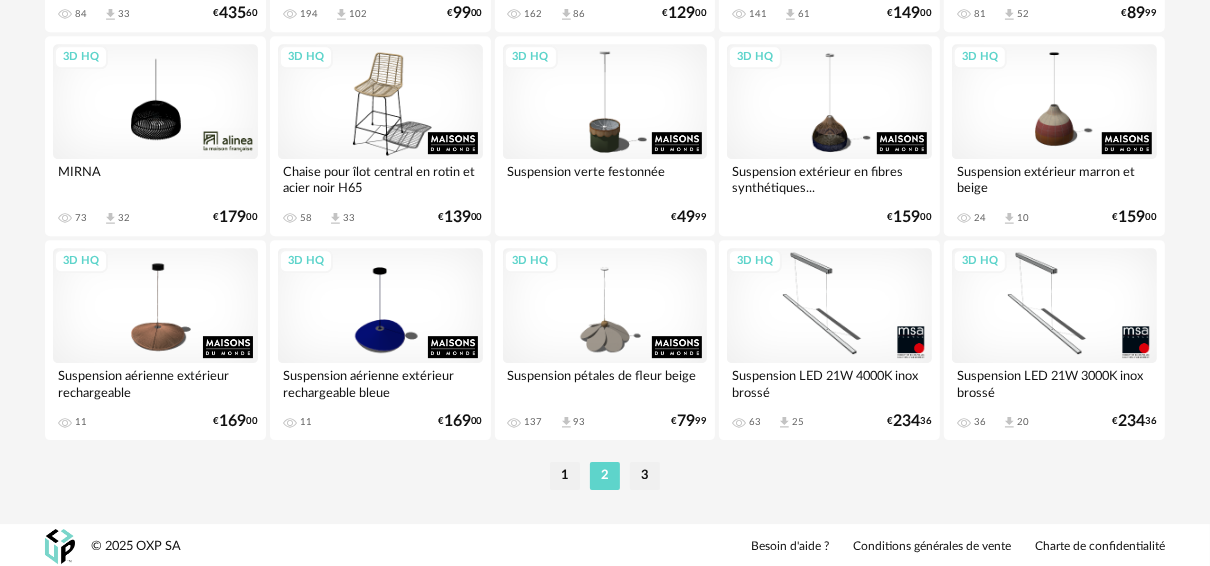 scroll, scrollTop: 4010, scrollLeft: 0, axis: vertical 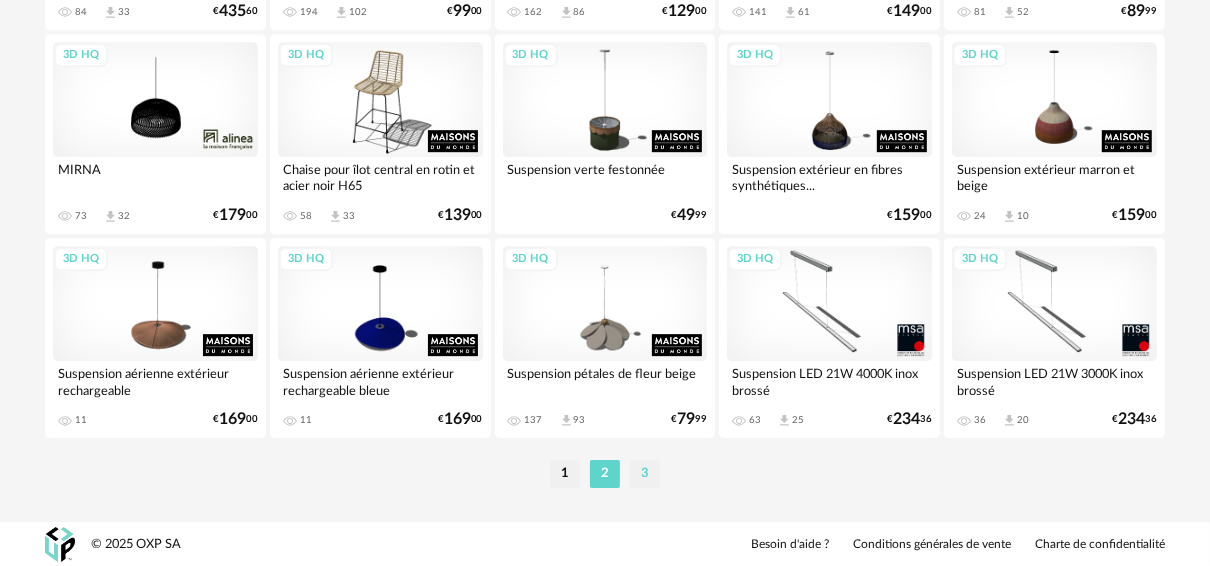 click on "3" at bounding box center (645, 474) 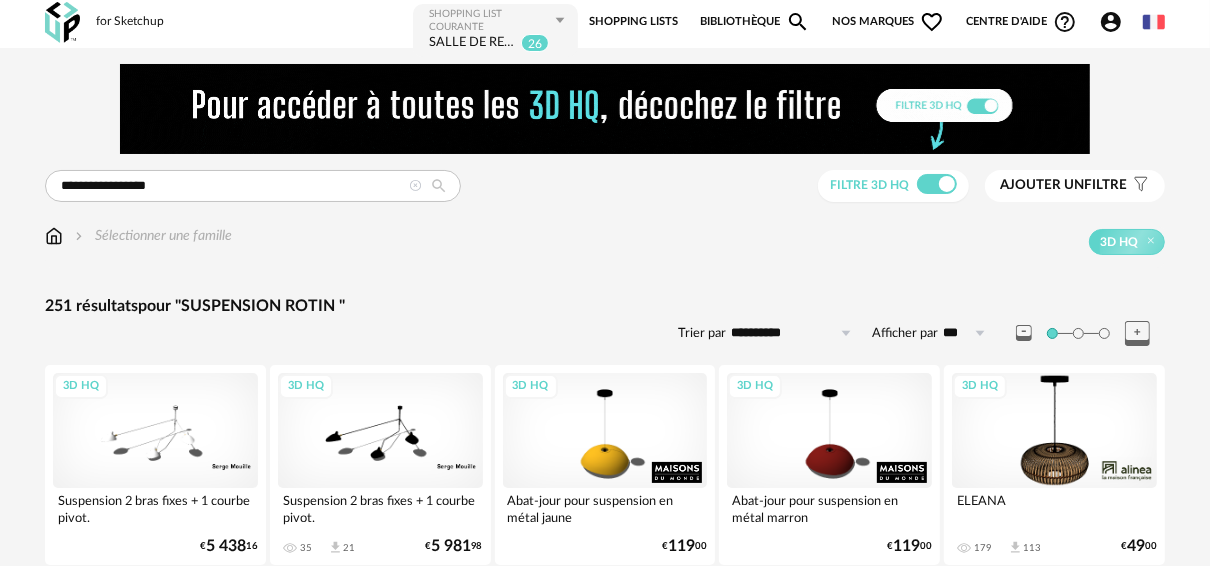 scroll, scrollTop: 0, scrollLeft: 0, axis: both 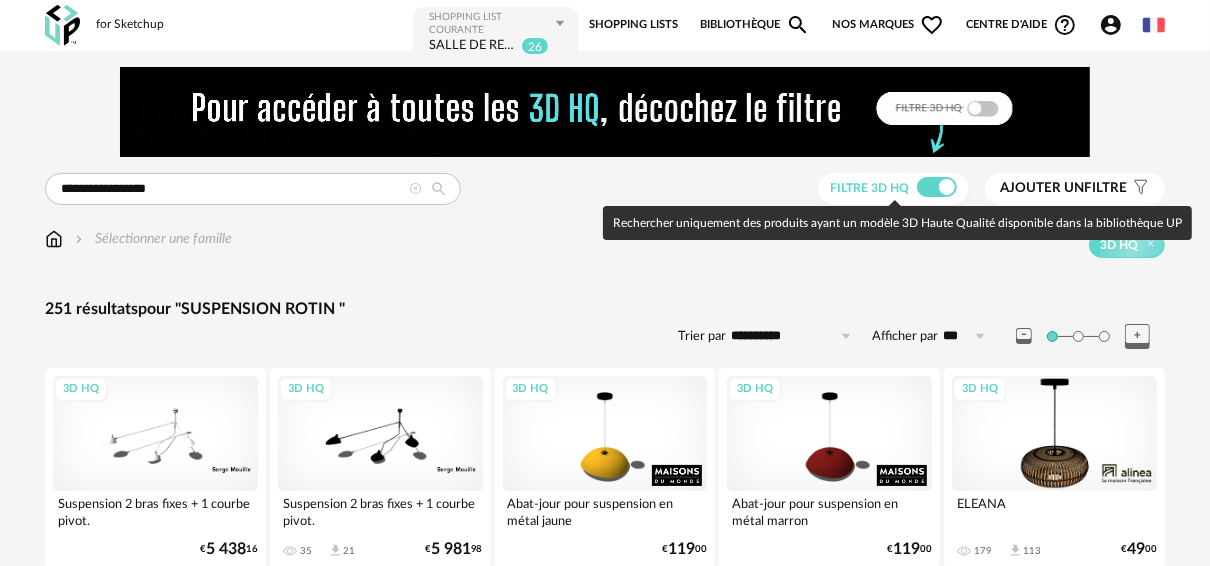 click at bounding box center (937, 187) 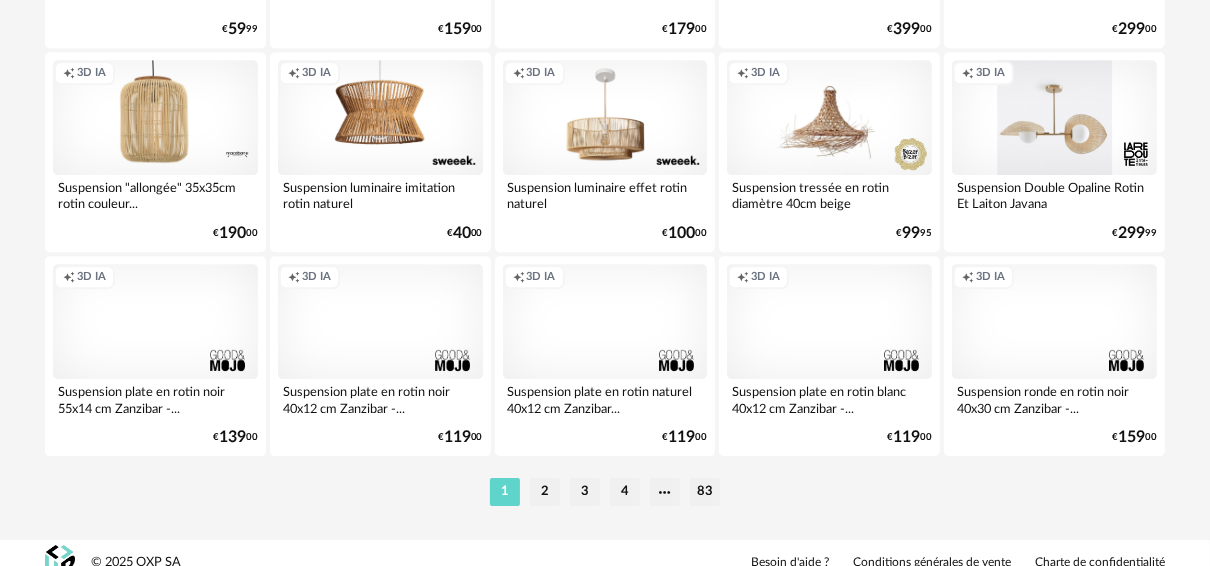 scroll, scrollTop: 4010, scrollLeft: 0, axis: vertical 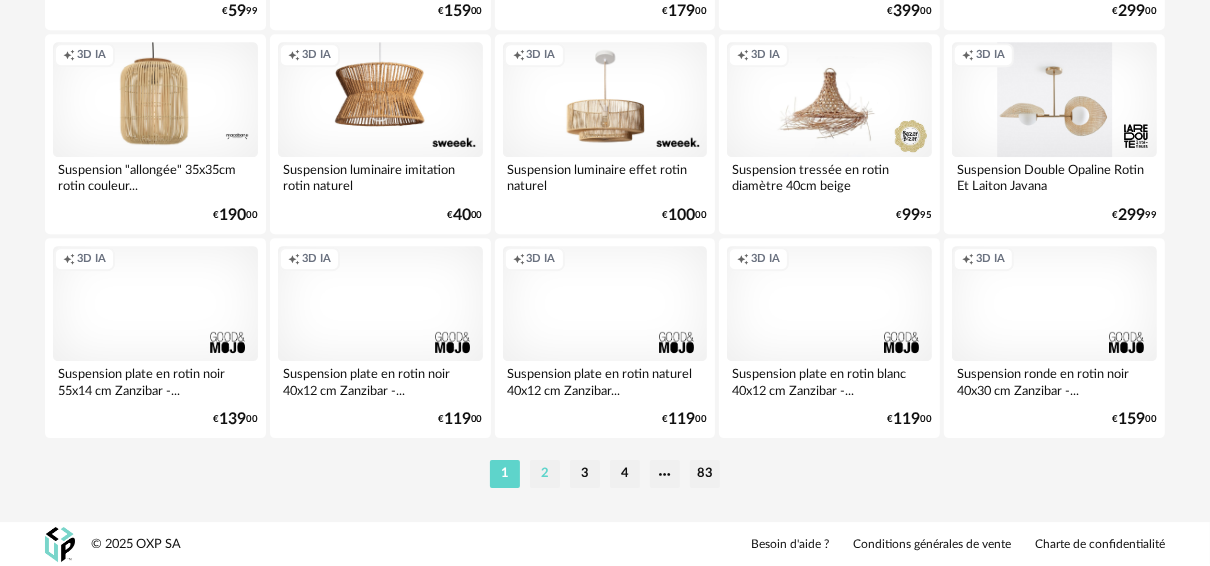 click on "2" at bounding box center (545, 474) 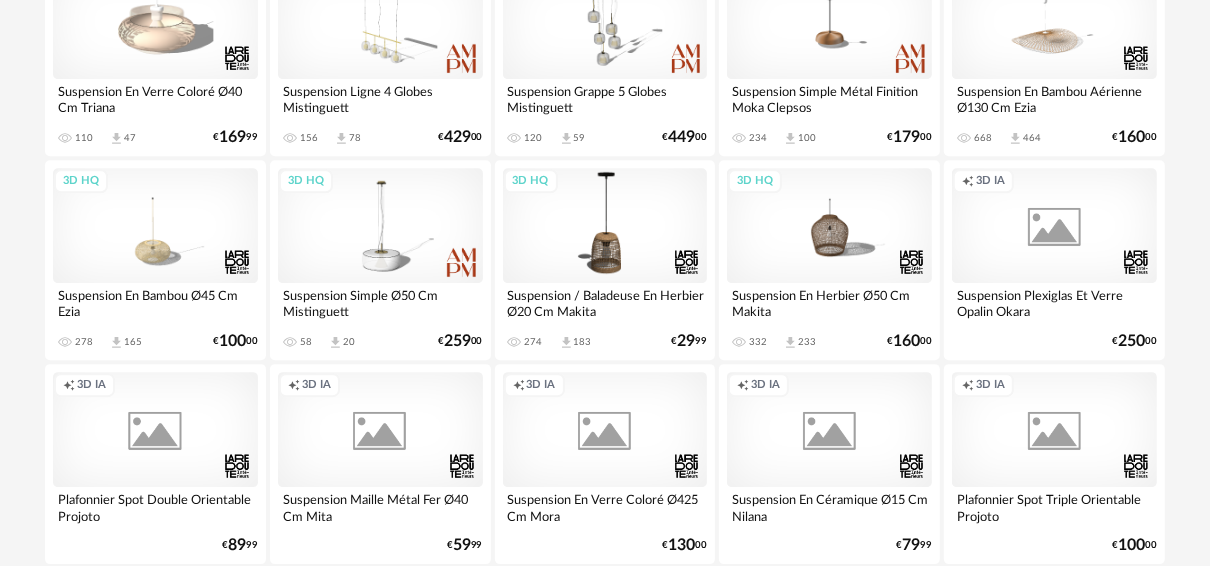 scroll, scrollTop: 4010, scrollLeft: 0, axis: vertical 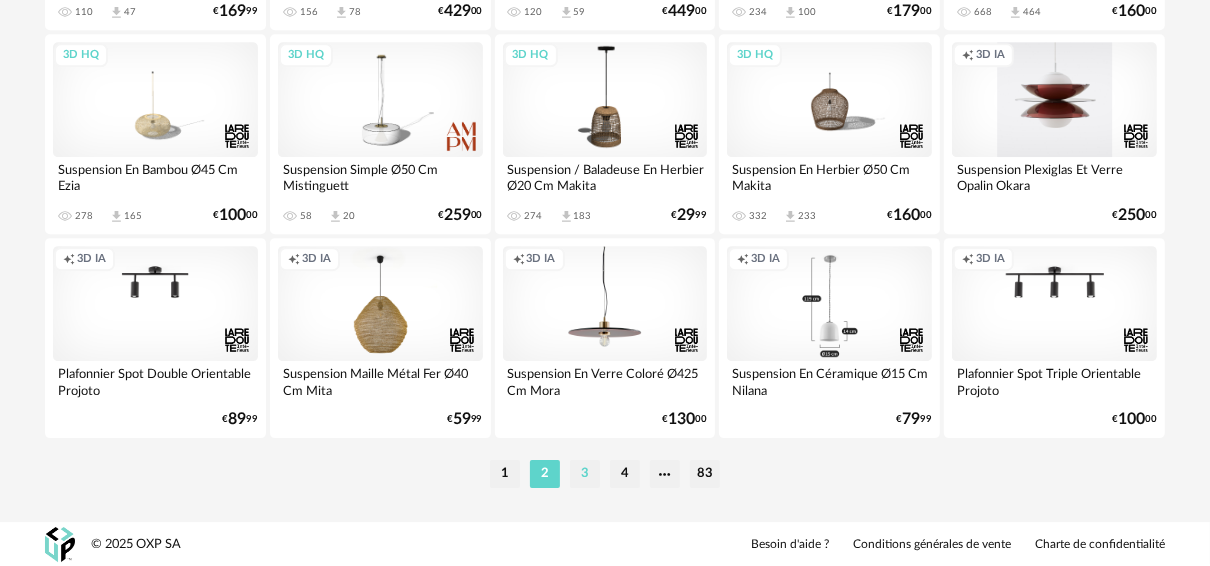 click on "3" at bounding box center [585, 474] 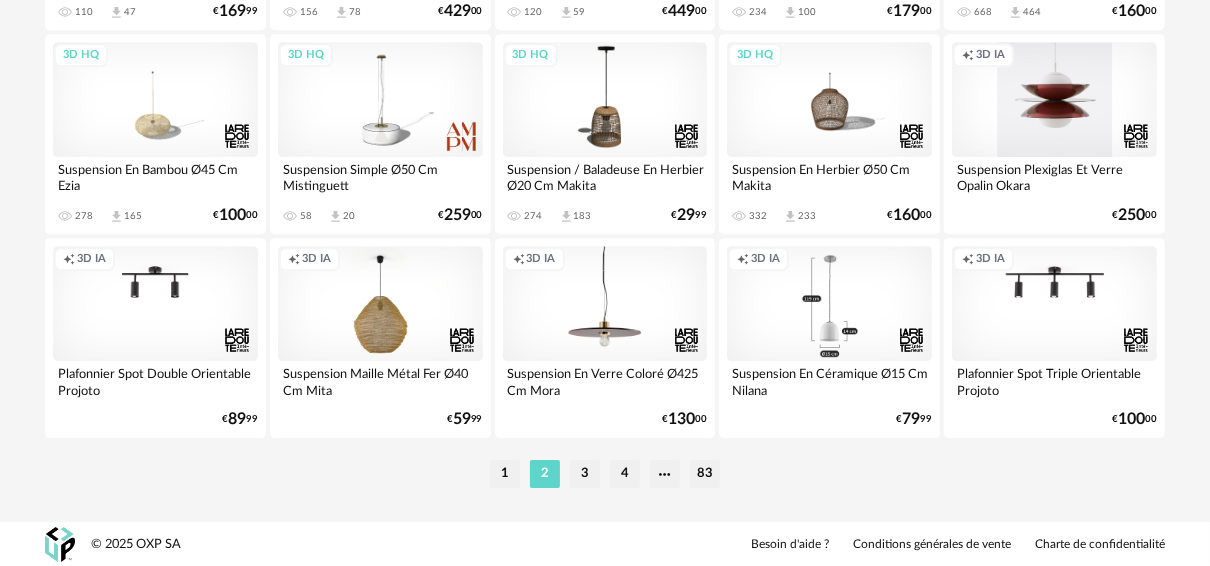 scroll, scrollTop: 0, scrollLeft: 0, axis: both 